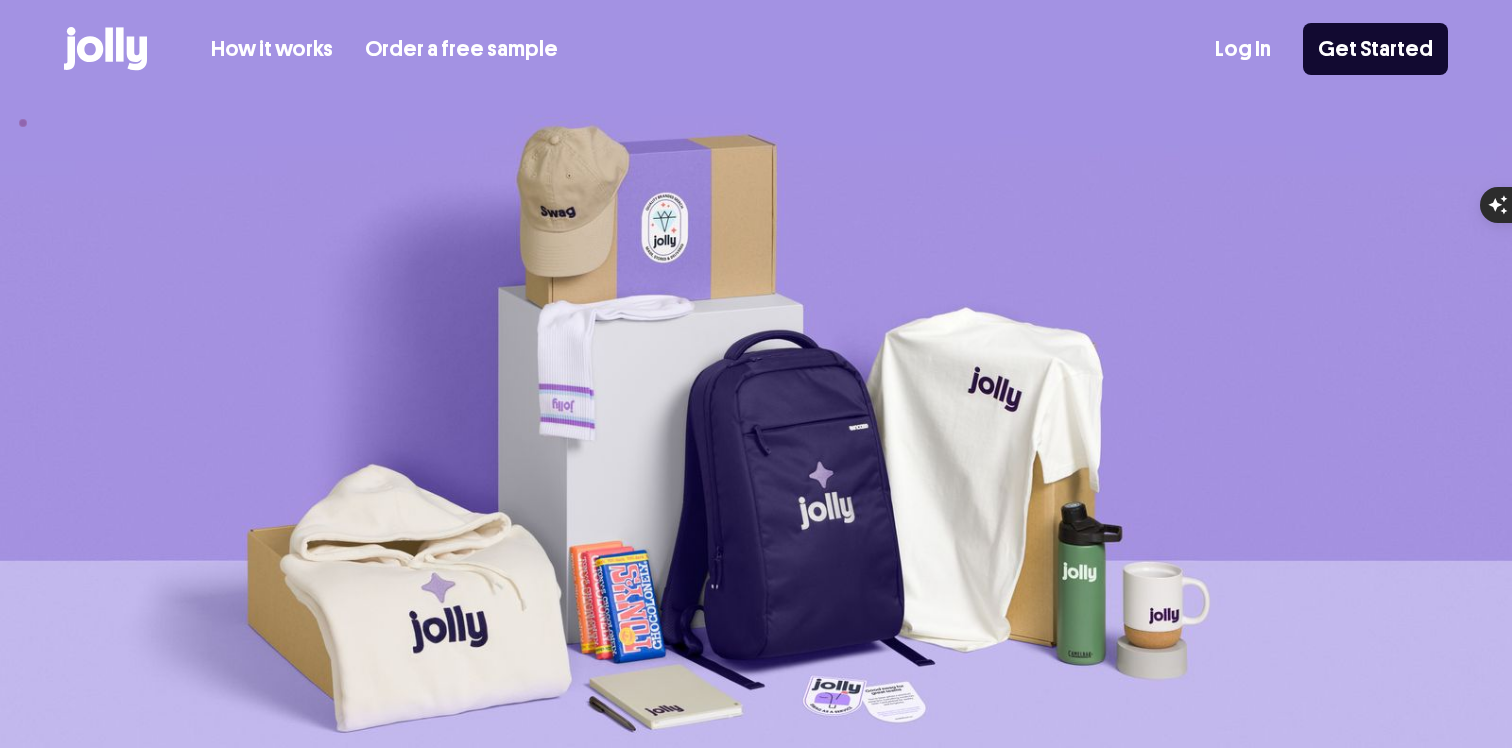 scroll, scrollTop: 0, scrollLeft: 0, axis: both 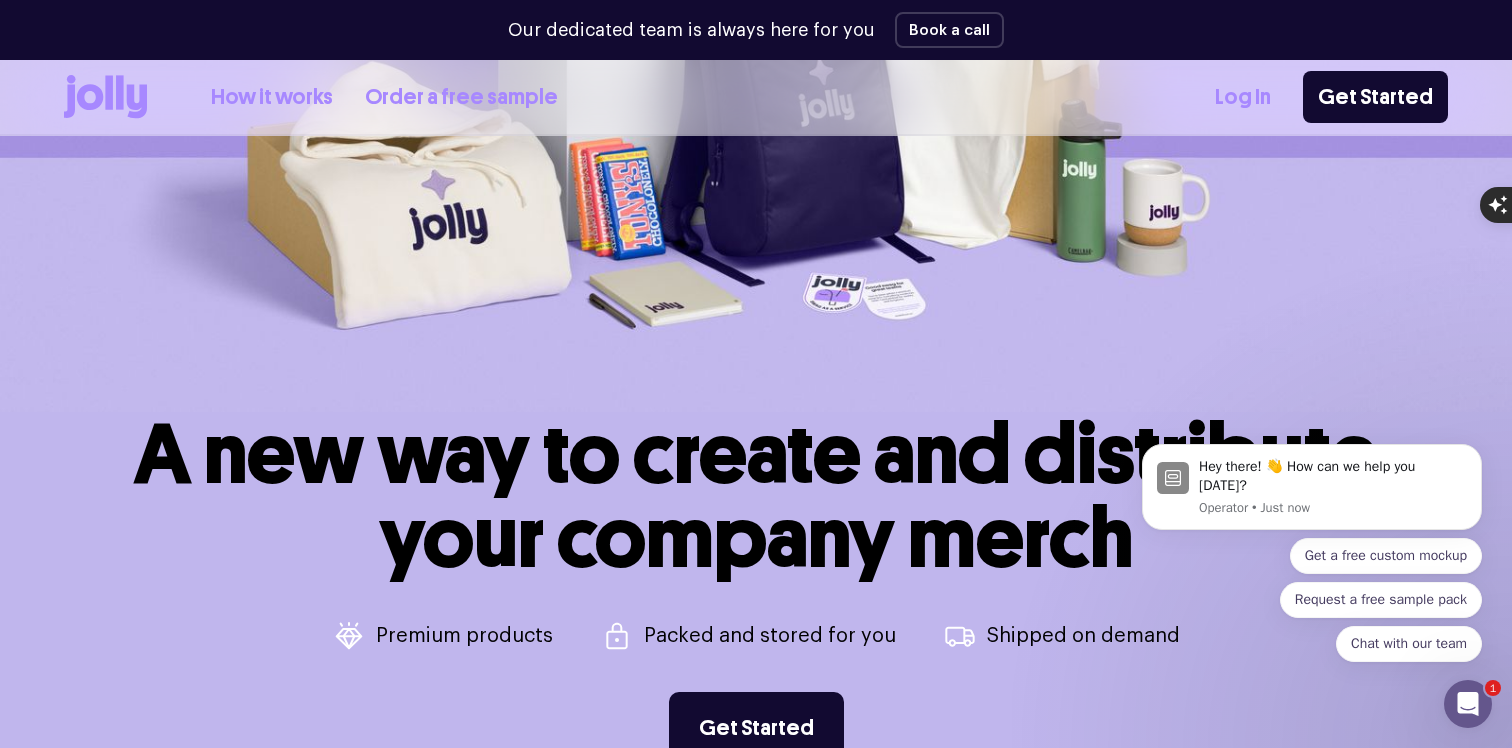 click on "A new way to create and distribute
your company merch" at bounding box center (756, 496) 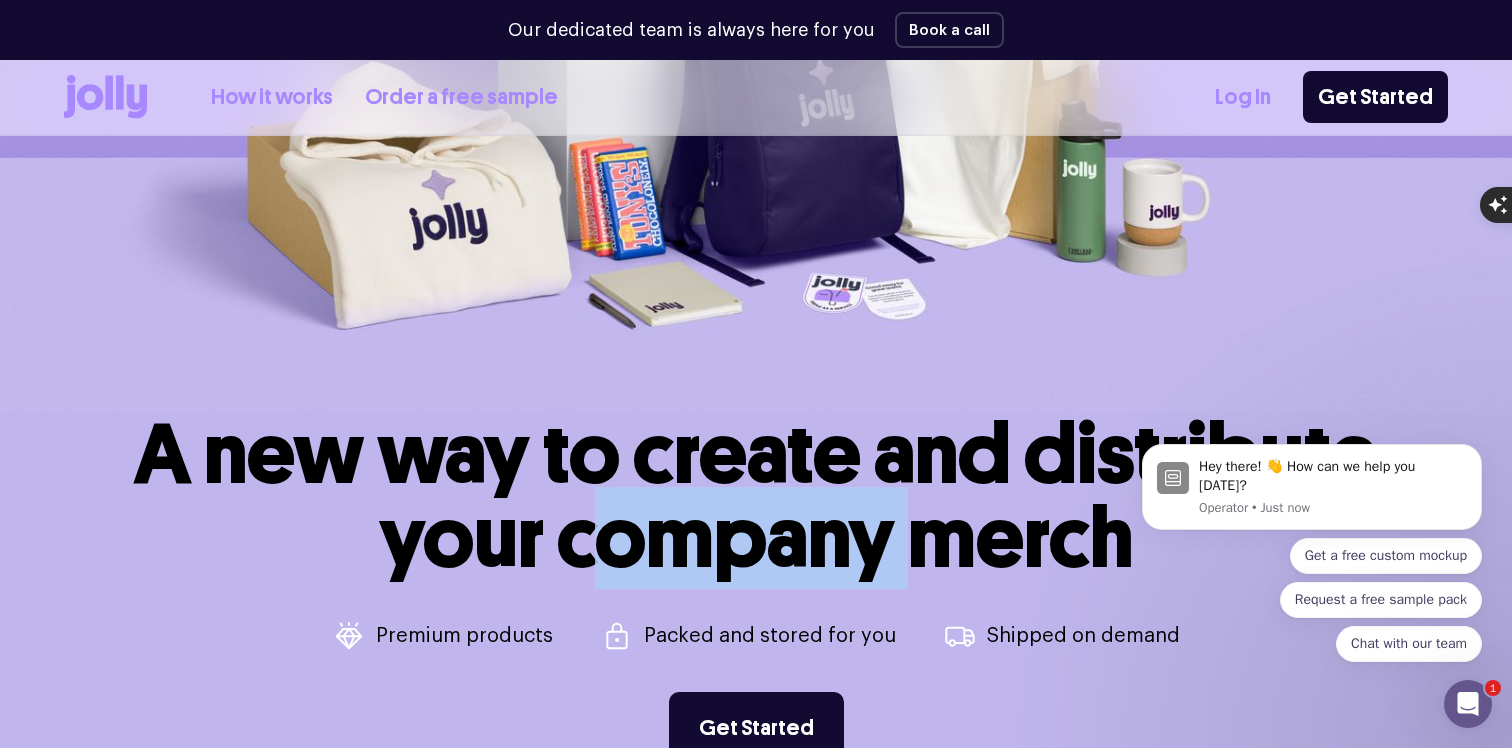click on "A new way to create and distribute
your company merch" at bounding box center (756, 496) 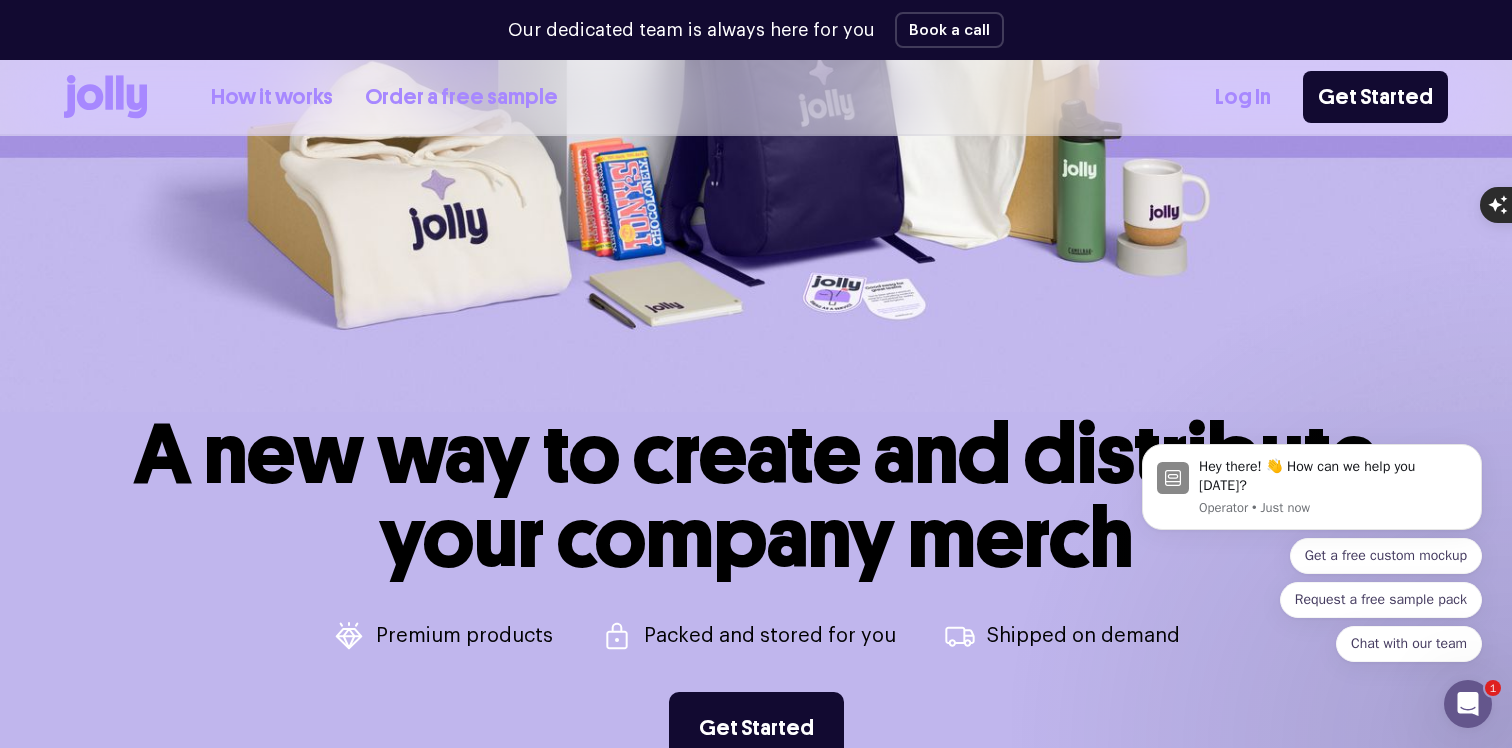 click on "A new way to create and distribute
your company merch" at bounding box center [756, 496] 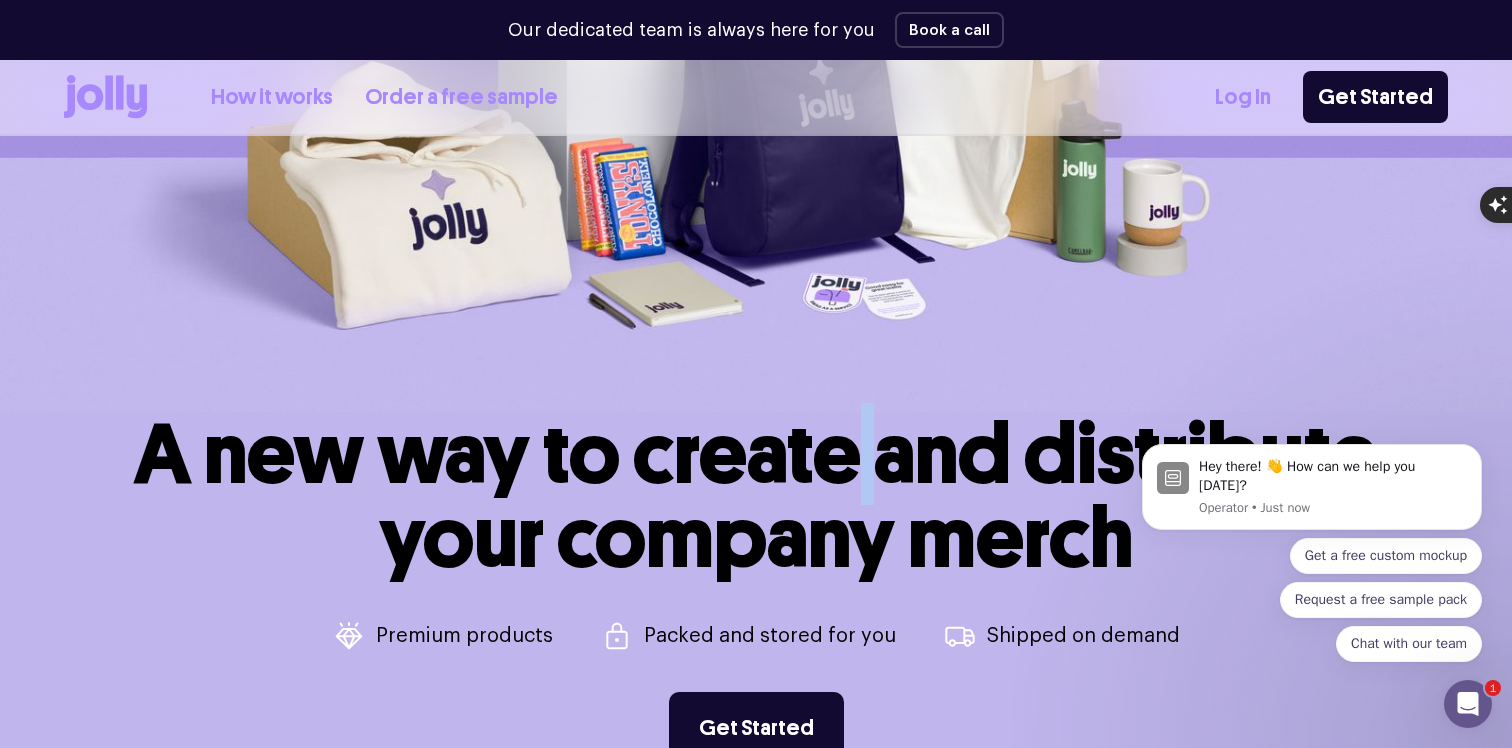 click on "A new way to create and distribute
your company merch" at bounding box center (756, 496) 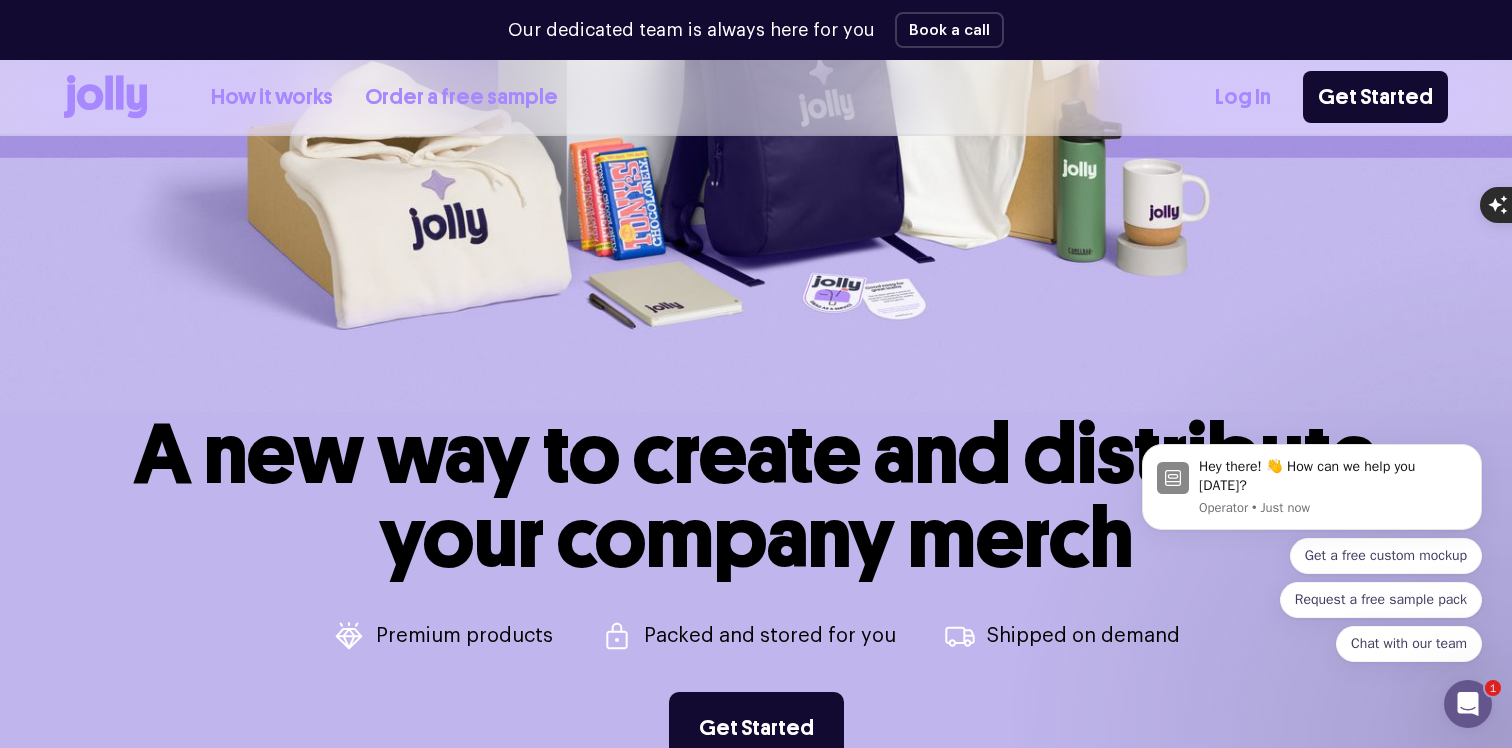 click on "A new way to create and distribute
your company merch" at bounding box center (756, 496) 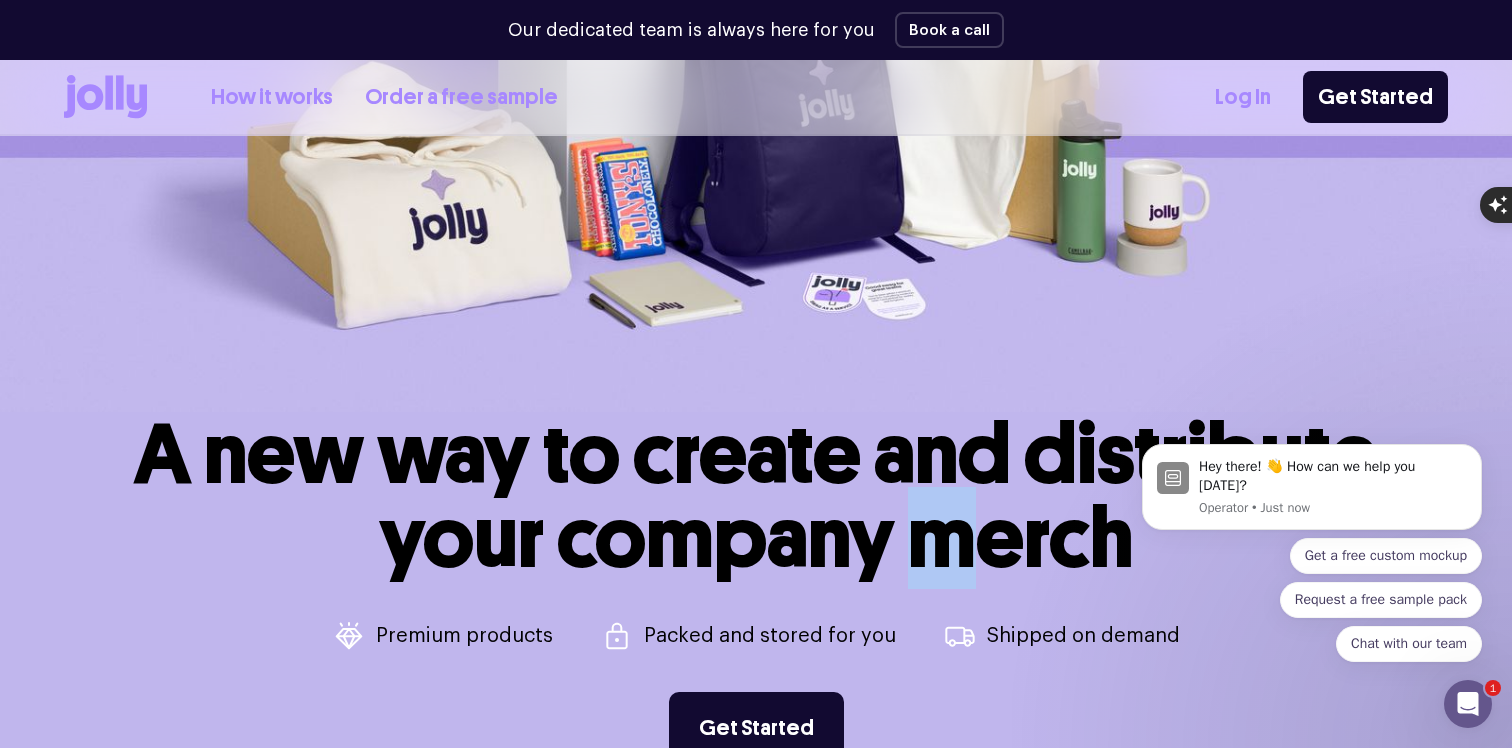 click on "A new way to create and distribute
your company merch" at bounding box center [756, 496] 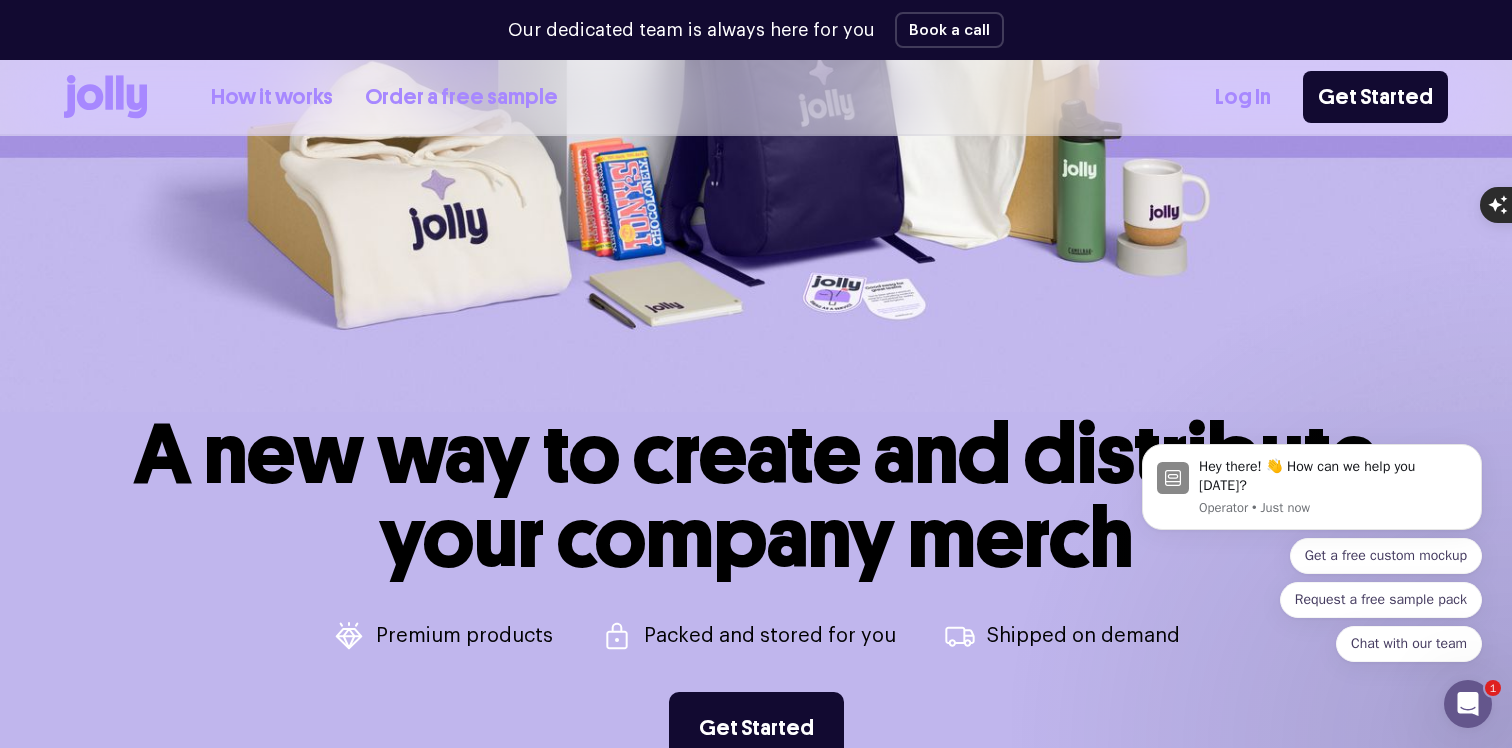 click on "A new way to create and distribute
your company merch" at bounding box center (756, 496) 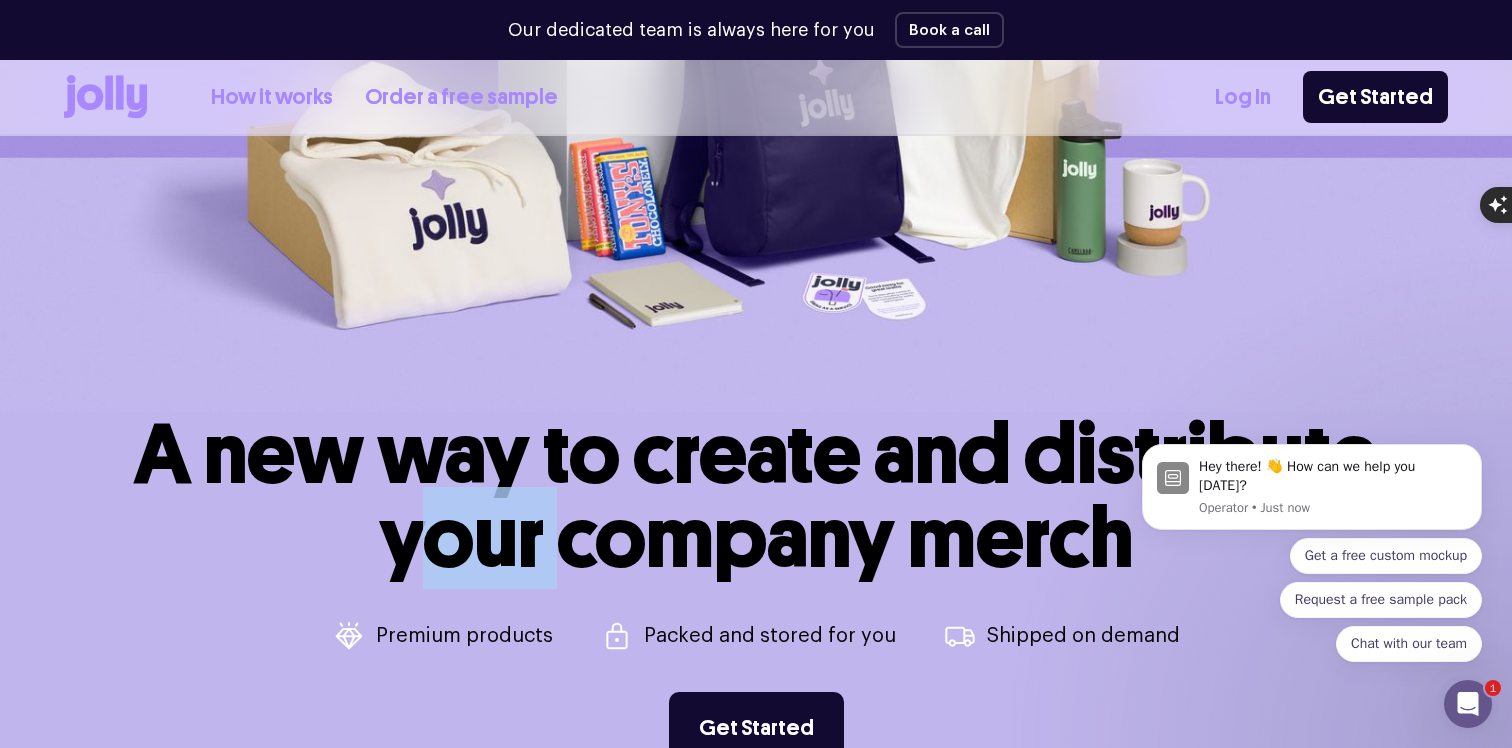 click on "A new way to create and distribute
your company merch" at bounding box center (756, 496) 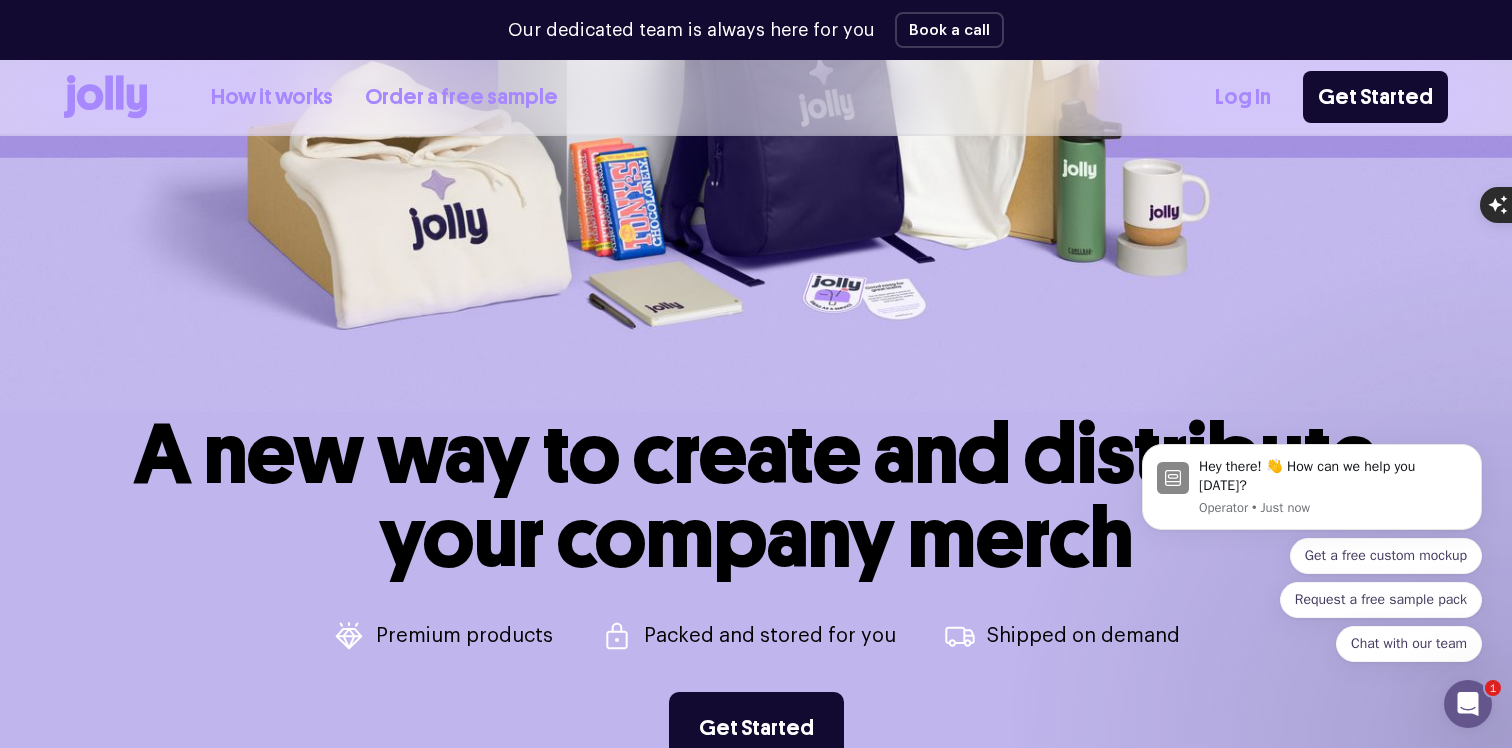 click on "A new way to create and distribute
your company merch" at bounding box center (756, 496) 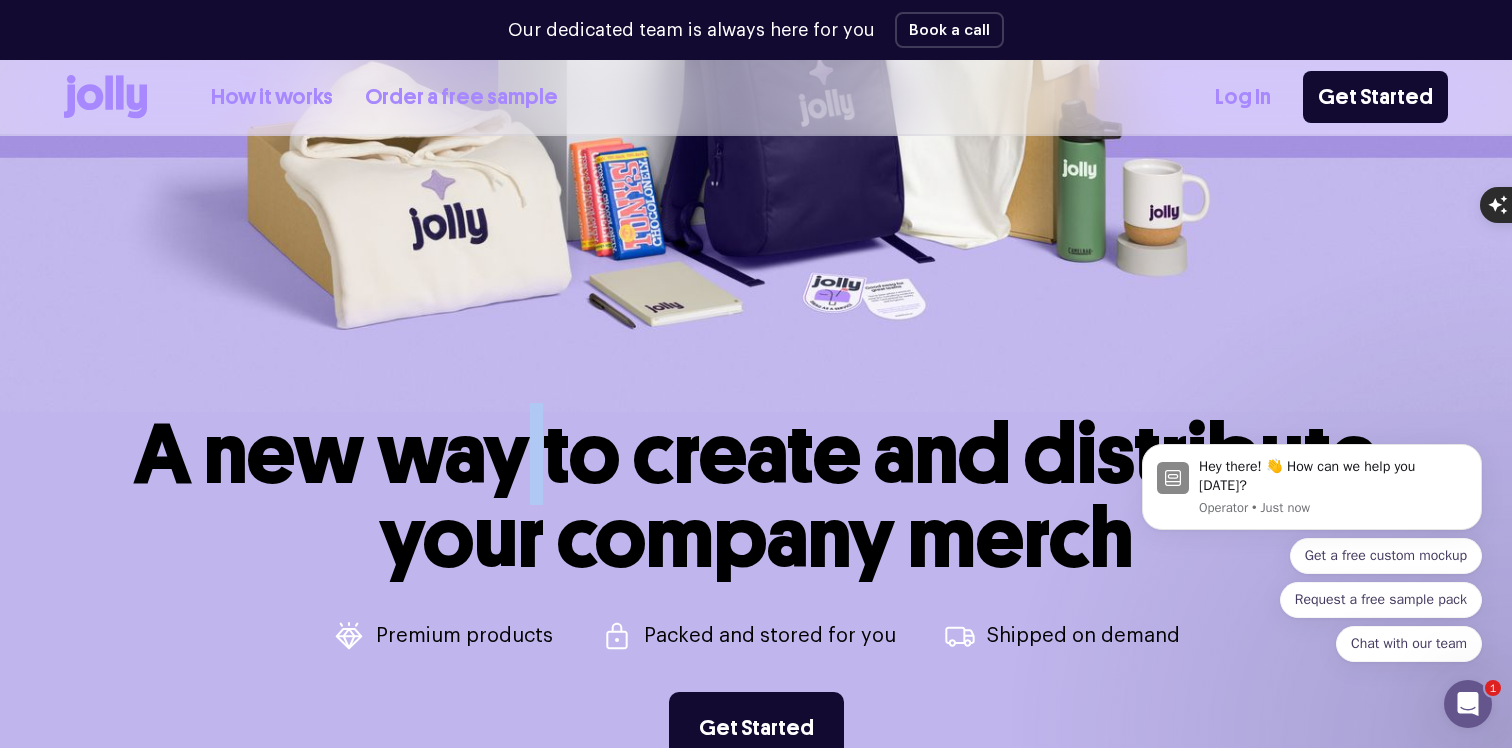 click on "A new way to create and distribute
your company merch" at bounding box center (756, 496) 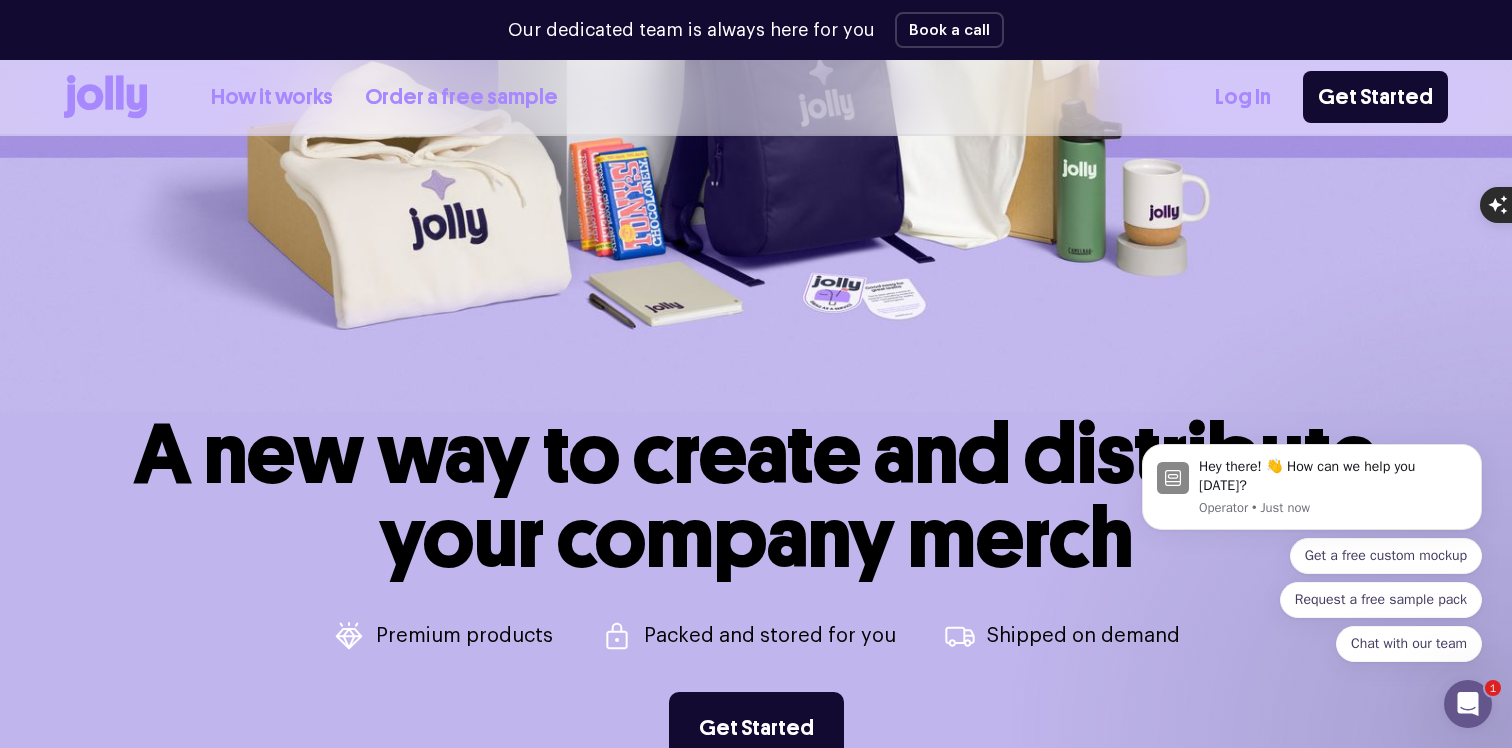 click on "A new way to create and distribute
your company merch" at bounding box center (756, 496) 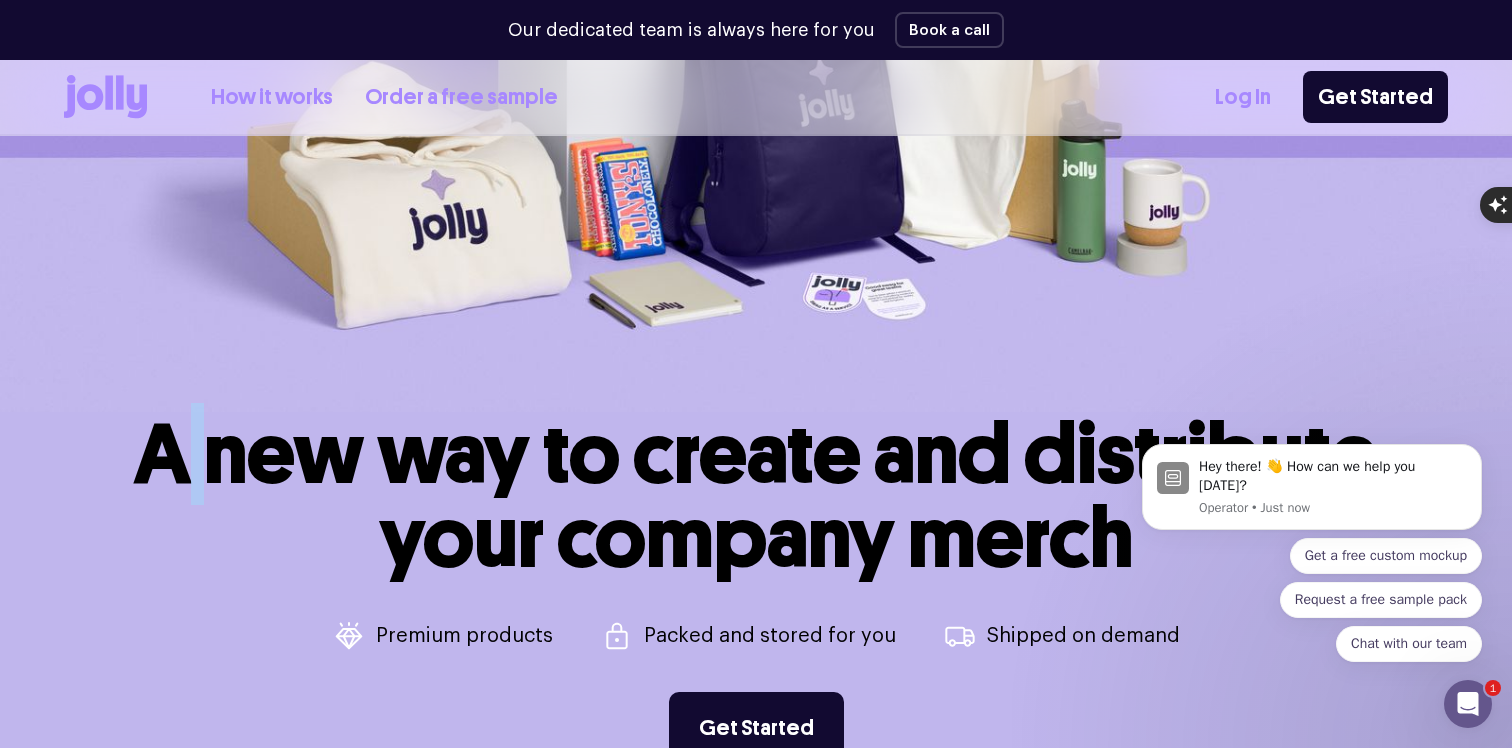 click on "A new way to create and distribute
your company merch" at bounding box center (756, 496) 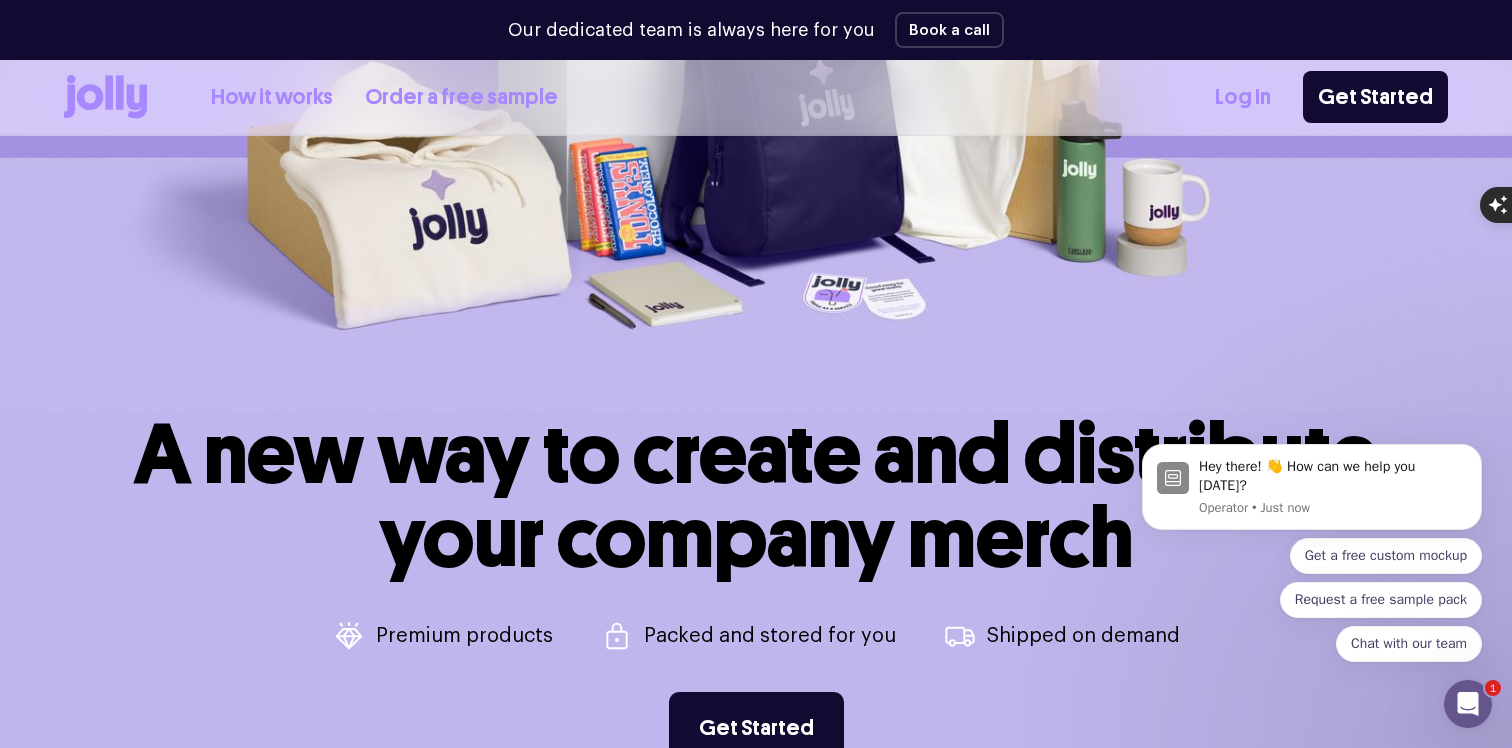 click on "A new way to create and distribute
your company merch" at bounding box center (756, 496) 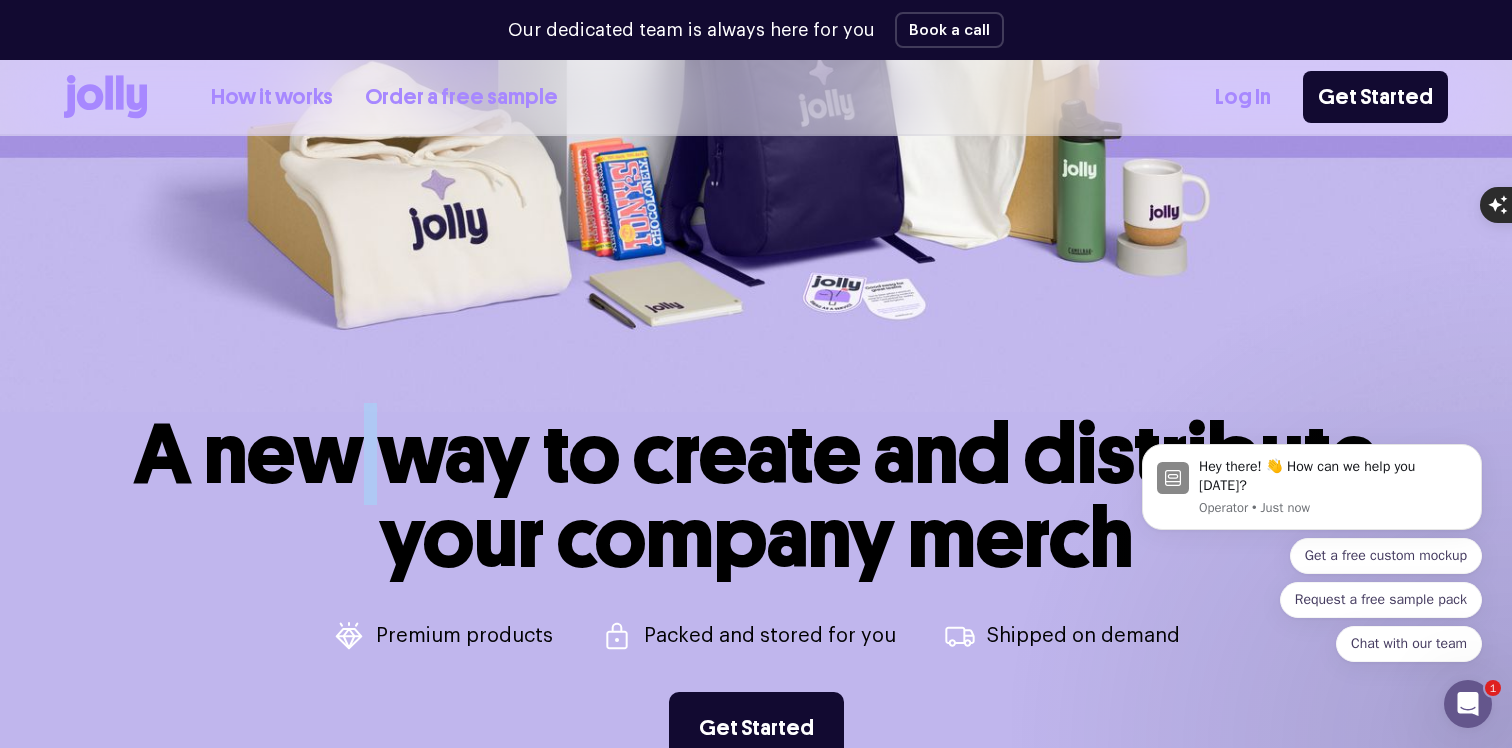 click on "A new way to create and distribute
your company merch" at bounding box center (756, 496) 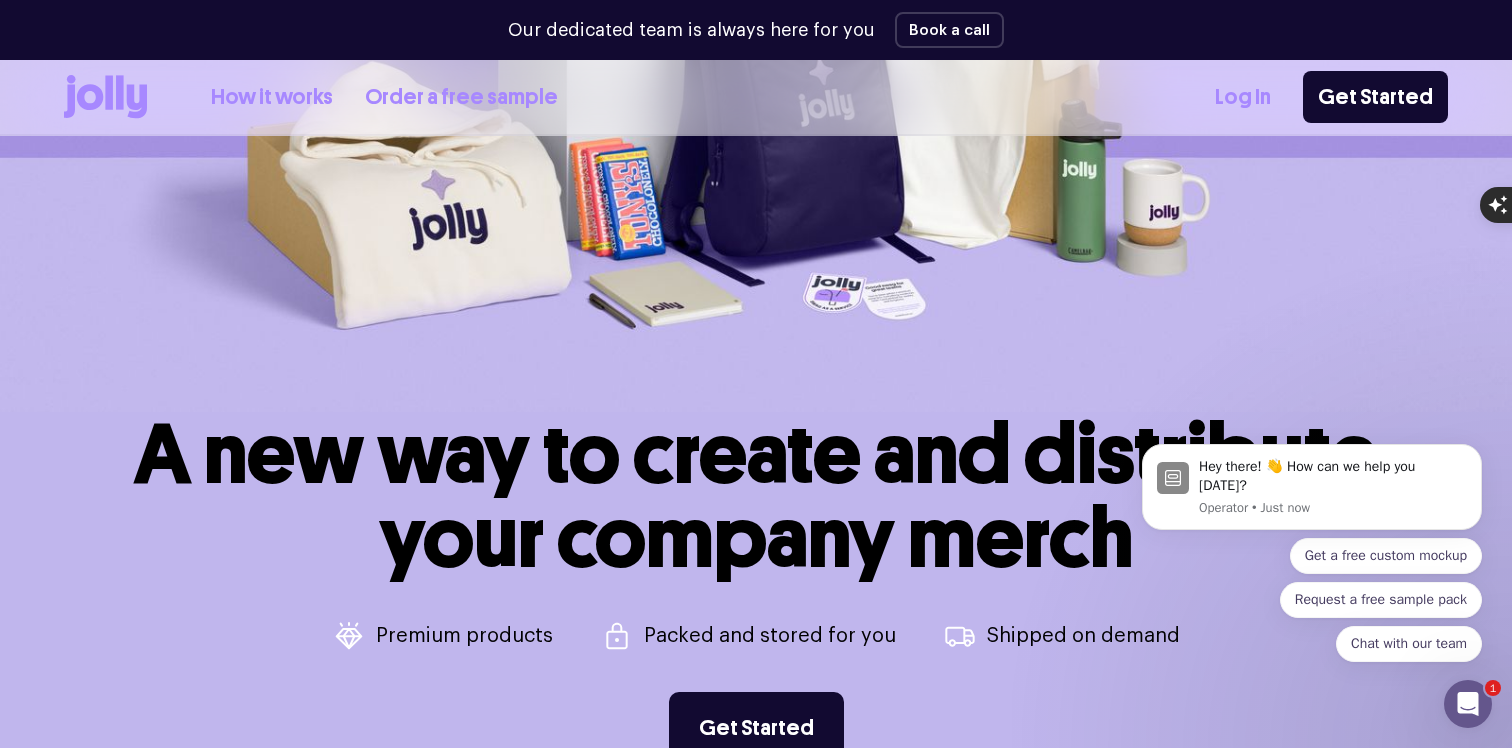 click on "A new way to create and distribute
your company merch" at bounding box center (756, 496) 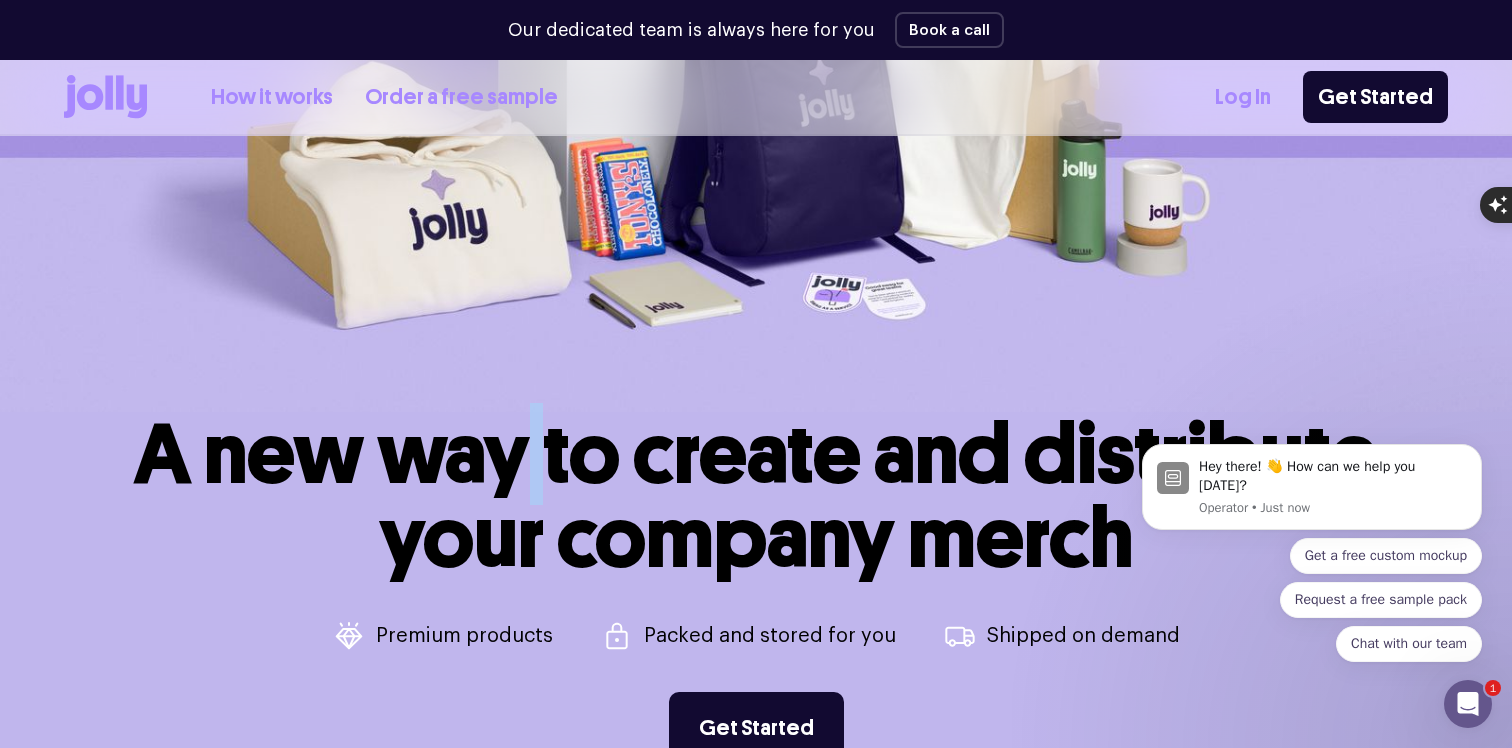click on "A new way to create and distribute
your company merch" at bounding box center [756, 496] 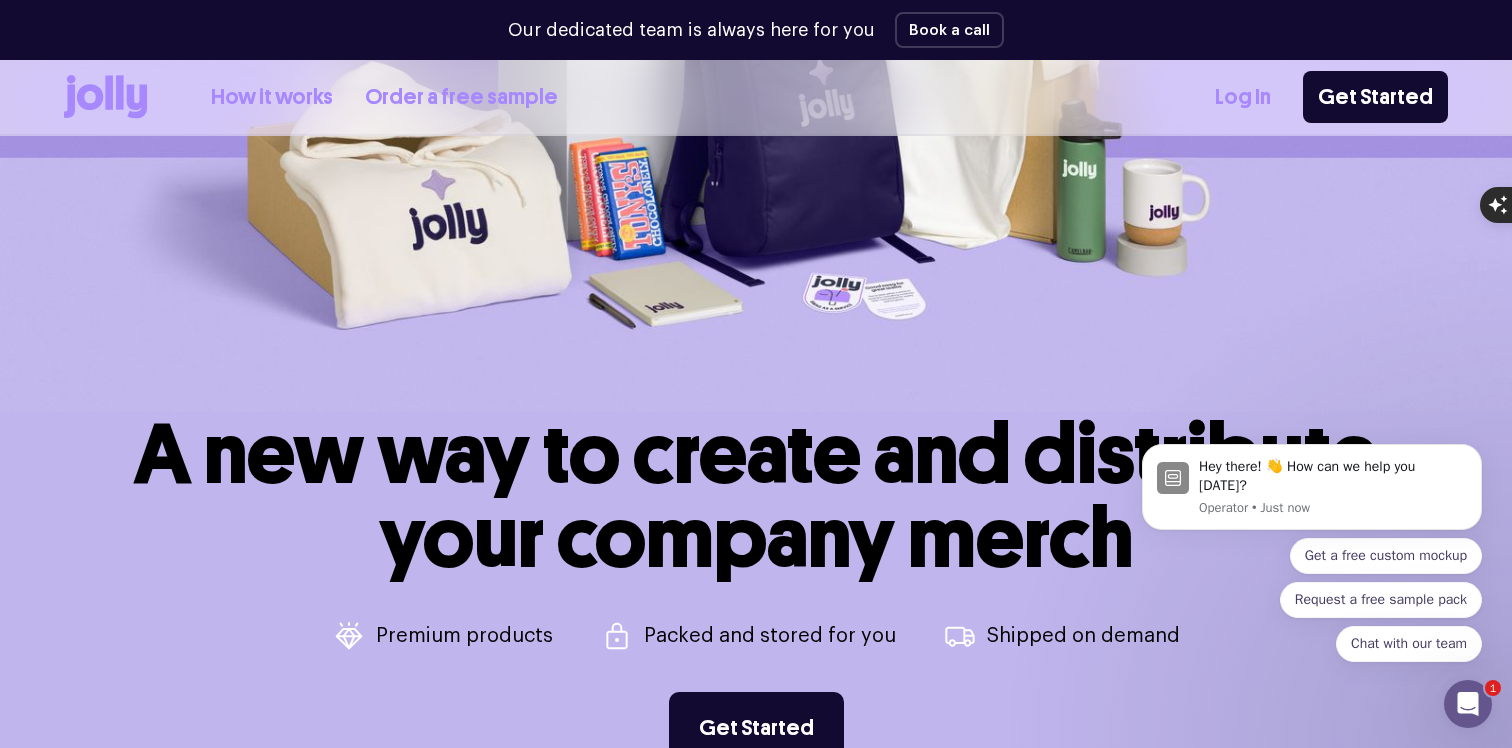click on "A new way to create and distribute
your company merch" at bounding box center (756, 496) 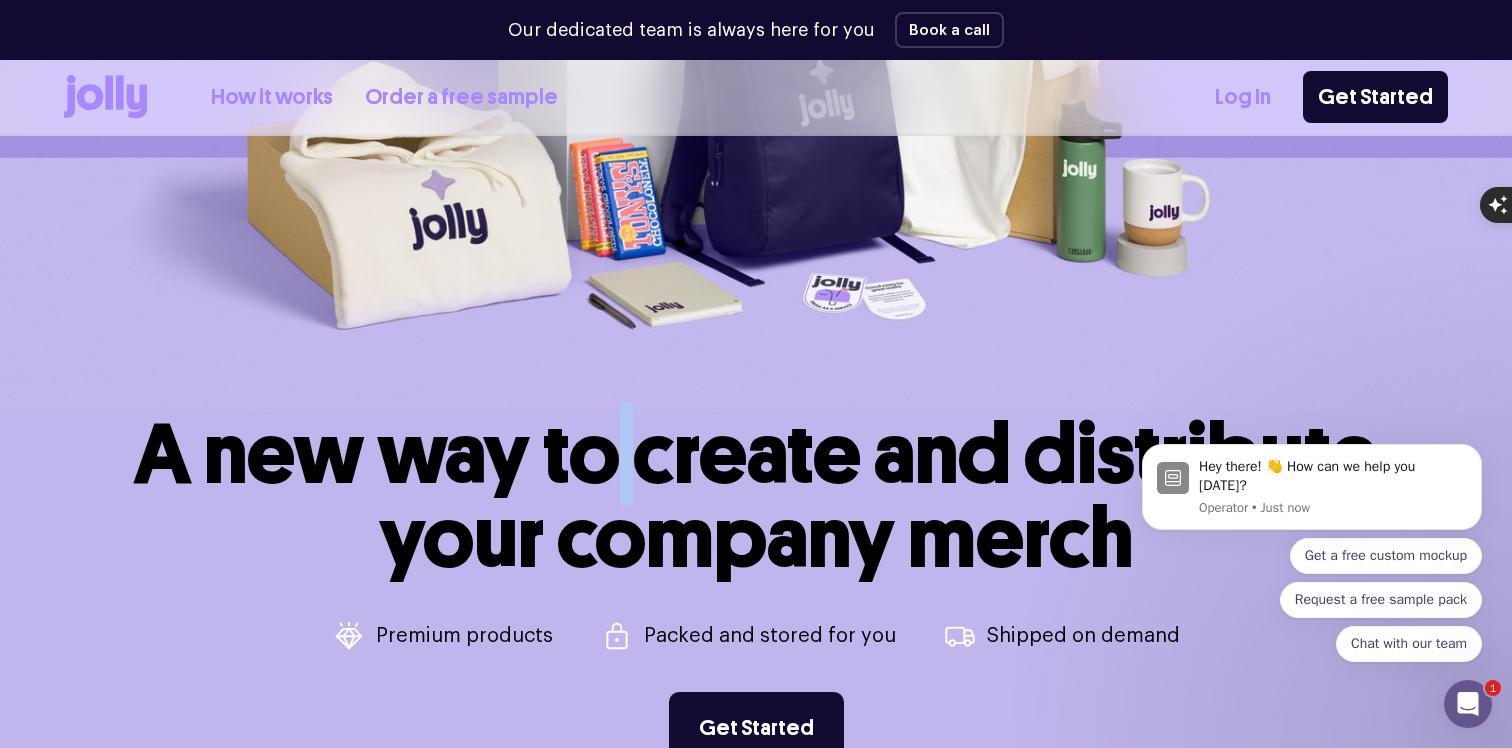 click on "A new way to create and distribute
your company merch" at bounding box center [756, 496] 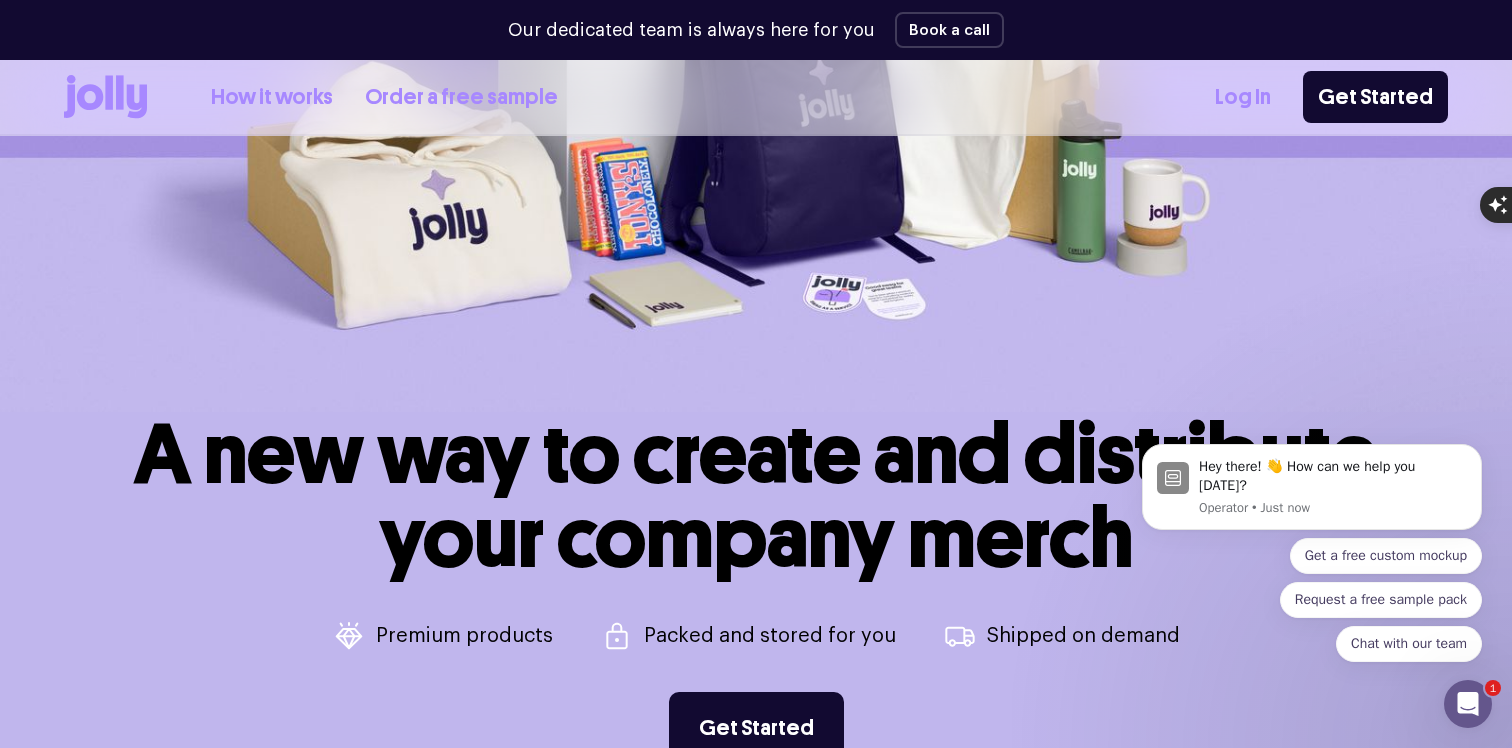 click on "A new way to create and distribute
your company merch" at bounding box center [756, 496] 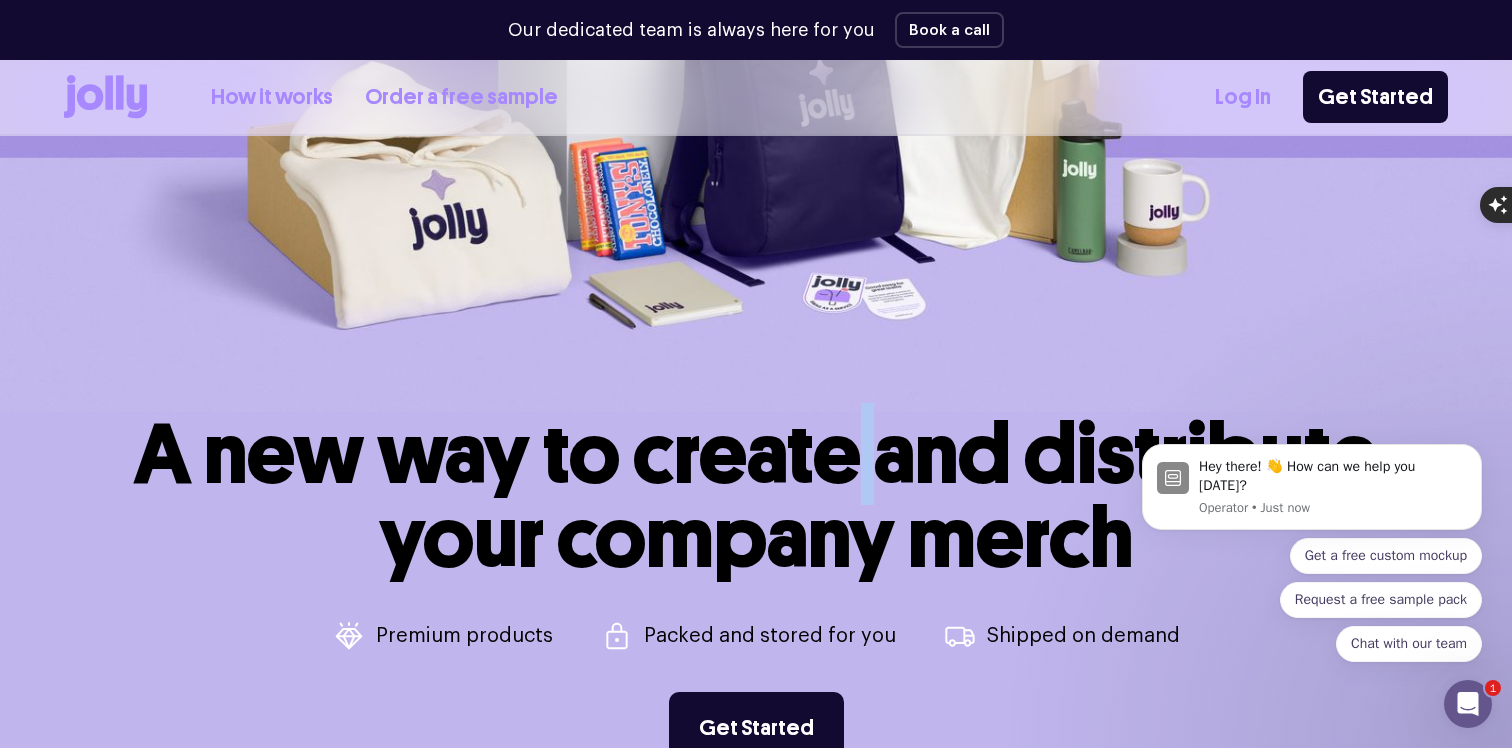 click on "A new way to create and distribute
your company merch" at bounding box center (756, 496) 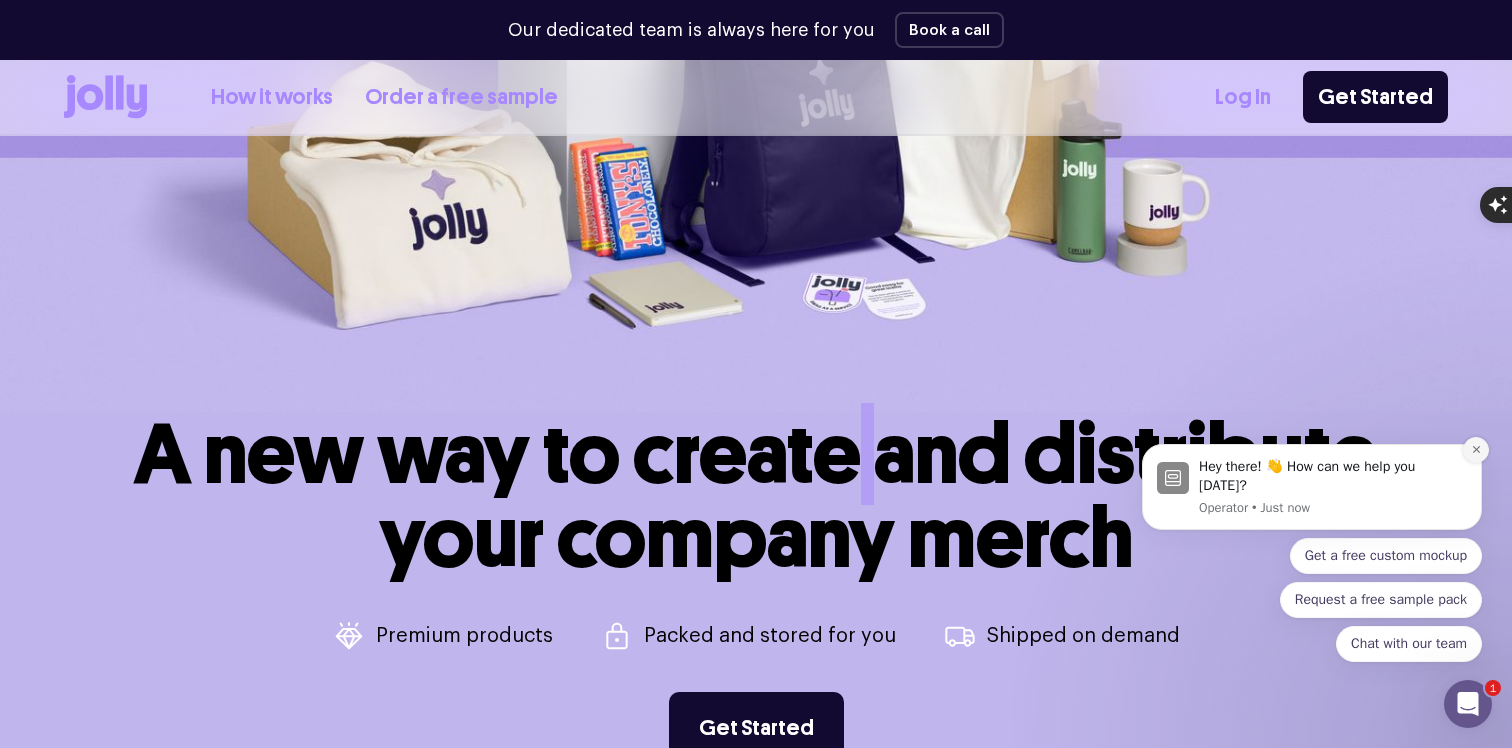 click at bounding box center (1476, 450) 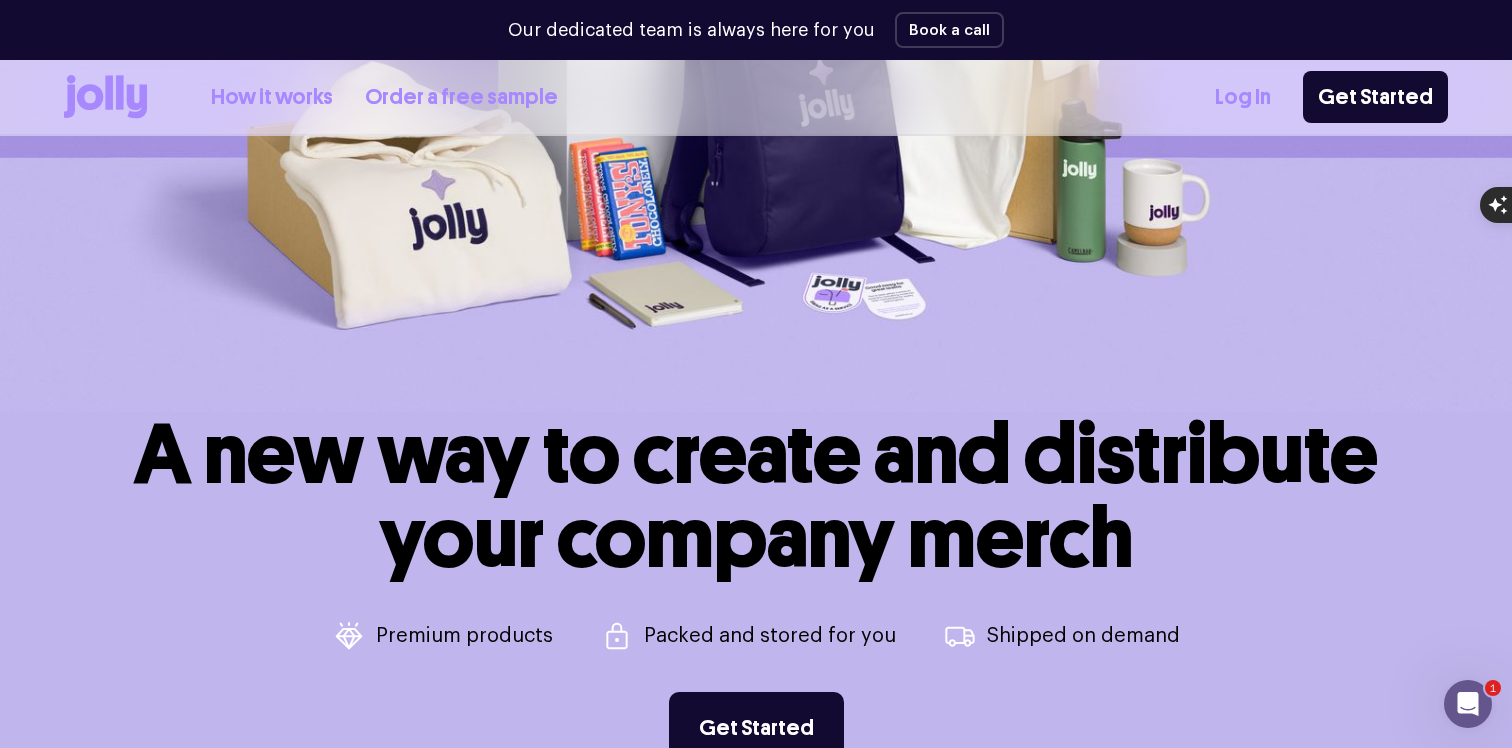 click on "A new way to create and distribute
your company merch" at bounding box center [756, 496] 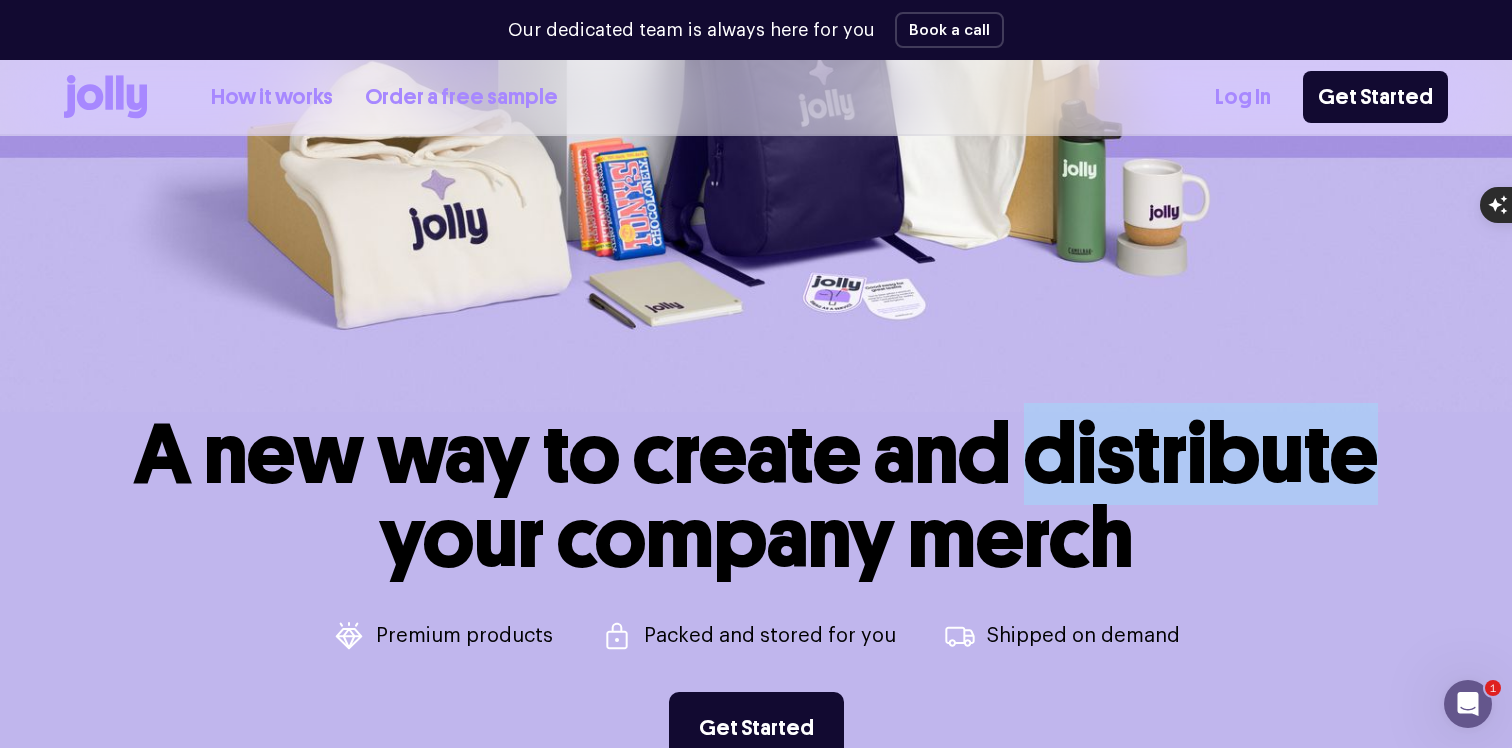 click on "A new way to create and distribute
your company merch" at bounding box center (756, 496) 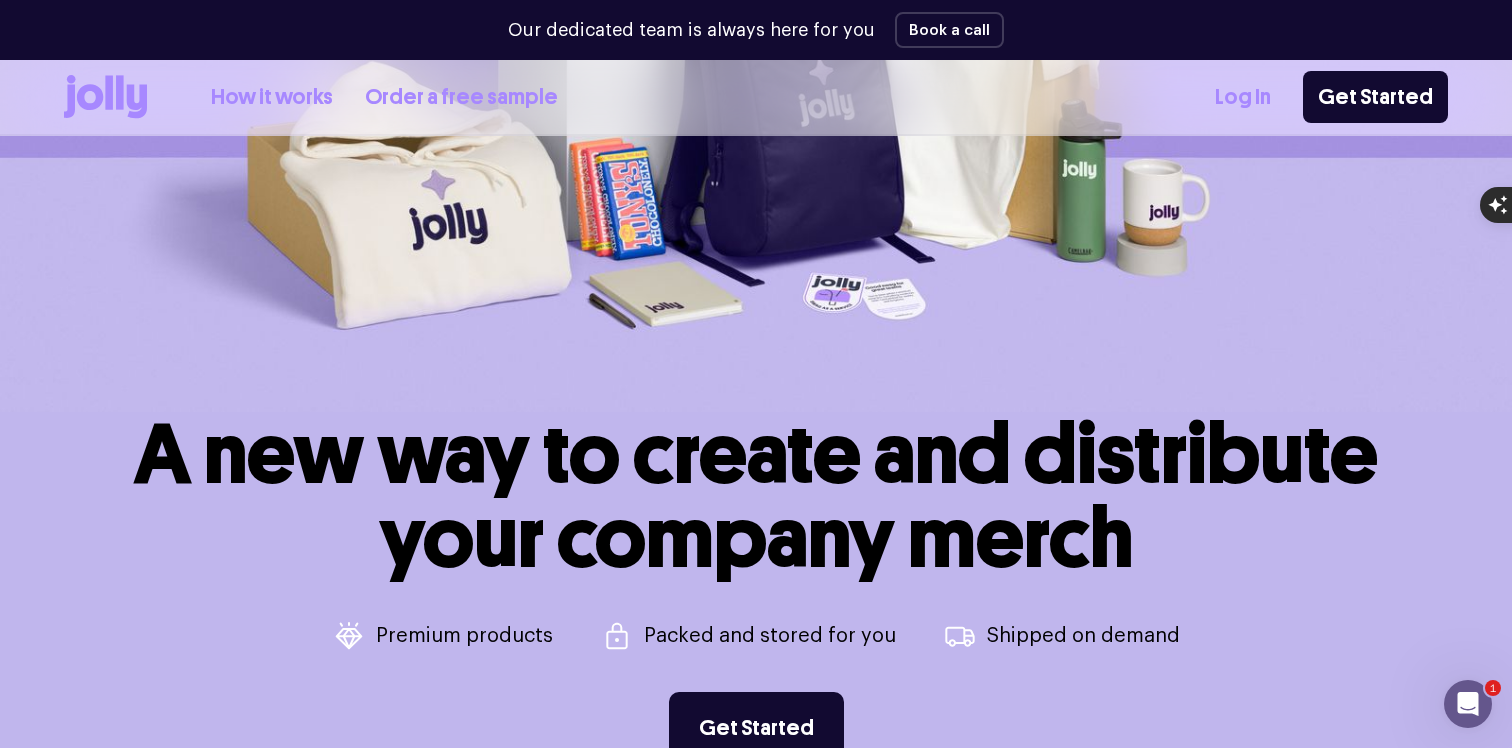 click on "A new way to create and distribute
your company merch" at bounding box center [756, 496] 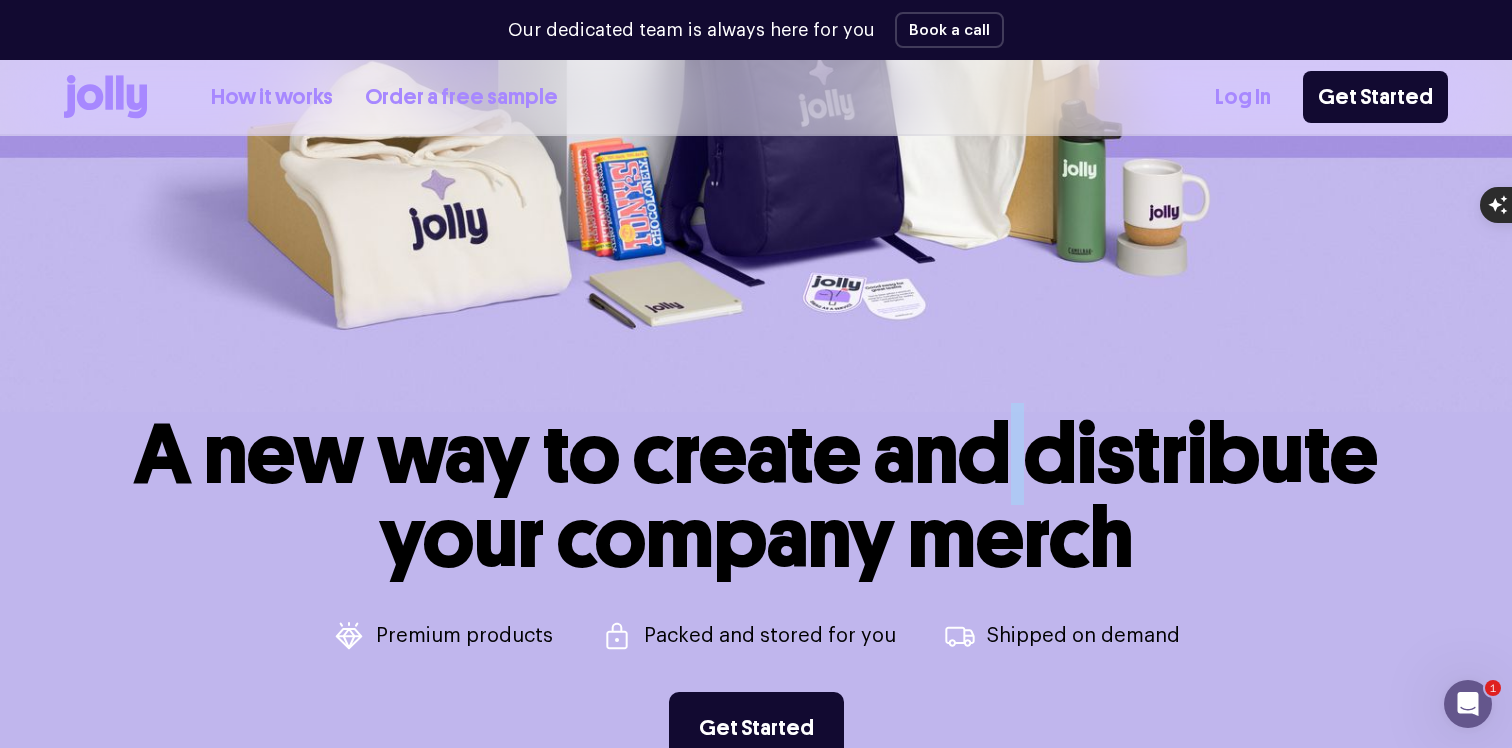 click on "A new way to create and distribute
your company merch" at bounding box center (756, 496) 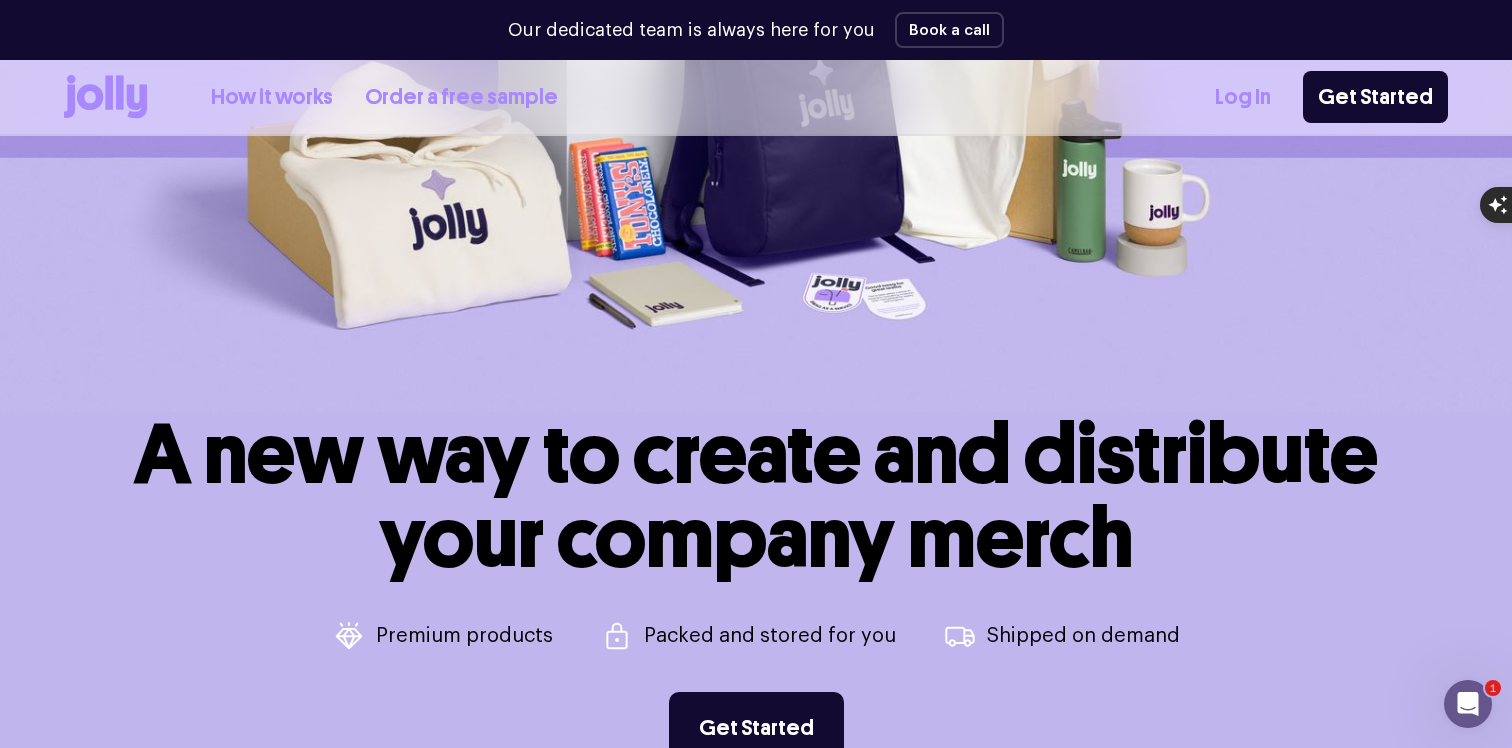 click on "A new way to create and distribute
your company merch" at bounding box center [756, 496] 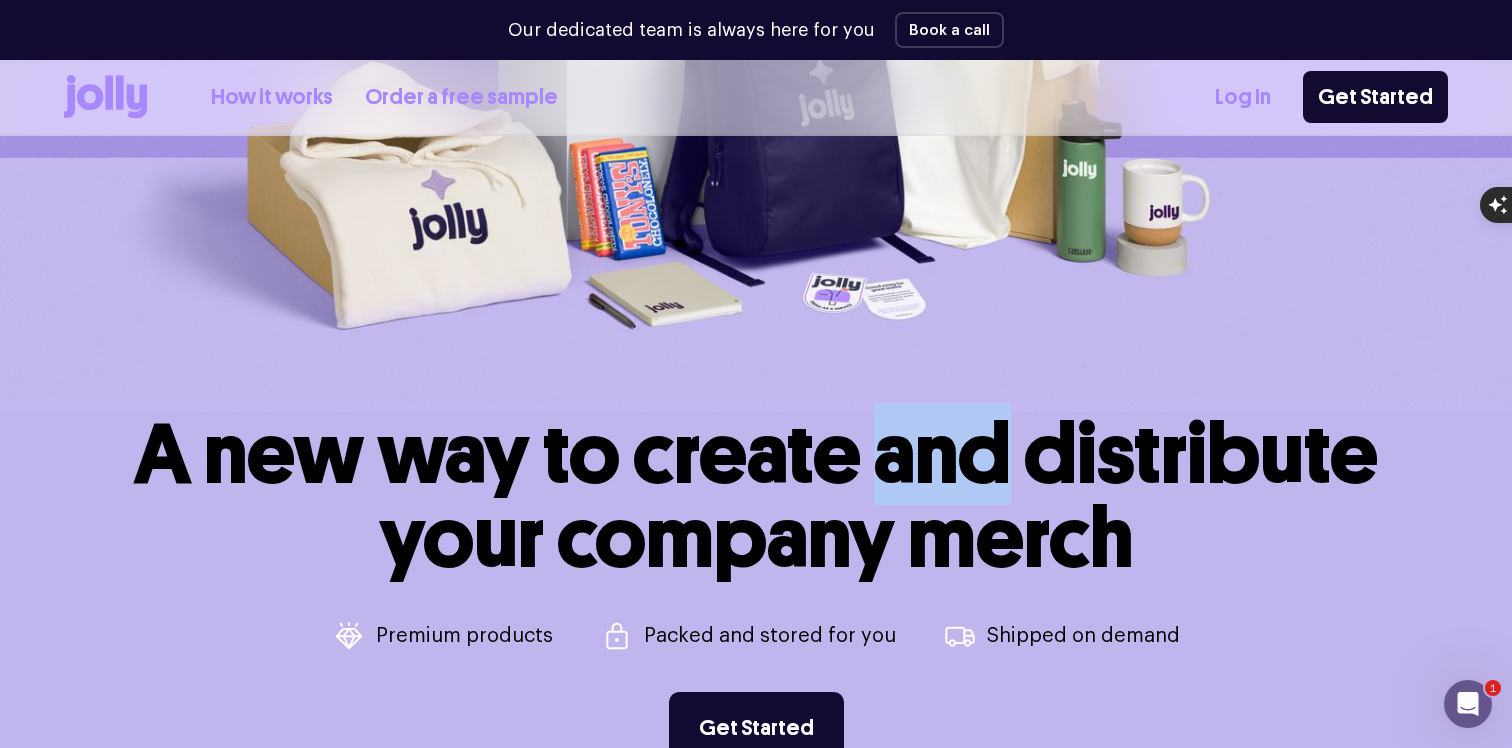 click on "A new way to create and distribute
your company merch" at bounding box center [756, 496] 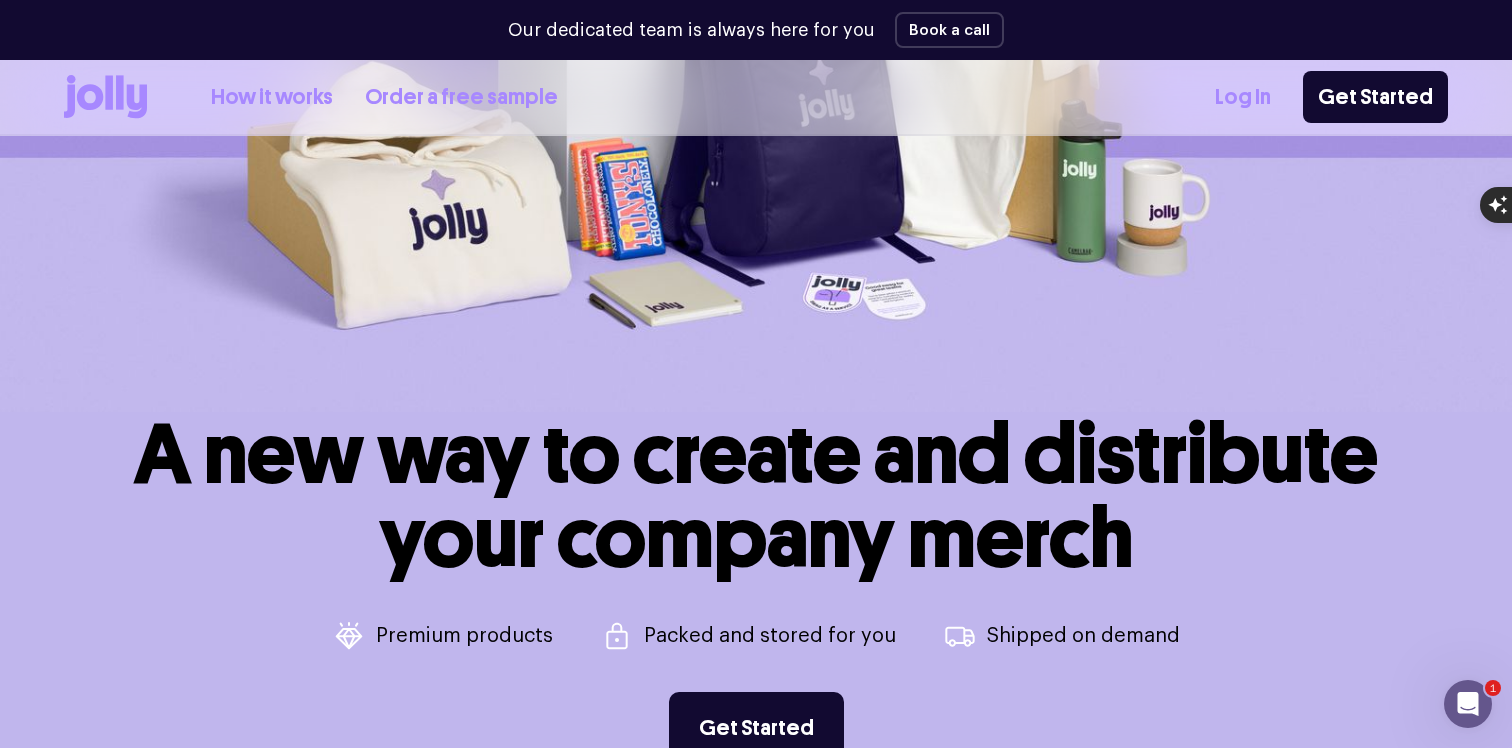 click on "A new way to create and distribute
your company merch" at bounding box center (756, 496) 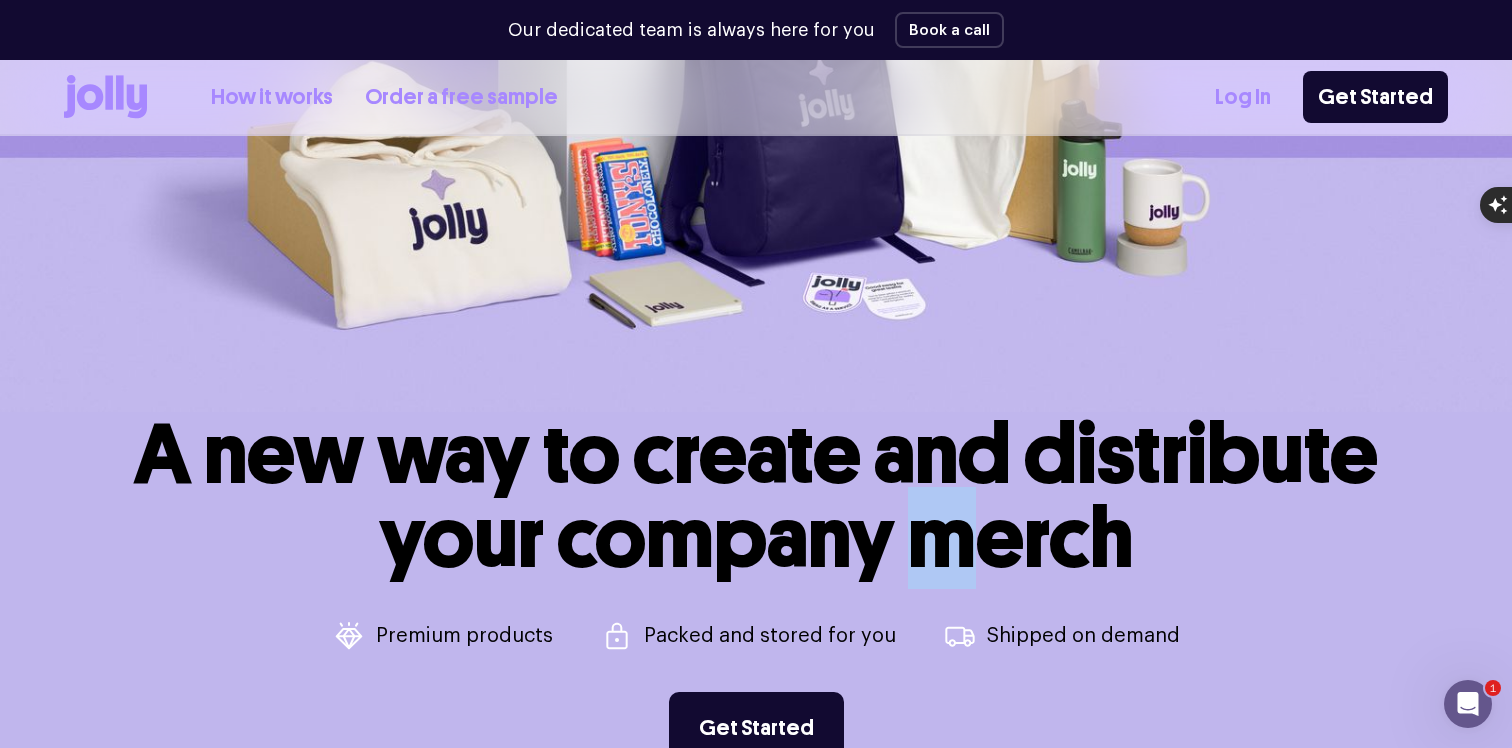 click on "A new way to create and distribute
your company merch" at bounding box center (756, 496) 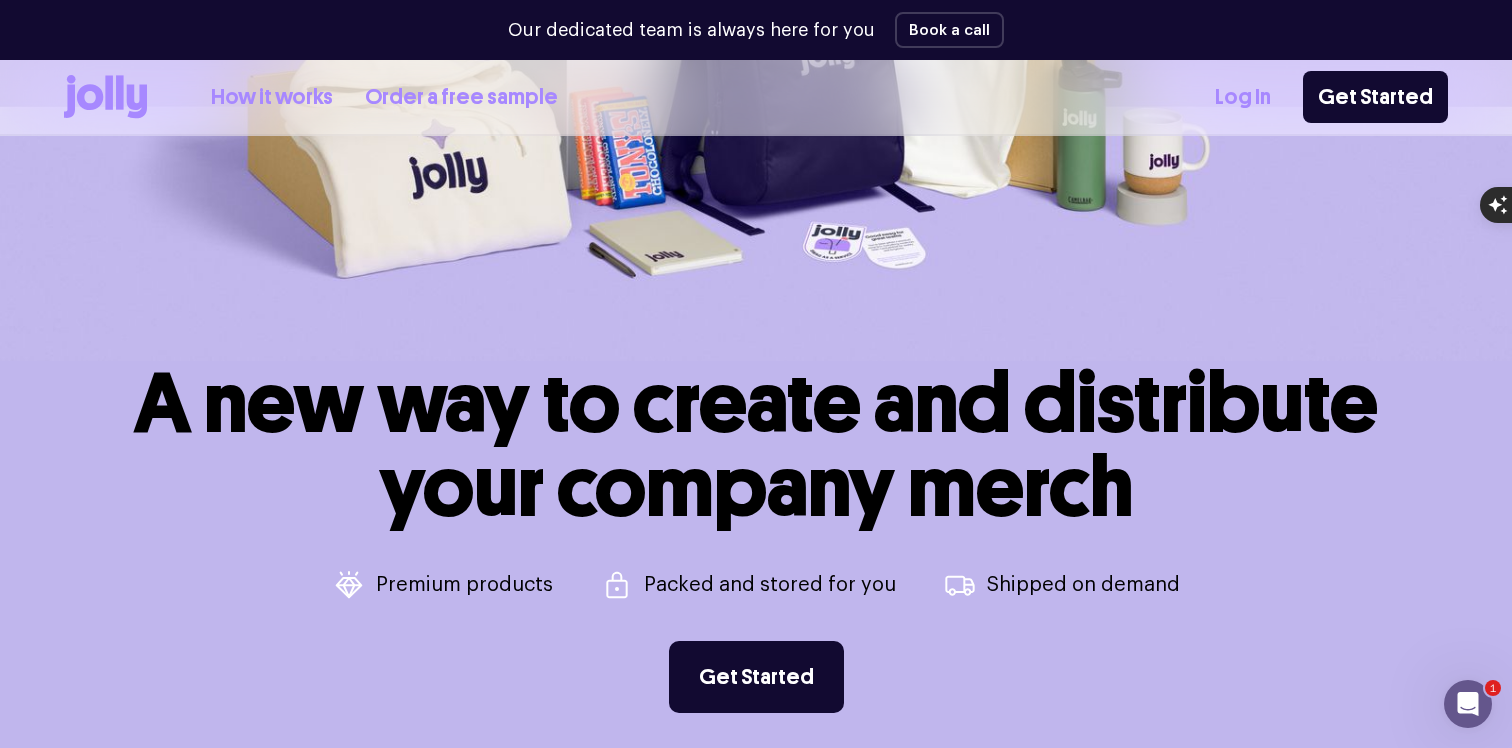 scroll, scrollTop: 0, scrollLeft: 0, axis: both 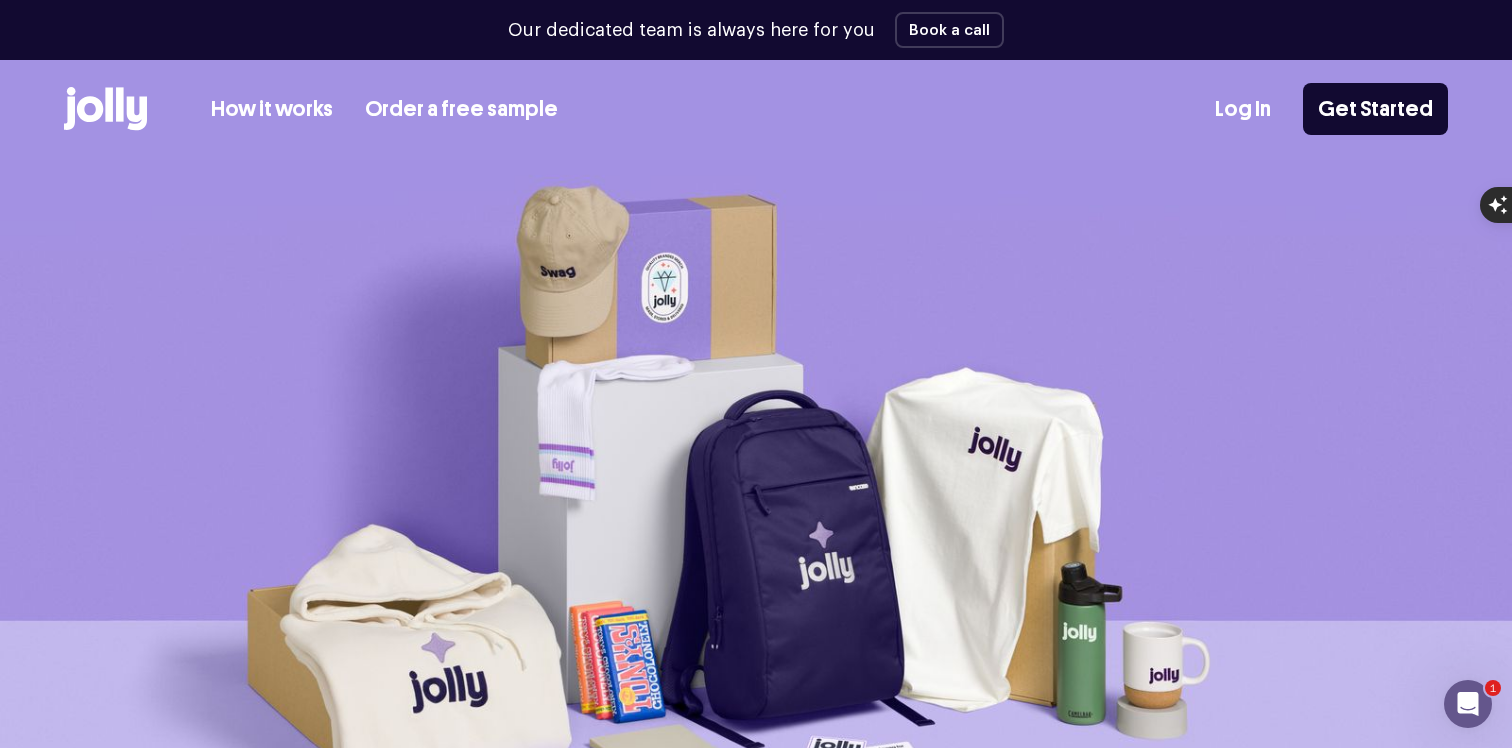 click on "How it works" at bounding box center (272, 109) 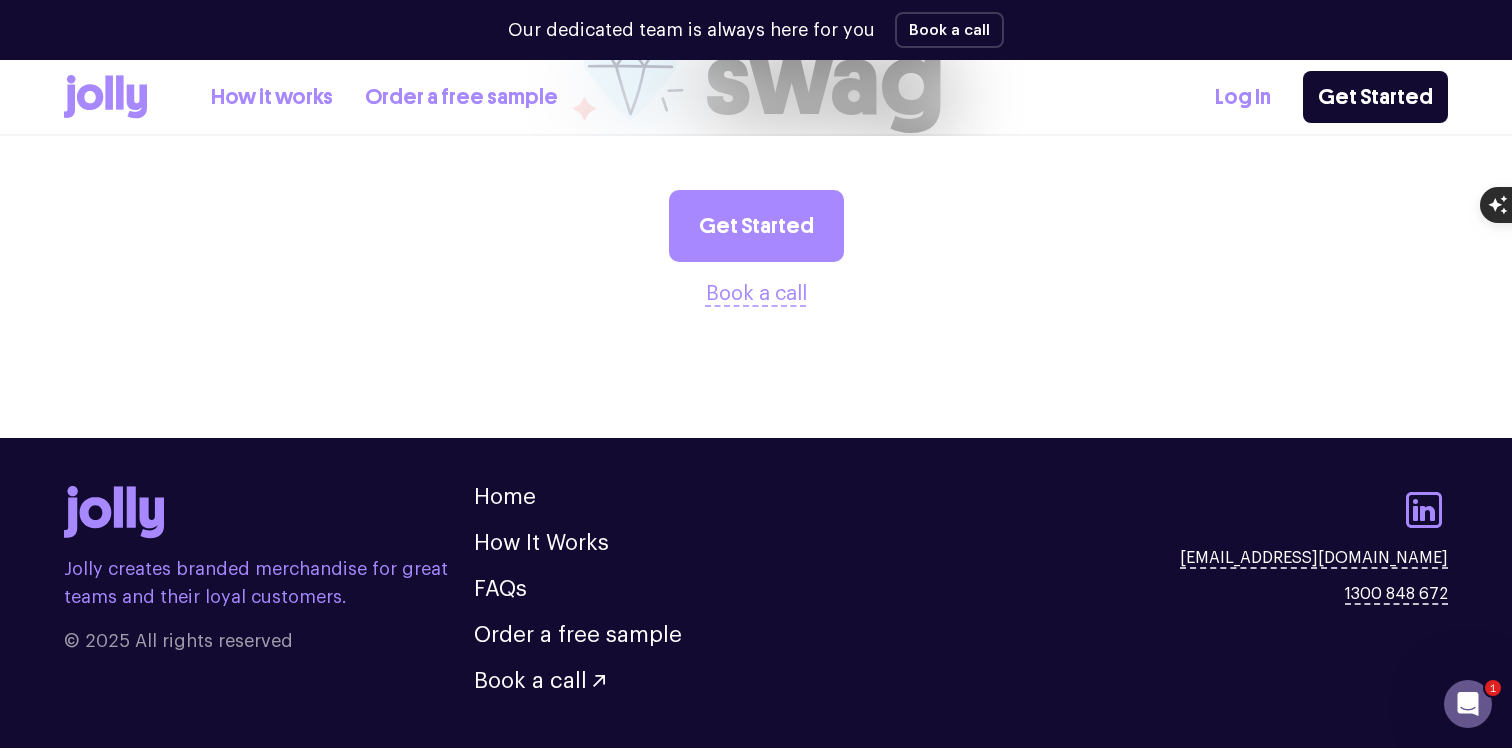 scroll, scrollTop: 4140, scrollLeft: 0, axis: vertical 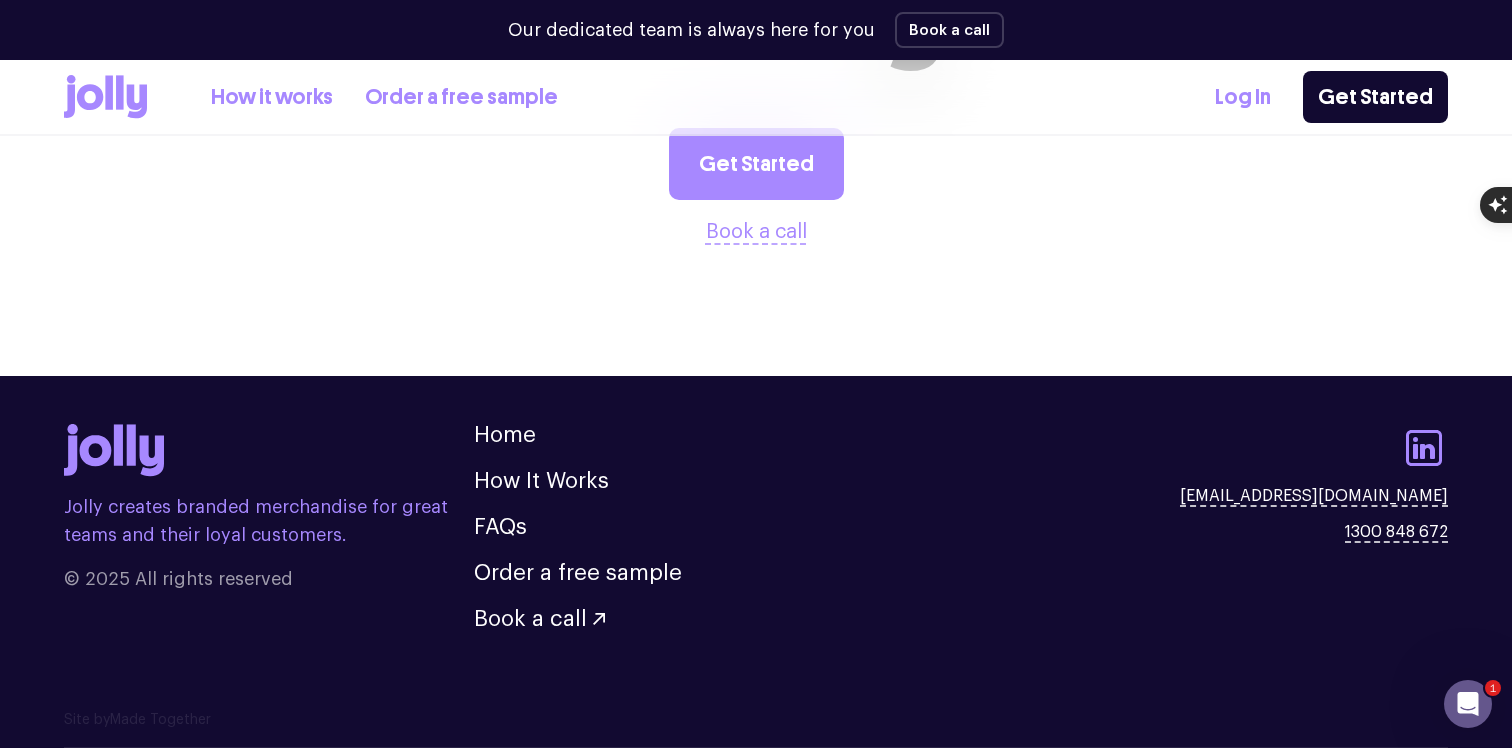 click on "Jolly creates branded merchandise for great teams and their loyal customers." at bounding box center (269, 521) 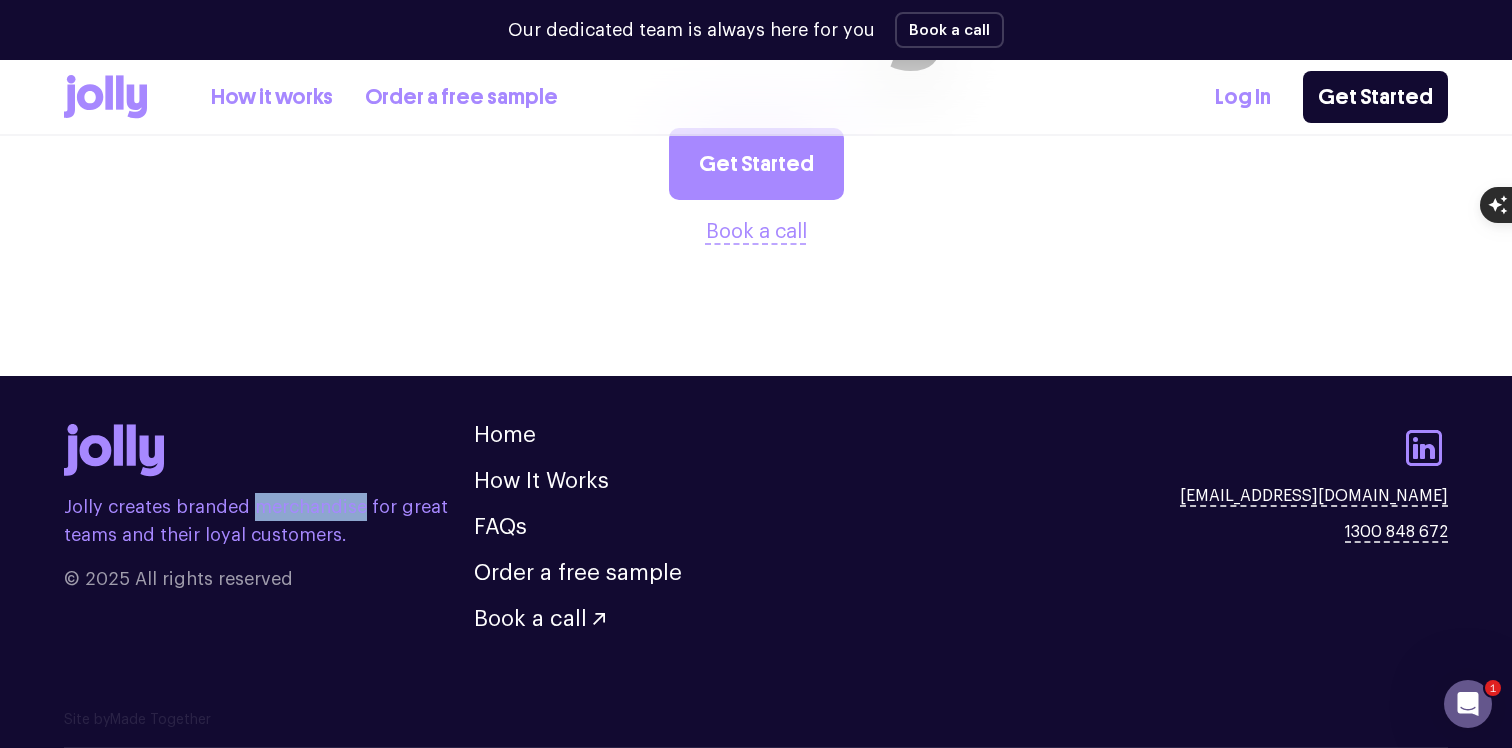 click on "Jolly creates branded merchandise for great teams and their loyal customers." at bounding box center [269, 521] 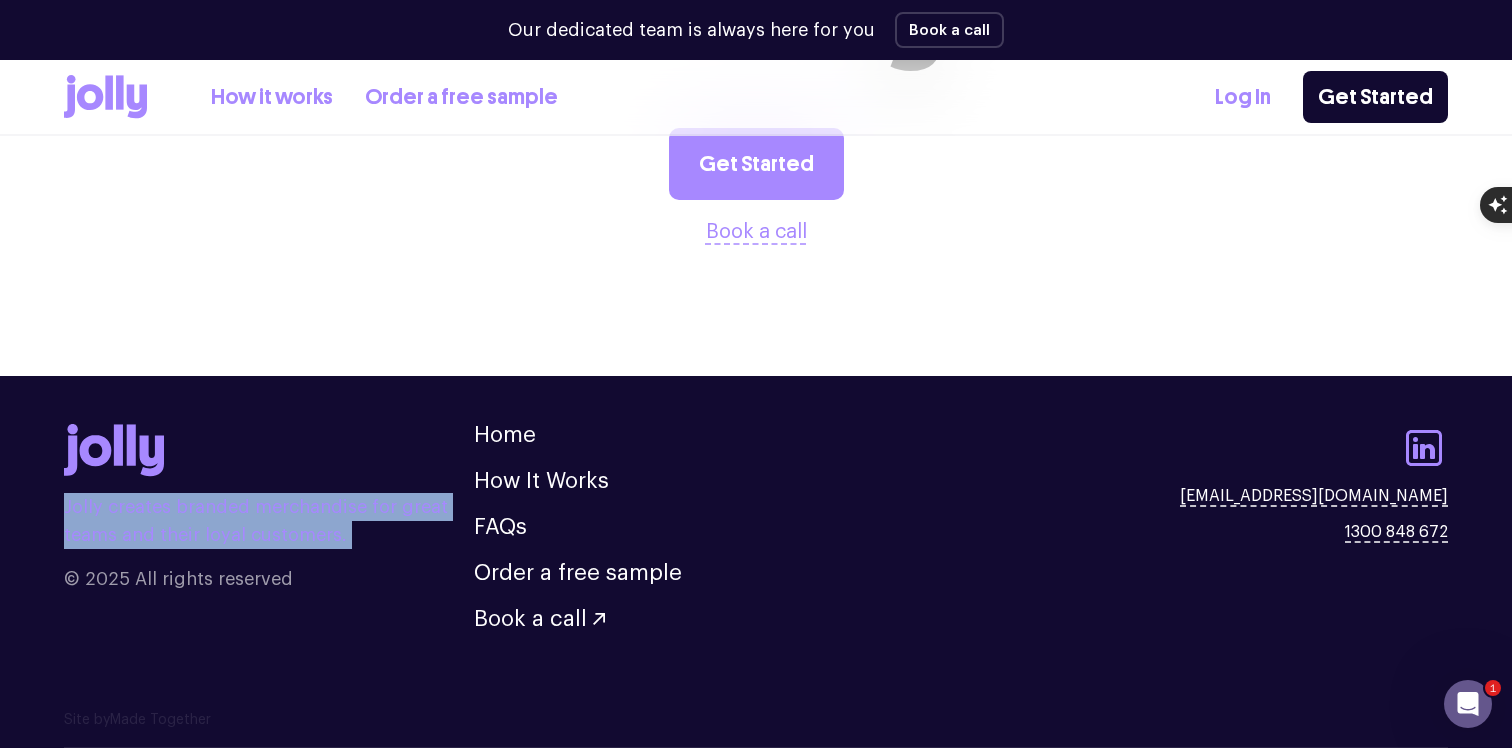 click on "Jolly creates branded merchandise for great teams and their loyal customers." at bounding box center [269, 521] 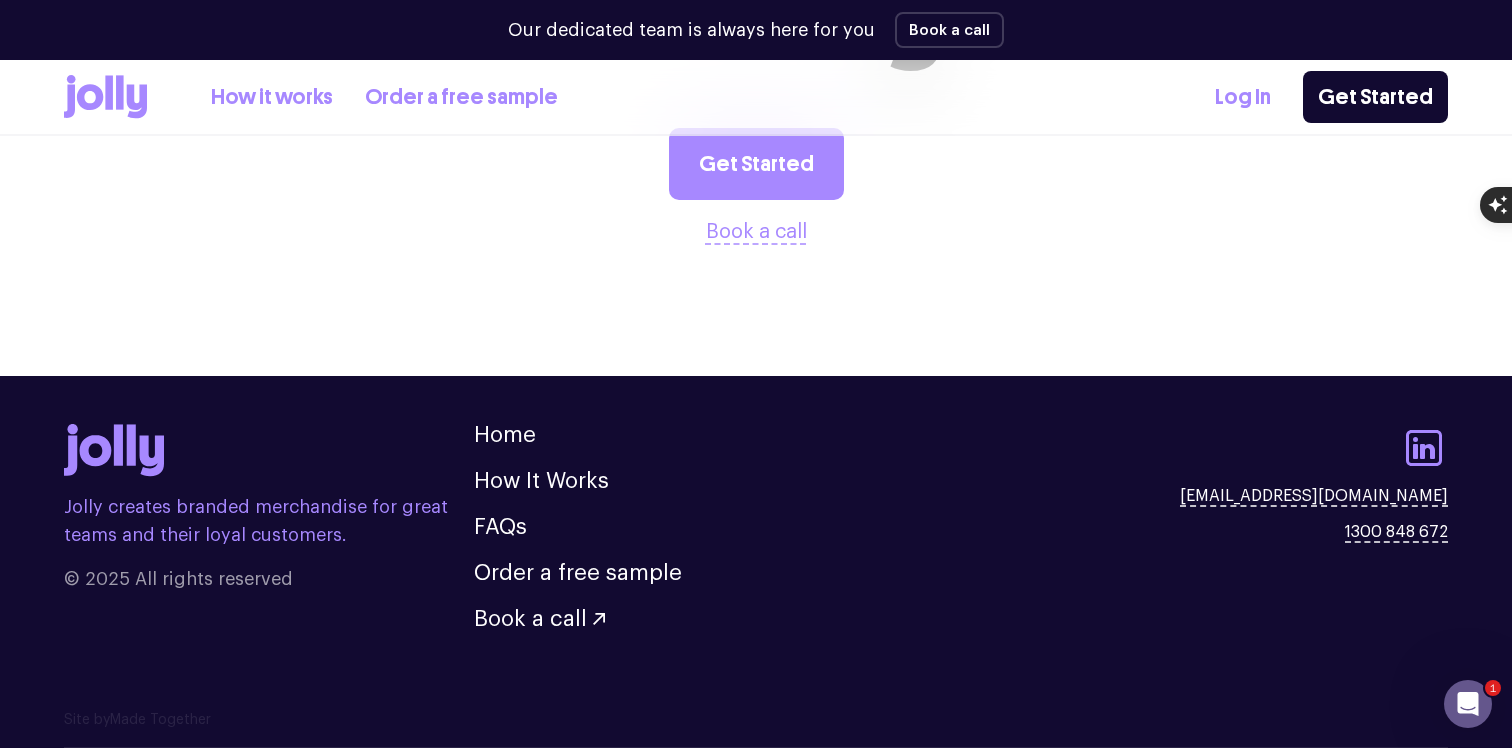 click on "Jolly creates branded merchandise for great teams and their loyal customers." at bounding box center (269, 521) 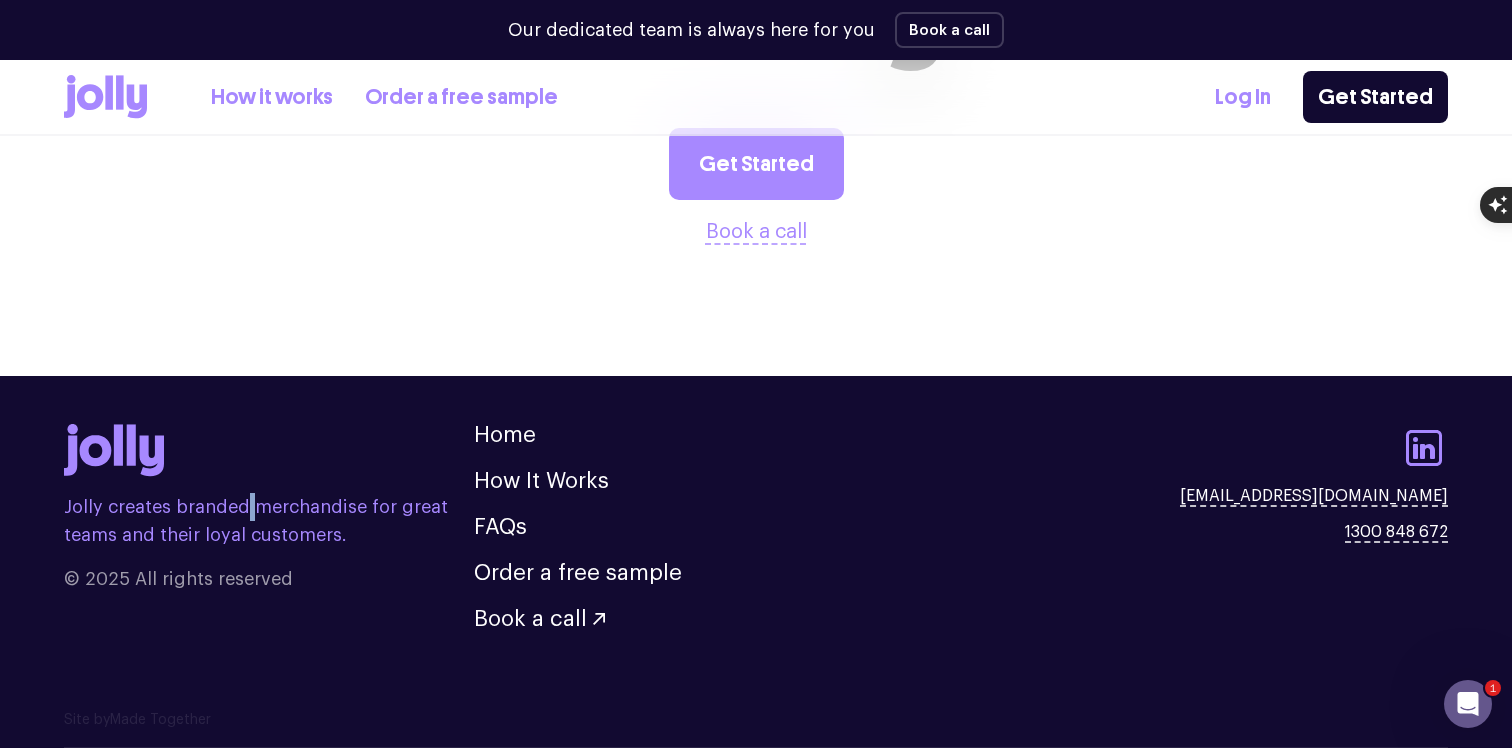 click on "Jolly creates branded merchandise for great teams and their loyal customers." at bounding box center [269, 521] 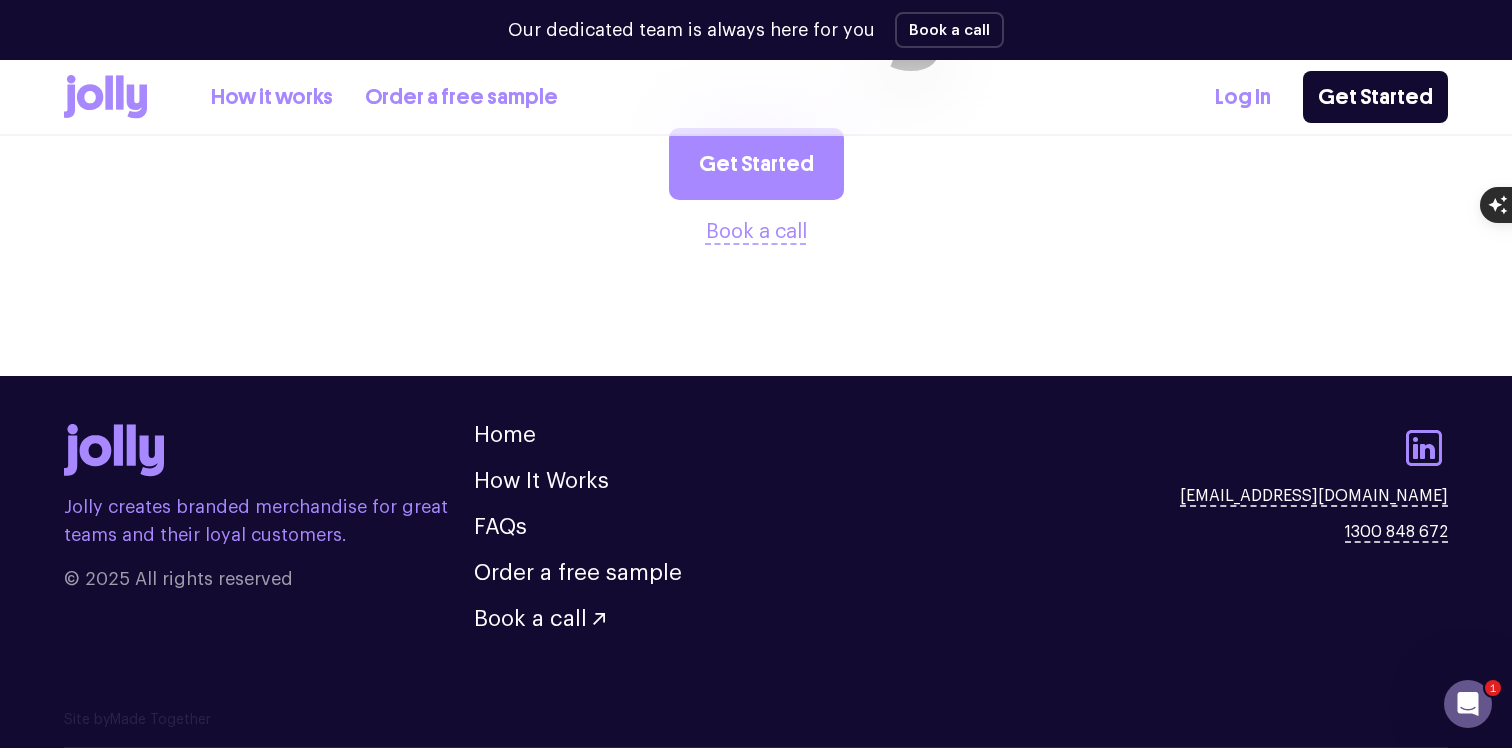 click on "Jolly creates branded merchandise for great teams and their loyal customers." at bounding box center (269, 521) 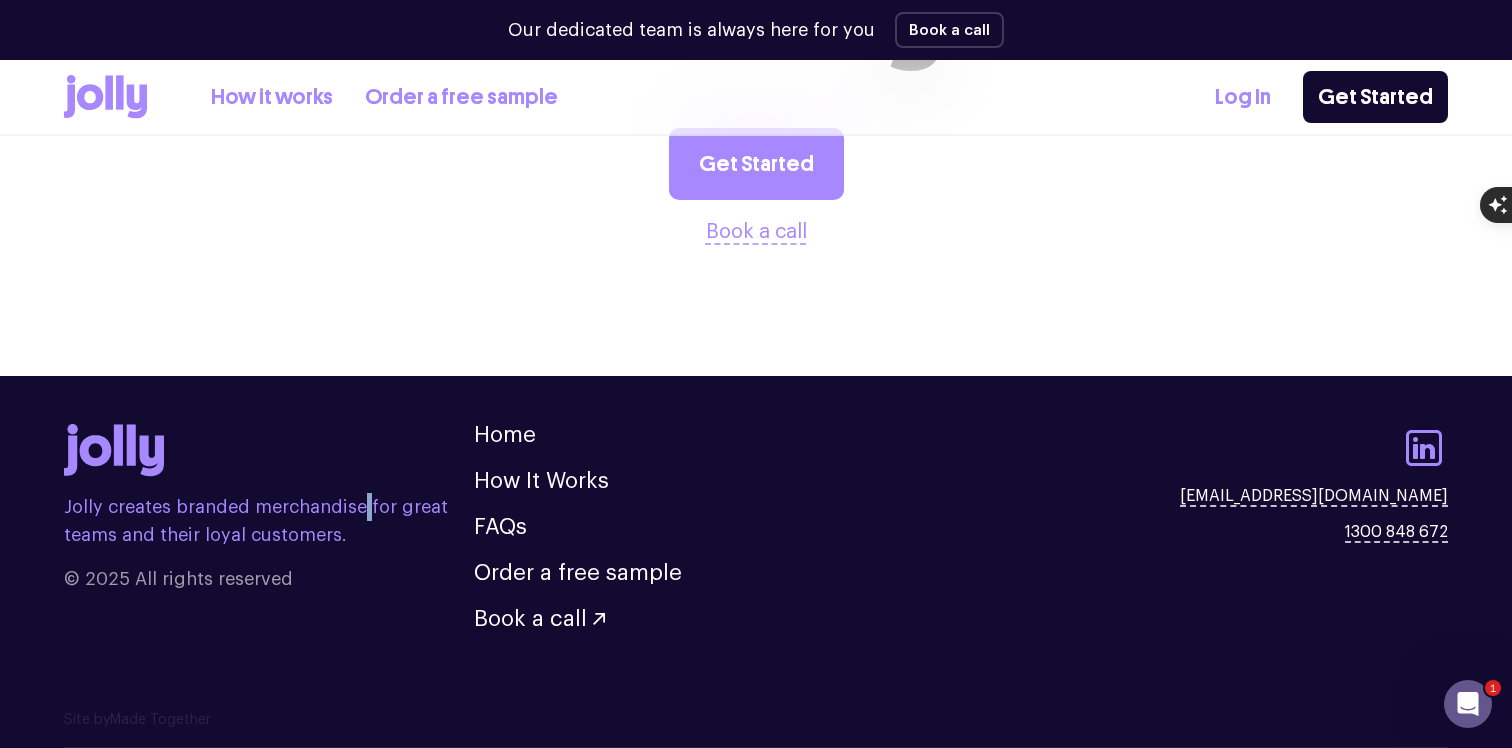 click on "Jolly creates branded merchandise for great teams and their loyal customers." at bounding box center [269, 521] 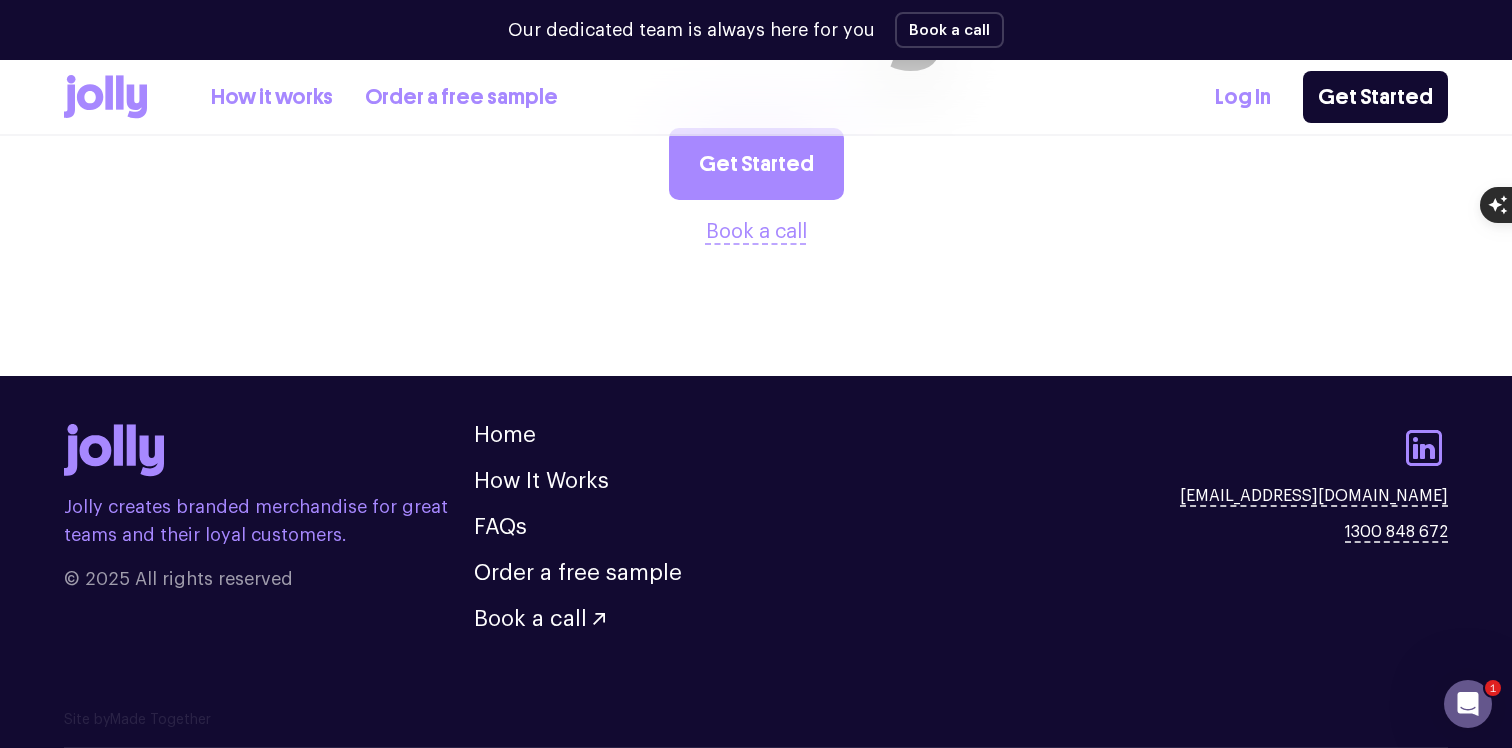 click on "Jolly creates branded merchandise for great teams and their loyal customers." at bounding box center (269, 521) 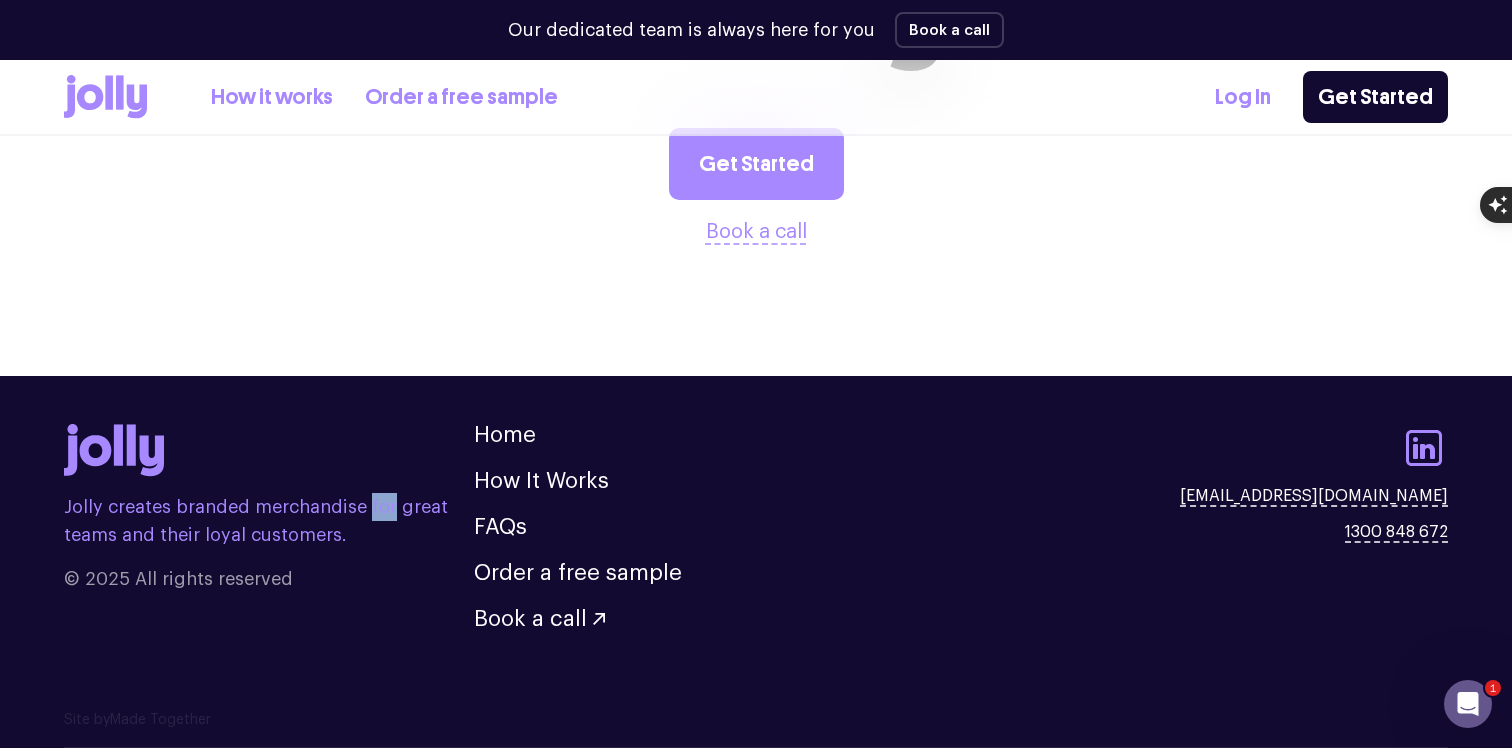 click on "Jolly creates branded merchandise for great teams and their loyal customers." at bounding box center (269, 521) 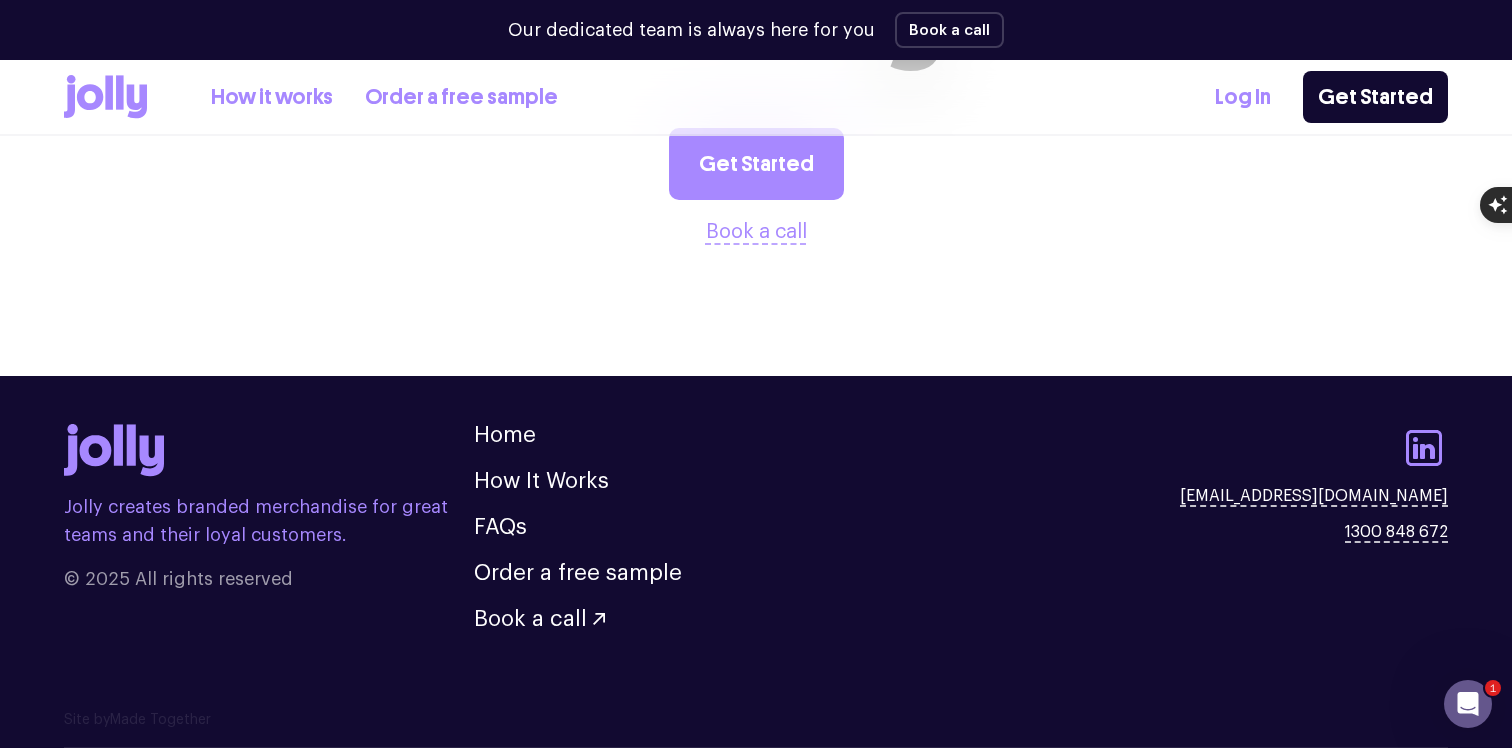 click on "Jolly creates branded merchandise for great teams and their loyal customers." at bounding box center [269, 521] 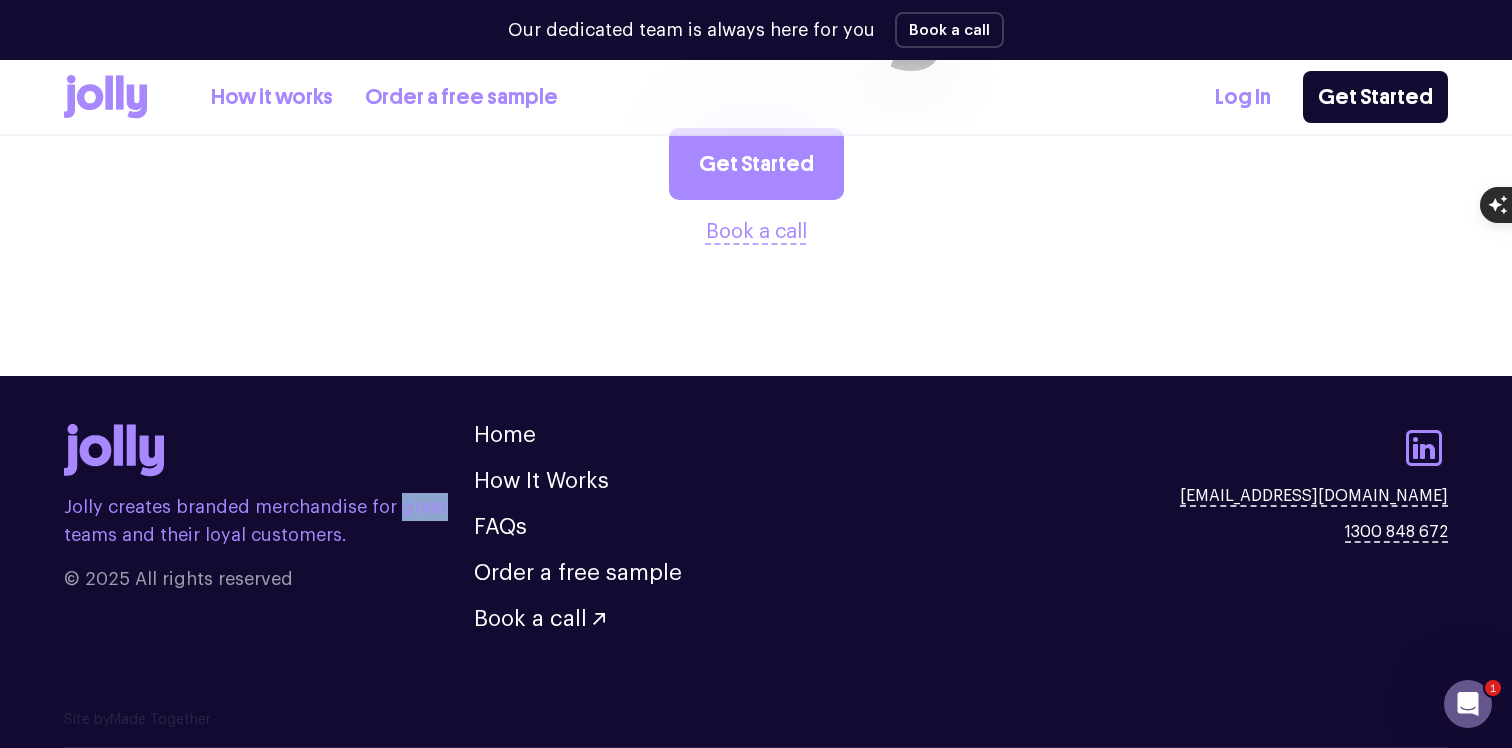 click on "Jolly creates branded merchandise for great teams and their loyal customers." at bounding box center (269, 521) 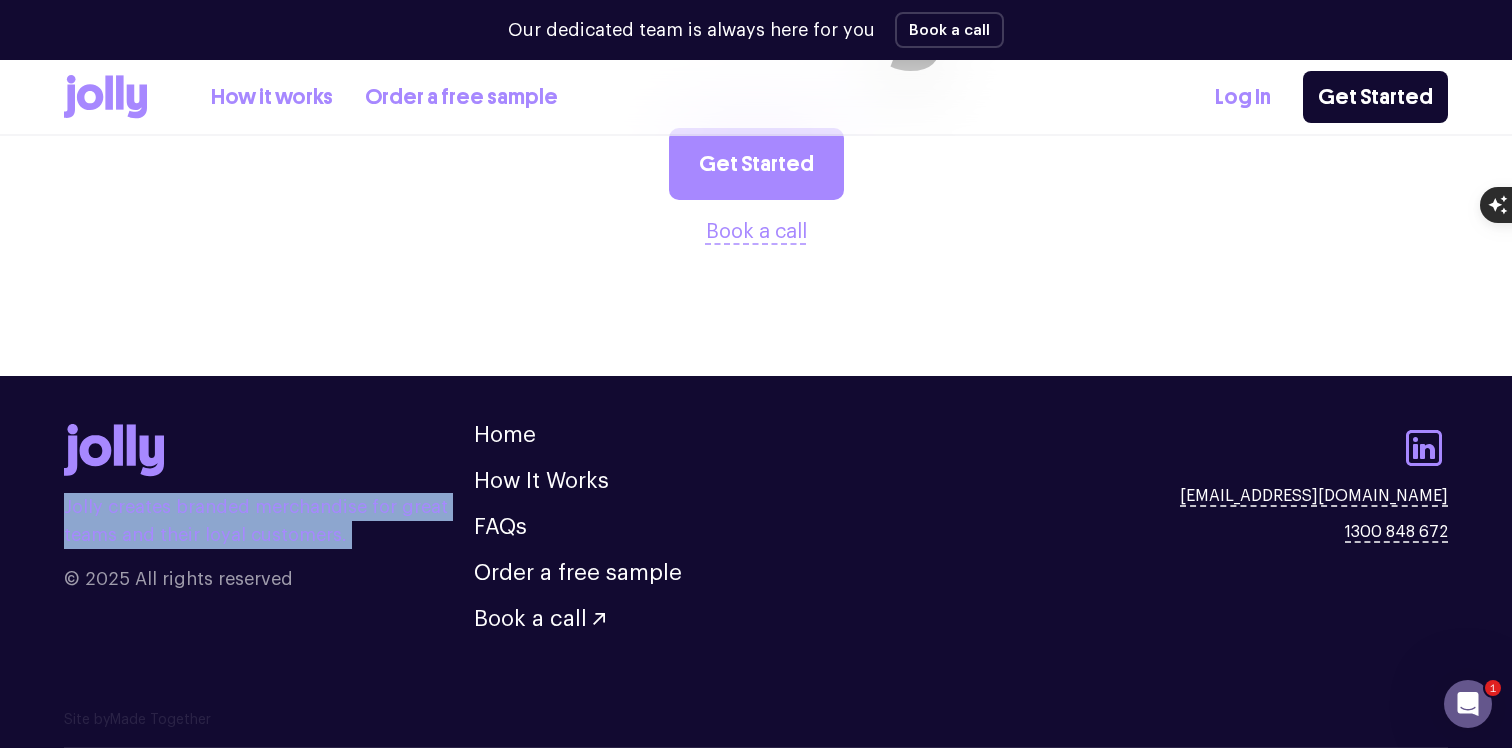 click on "Jolly creates branded merchandise for great teams and their loyal customers." at bounding box center (269, 521) 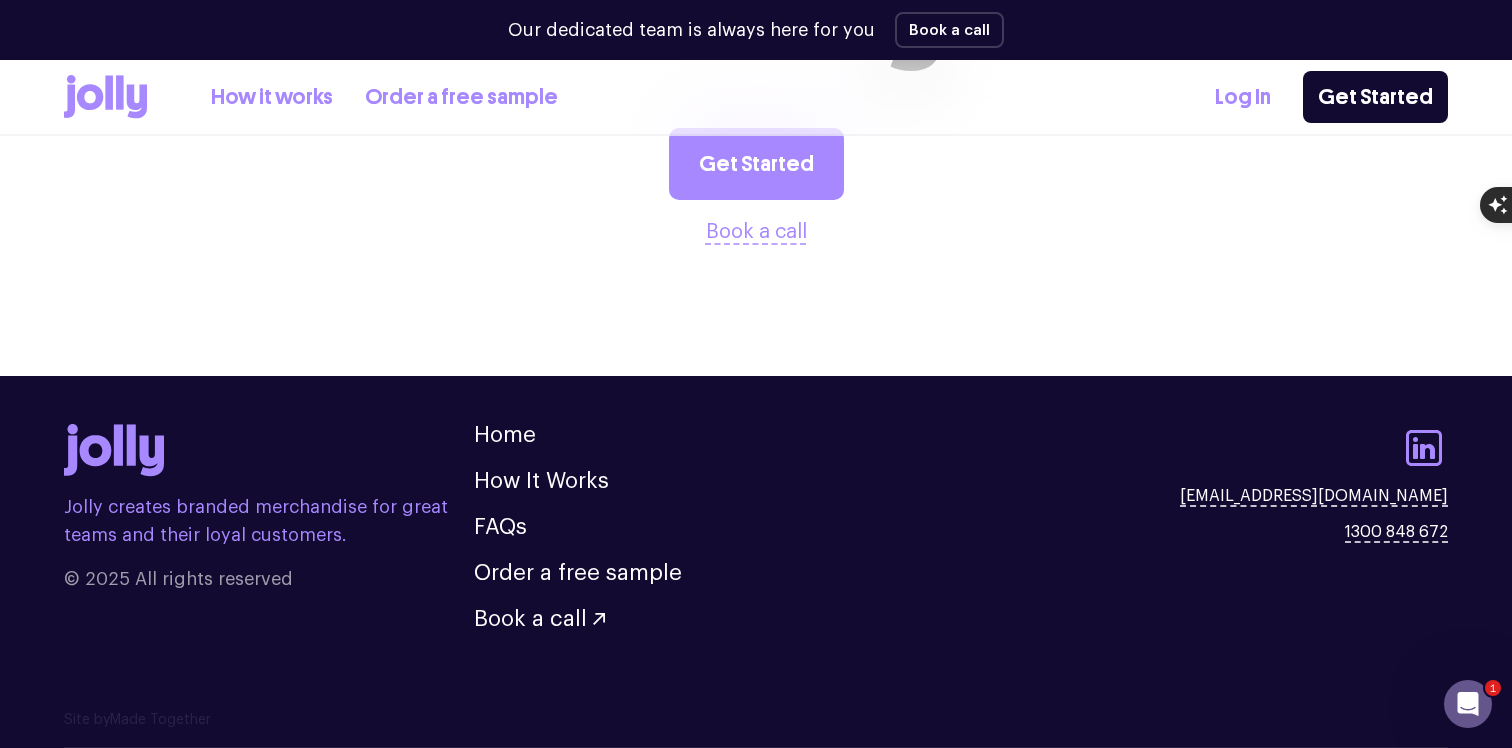 click on "Jolly creates branded merchandise for great teams and their loyal customers." at bounding box center (269, 521) 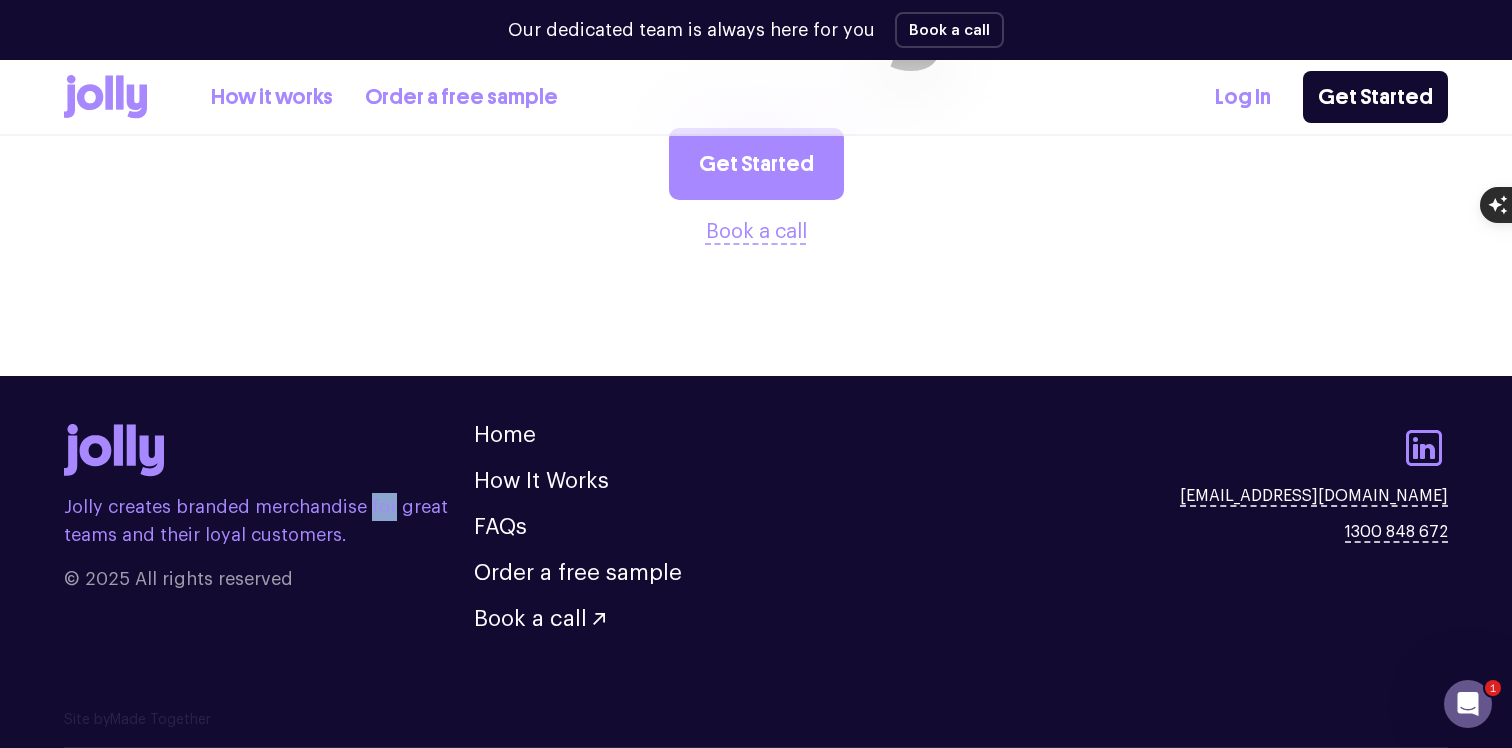 click on "Jolly creates branded merchandise for great teams and their loyal customers." at bounding box center (269, 521) 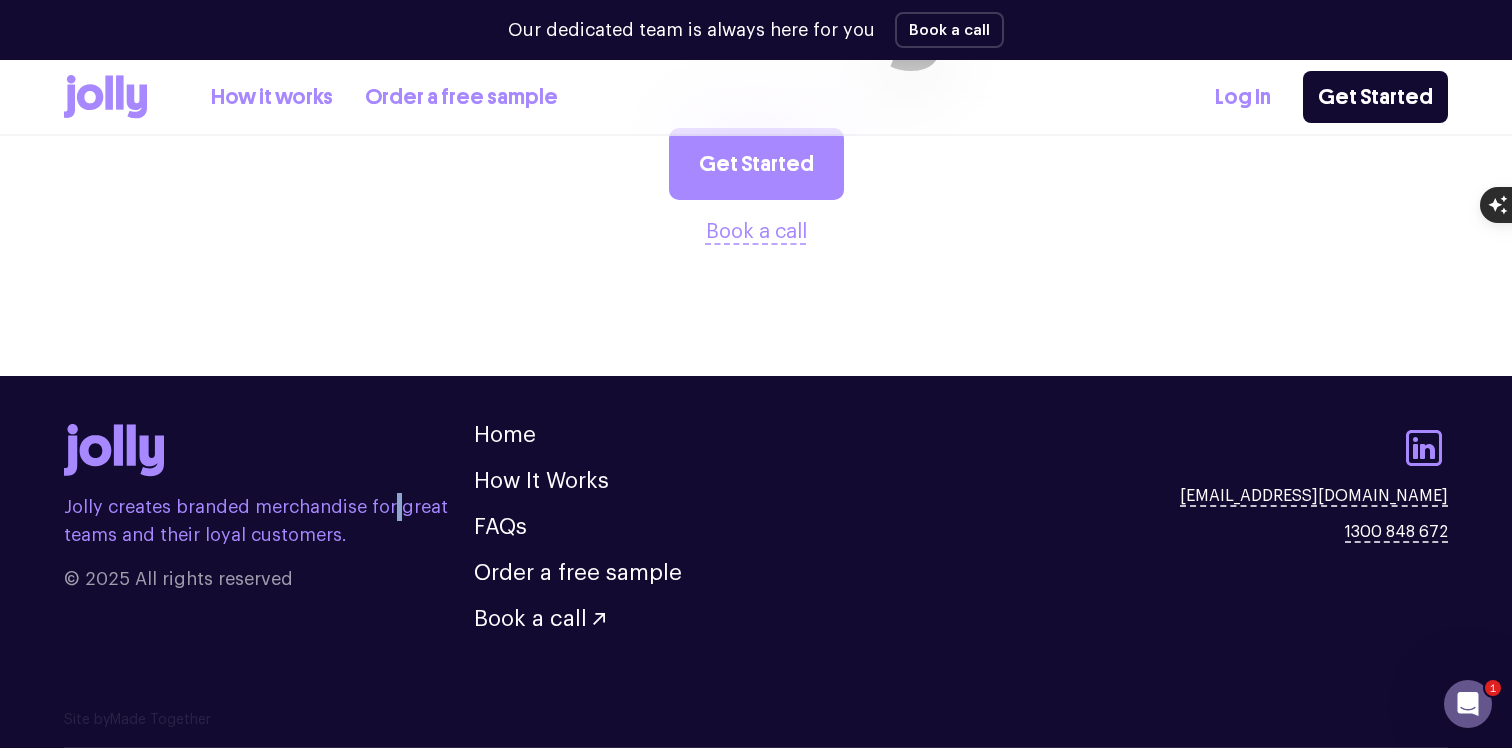 click on "Jolly creates branded merchandise for great teams and their loyal customers." at bounding box center (269, 521) 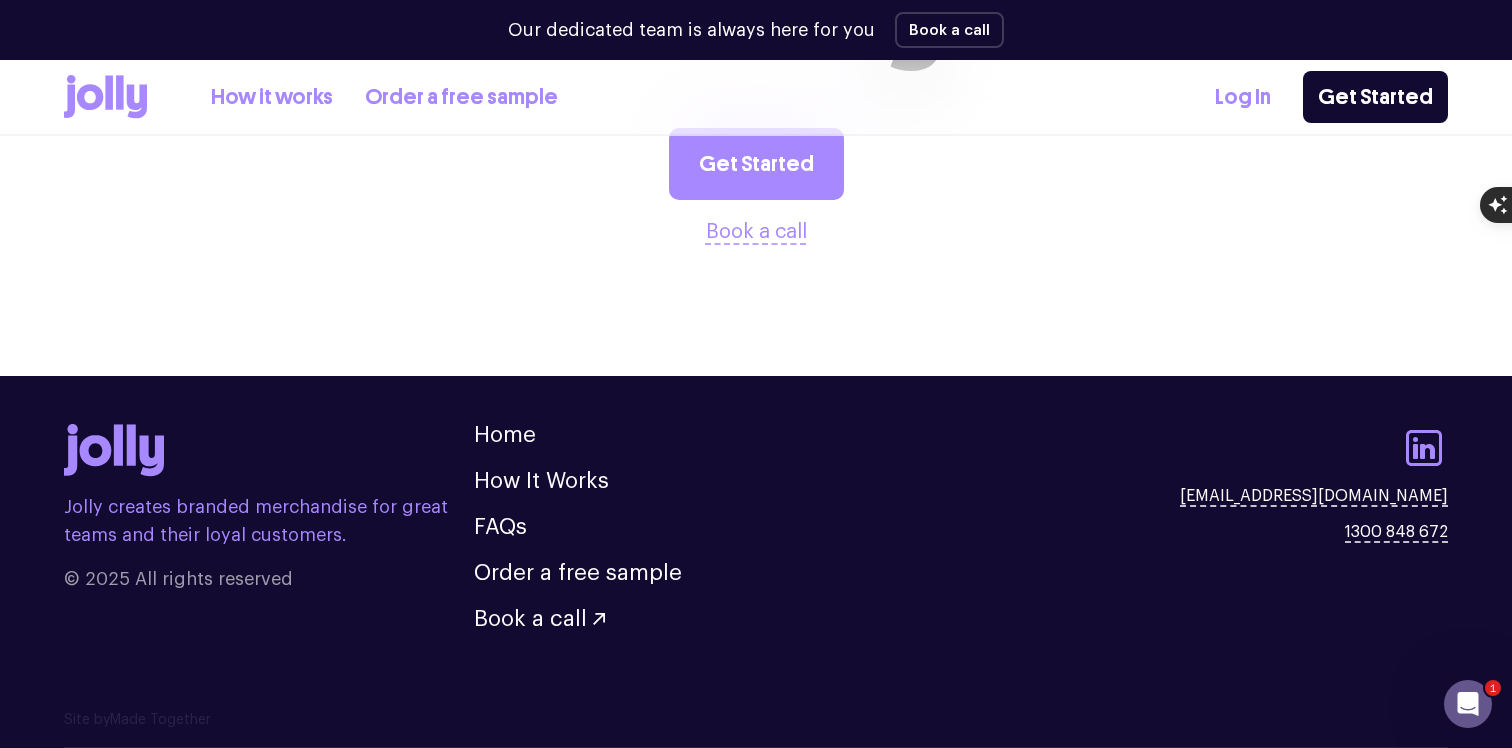 click on "Jolly creates branded merchandise for great teams and their loyal customers." at bounding box center [269, 521] 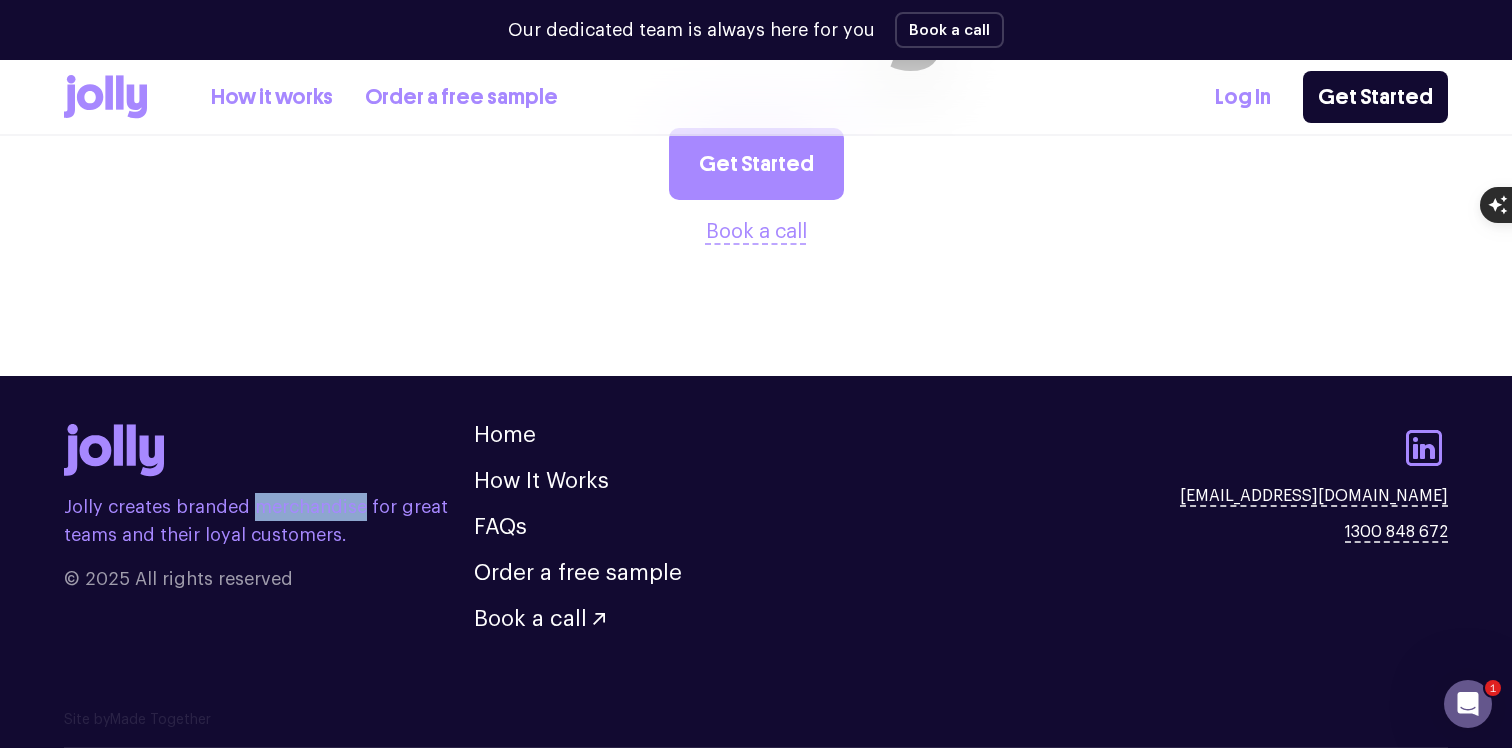 click on "Jolly creates branded merchandise for great teams and their loyal customers." at bounding box center [269, 521] 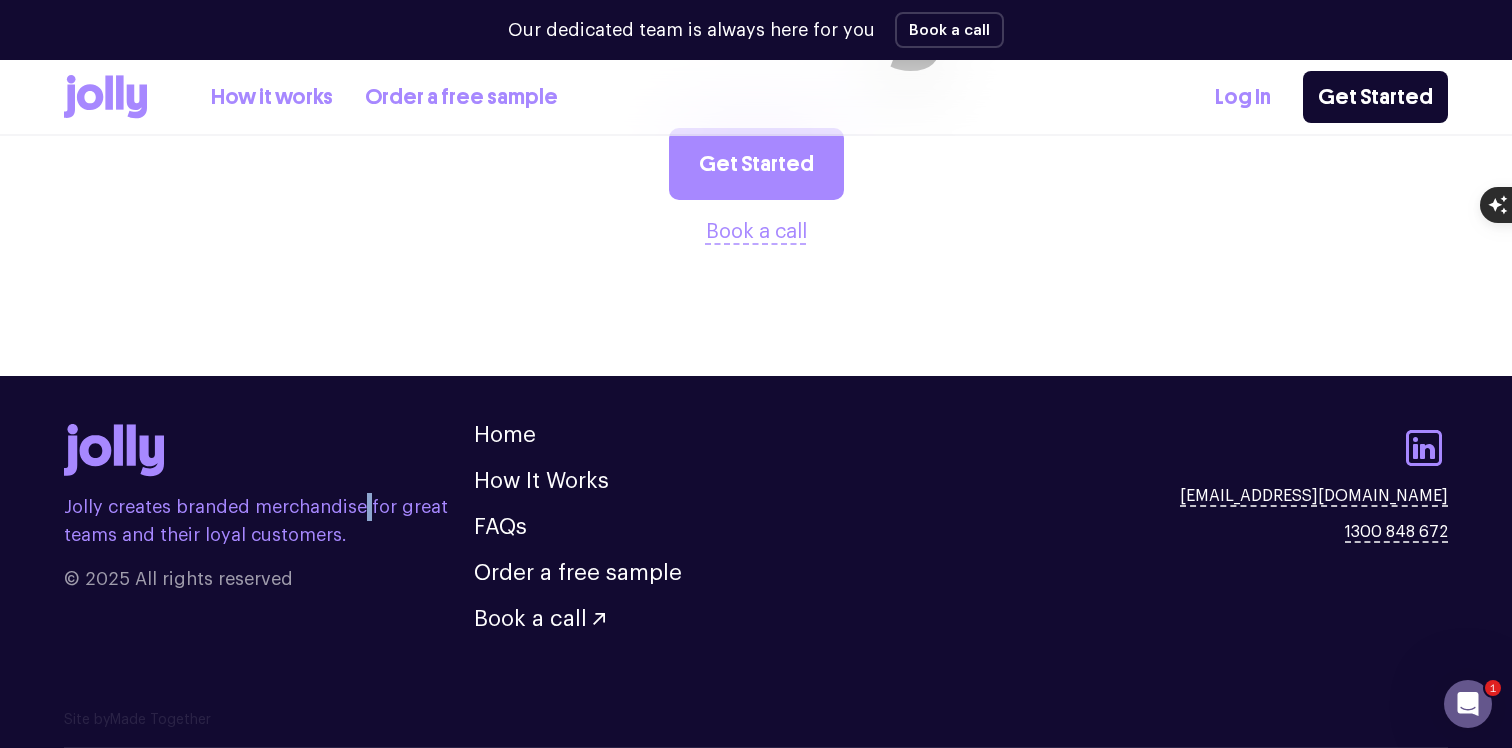 click on "Jolly creates branded merchandise for great teams and their loyal customers." at bounding box center [269, 521] 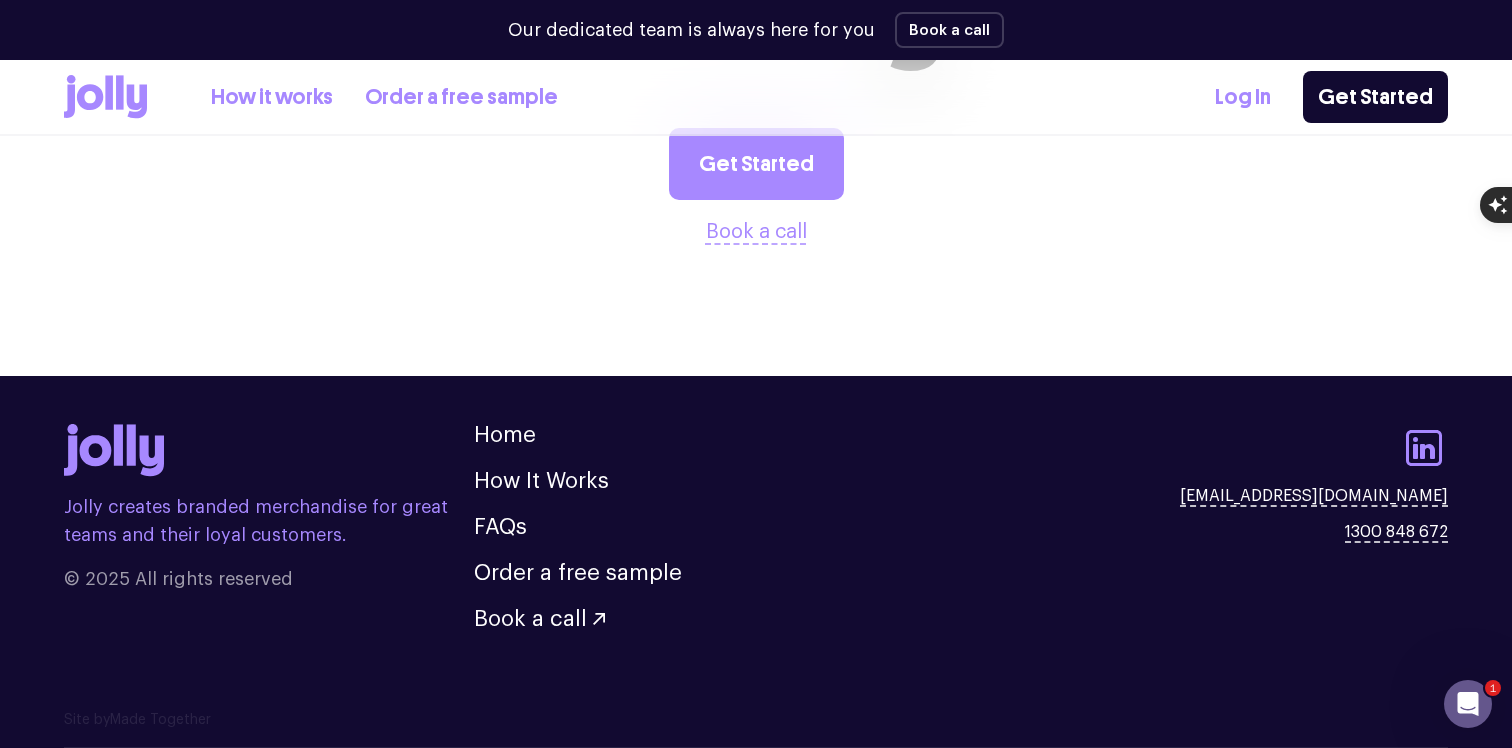click on "Jolly creates branded merchandise for great teams and their loyal customers." at bounding box center [269, 521] 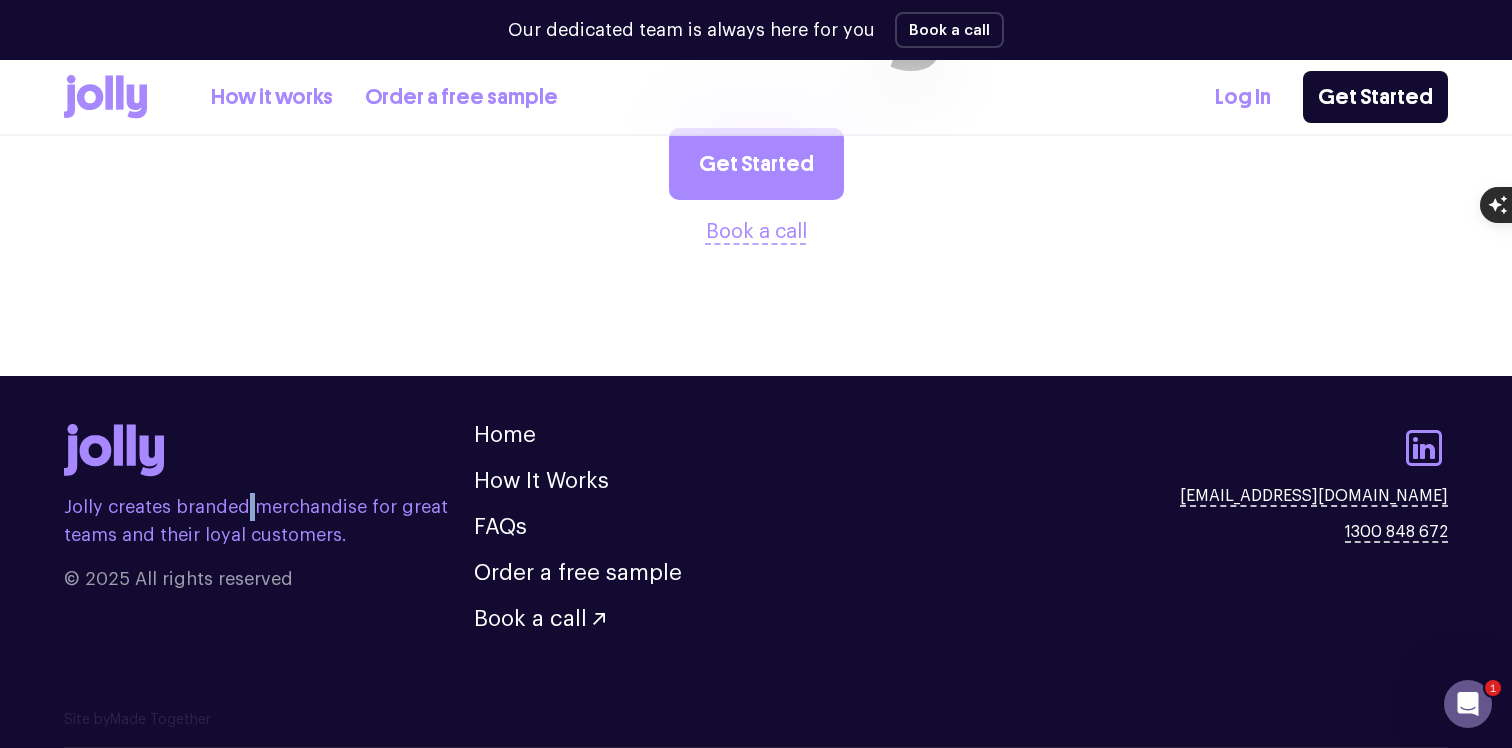 click on "Jolly creates branded merchandise for great teams and their loyal customers." at bounding box center [269, 521] 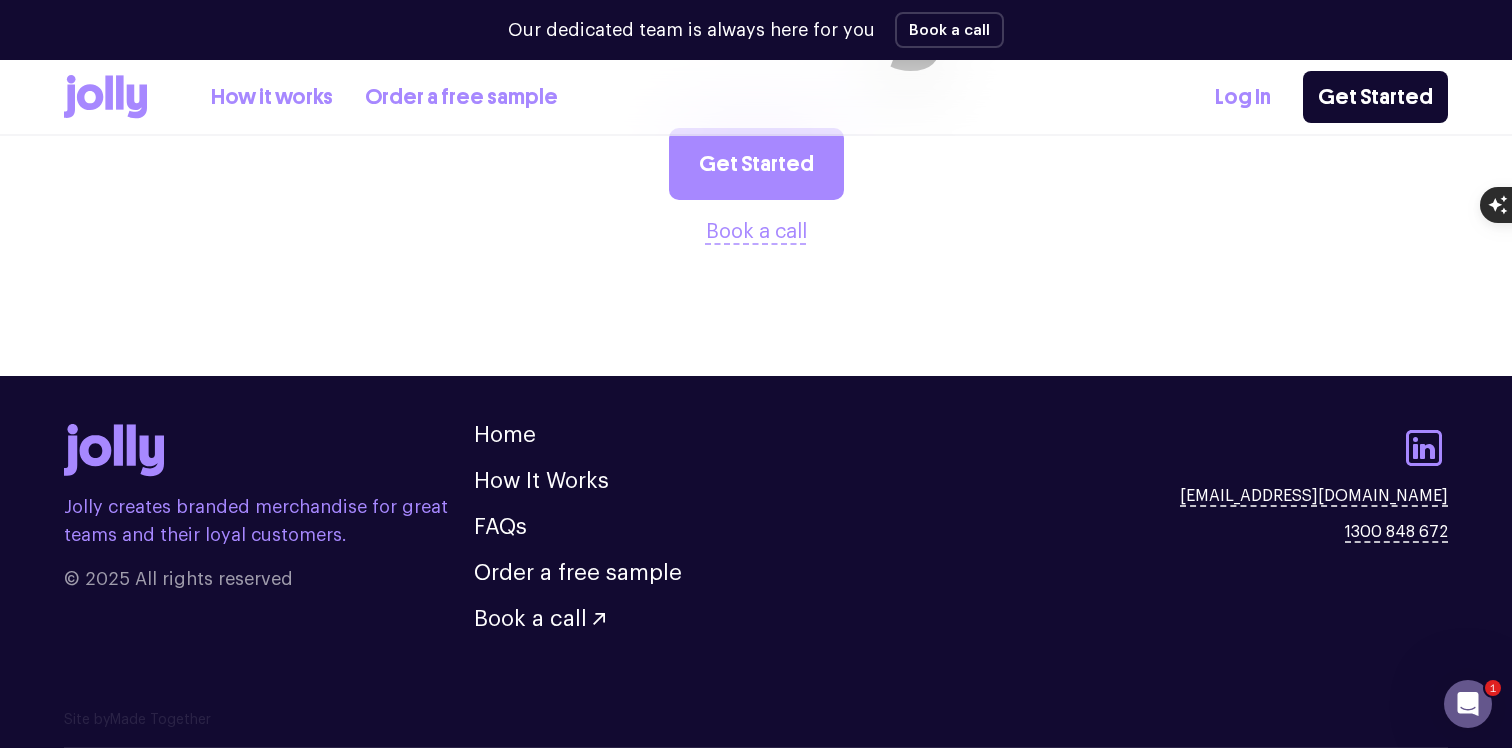 click on "Jolly creates branded merchandise for great teams and their loyal customers." at bounding box center (269, 521) 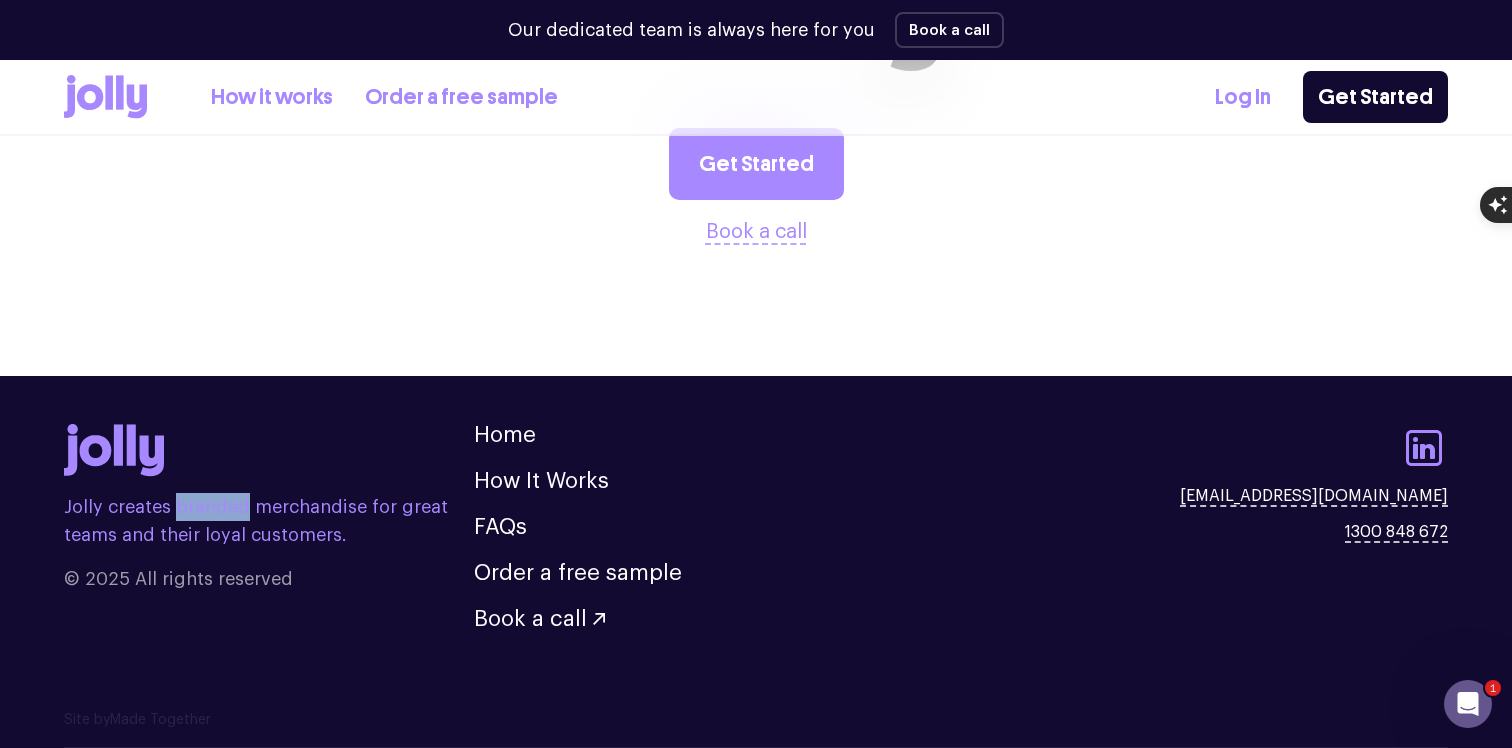 click on "Jolly creates branded merchandise for great teams and their loyal customers." at bounding box center [269, 521] 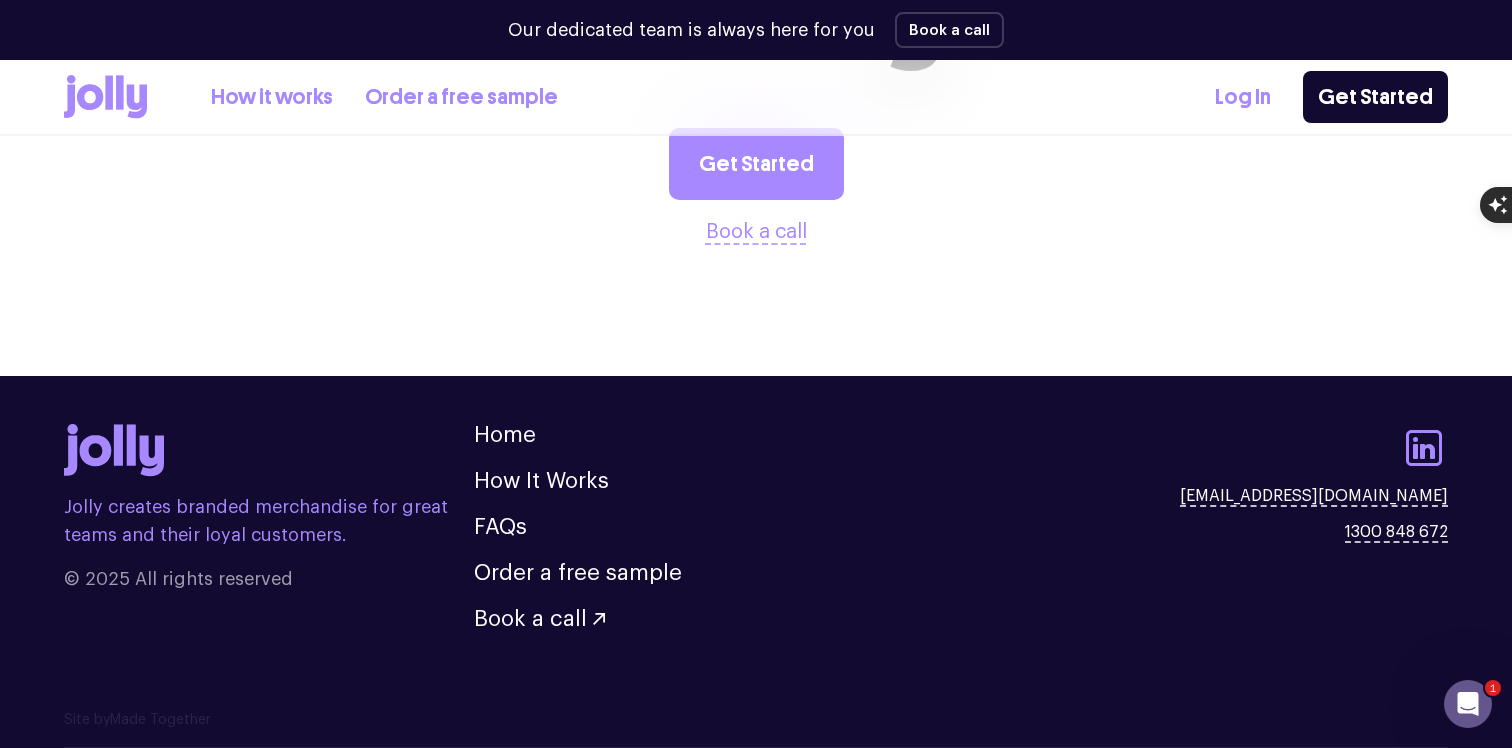 click on "Jolly creates branded merchandise for great teams and their loyal customers." at bounding box center (269, 521) 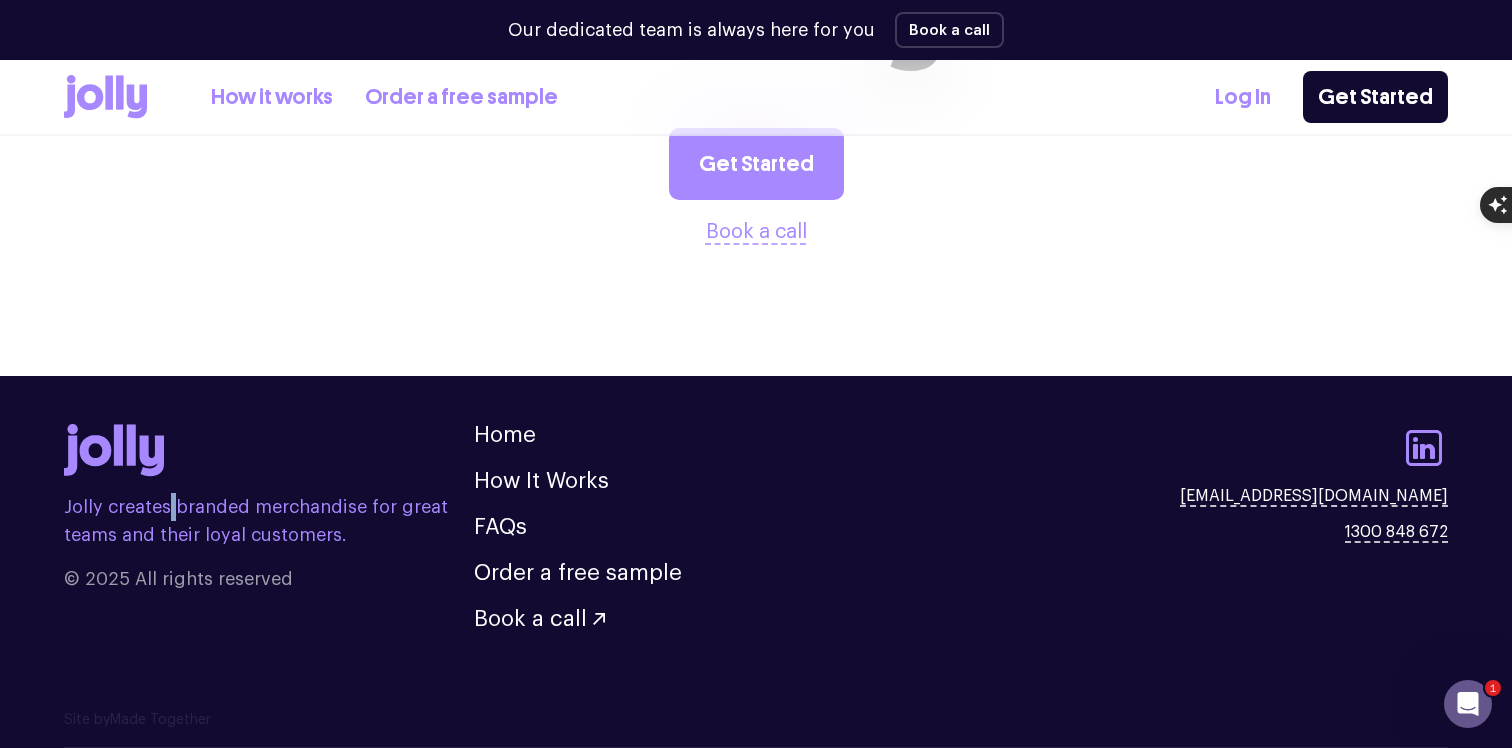 click on "Jolly creates branded merchandise for great teams and their loyal customers." at bounding box center [269, 521] 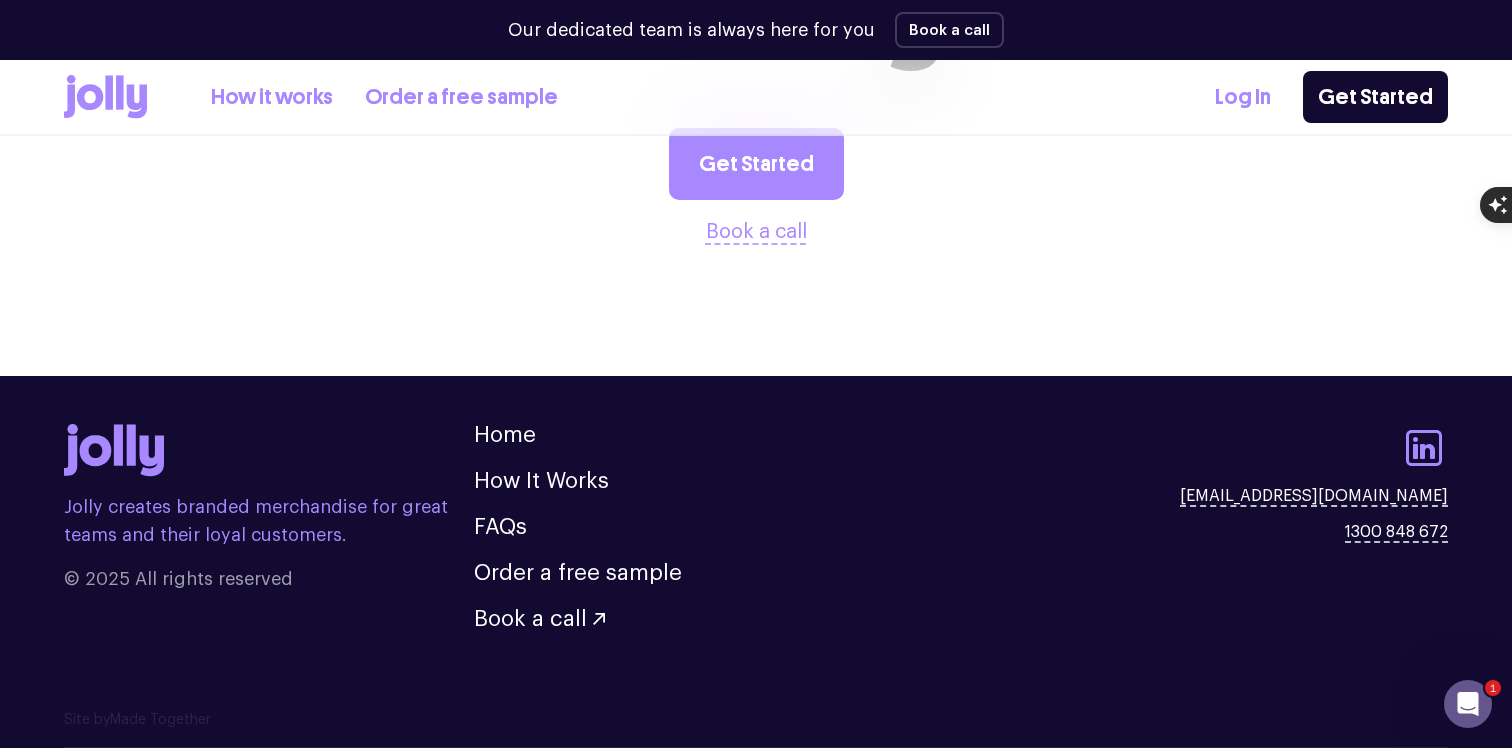 click on "Jolly creates branded merchandise for great teams and their loyal customers." at bounding box center [269, 521] 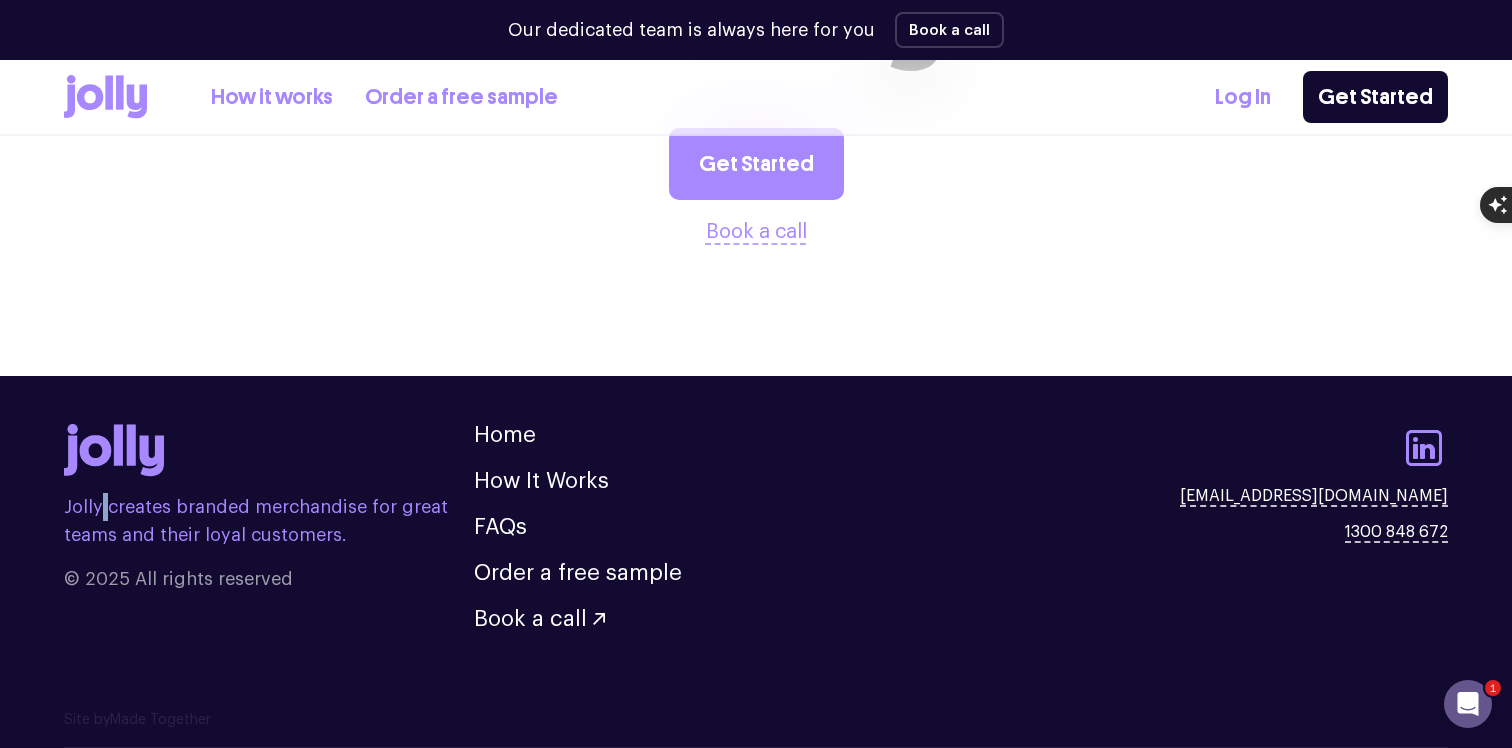 click on "Jolly creates branded merchandise for great teams and their loyal customers." at bounding box center [269, 521] 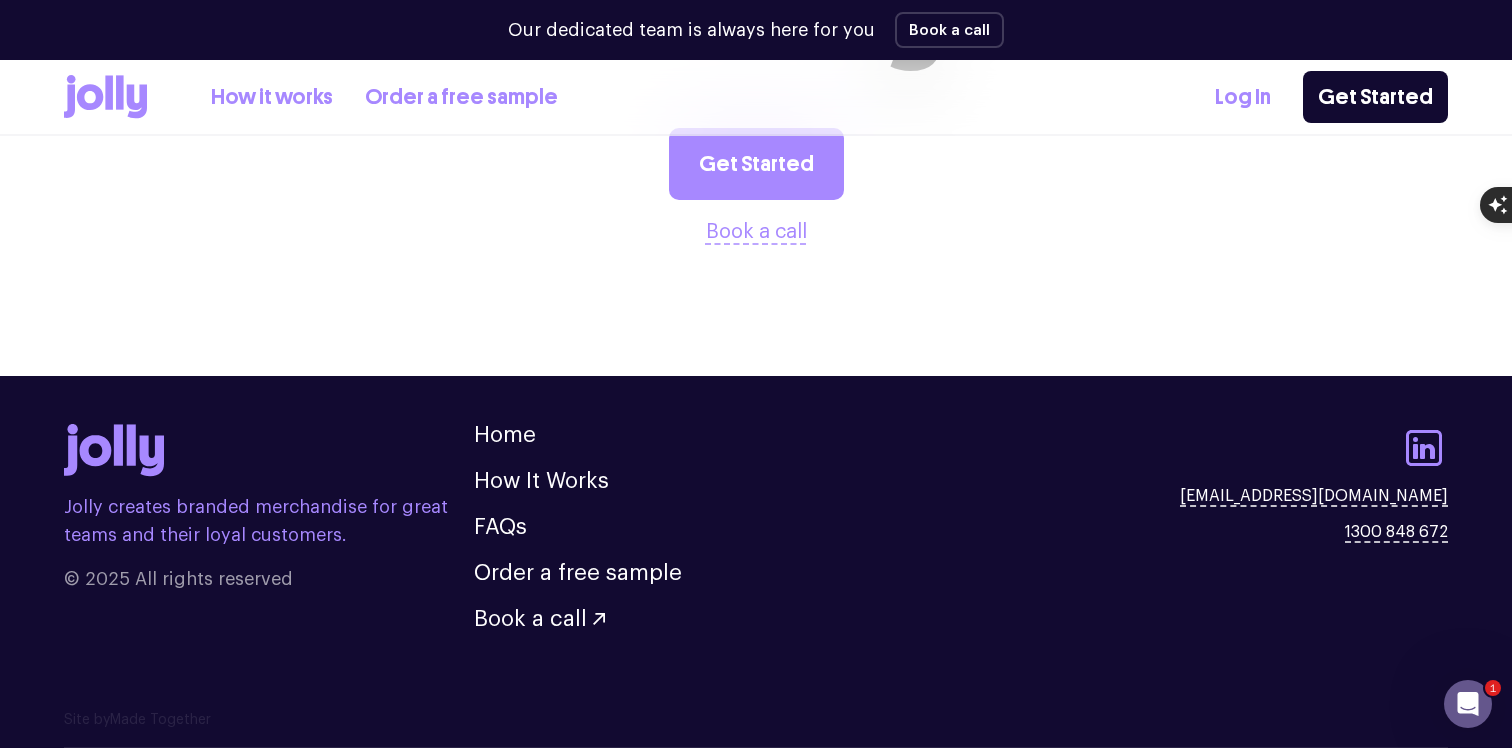 click on "Jolly creates branded merchandise for great teams and their loyal customers." at bounding box center (269, 521) 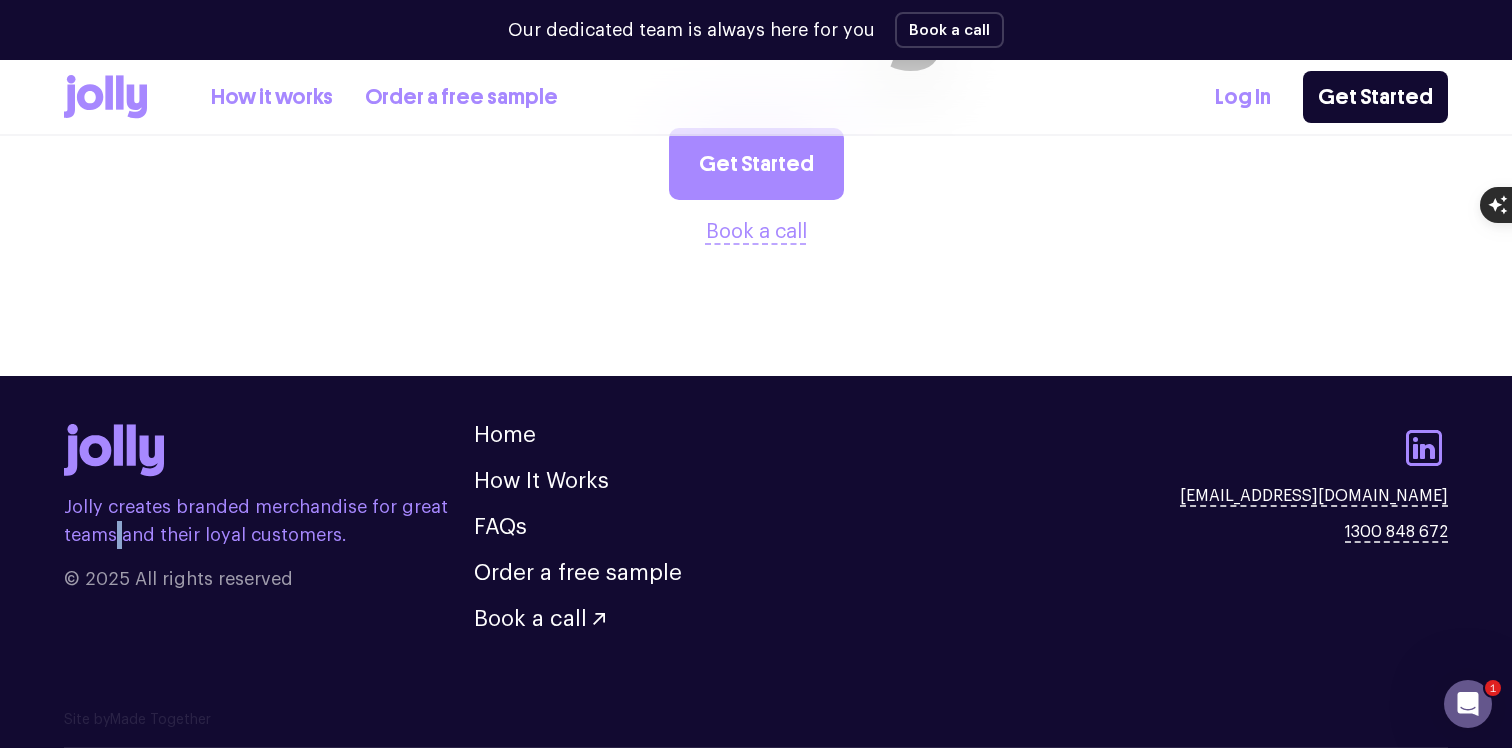 click on "Jolly creates branded merchandise for great teams and their loyal customers." at bounding box center [269, 521] 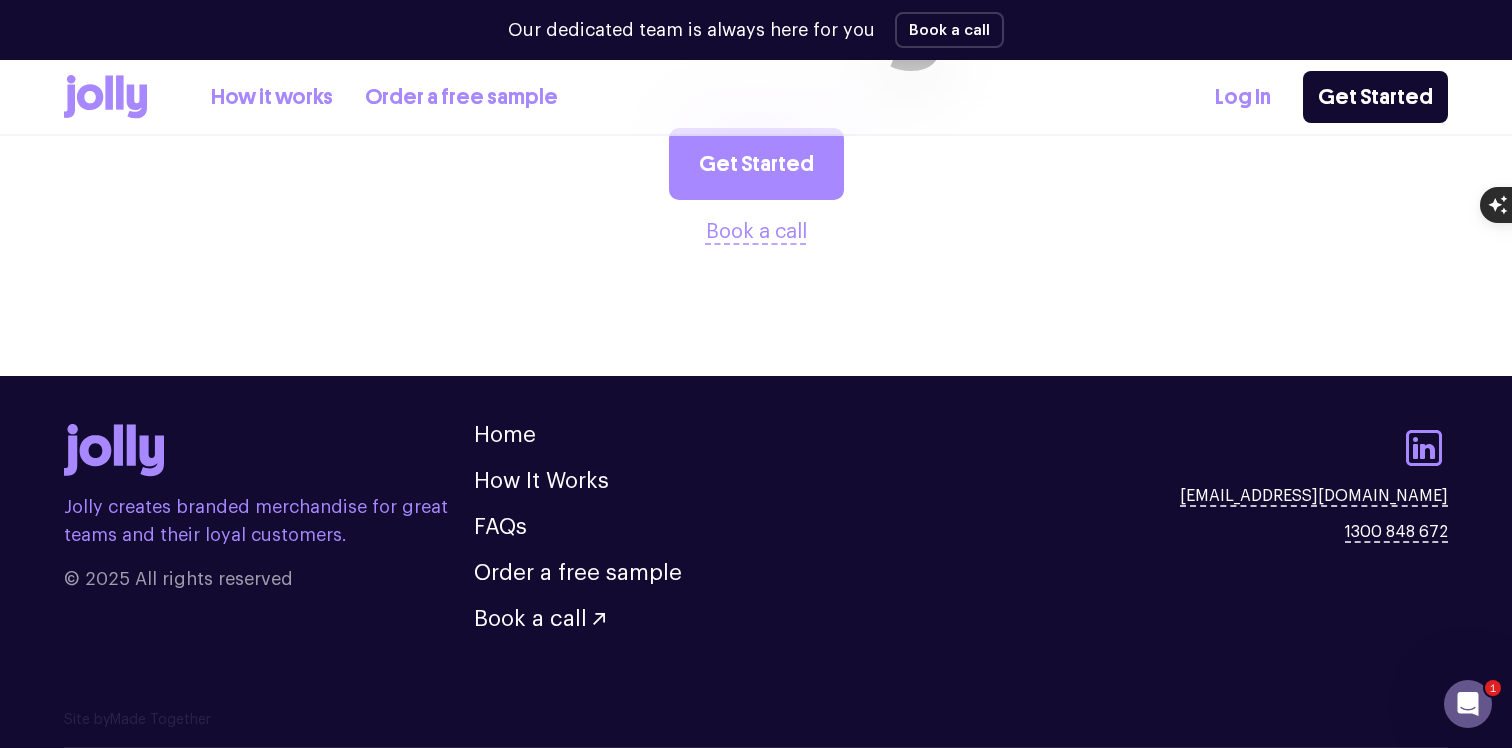 click on "Jolly creates branded merchandise for great teams and their loyal customers." at bounding box center (269, 521) 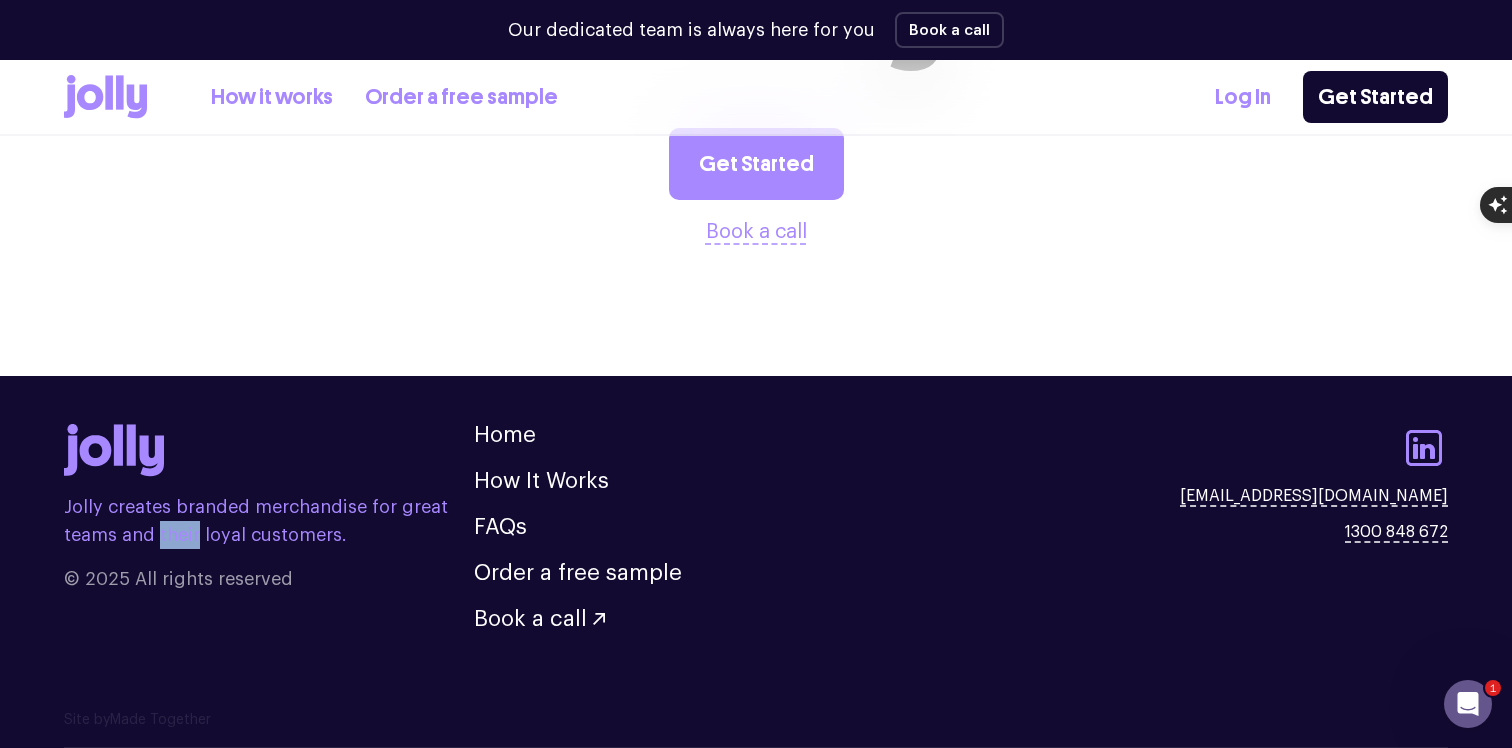 click on "Jolly creates branded merchandise for great teams and their loyal customers." at bounding box center [269, 521] 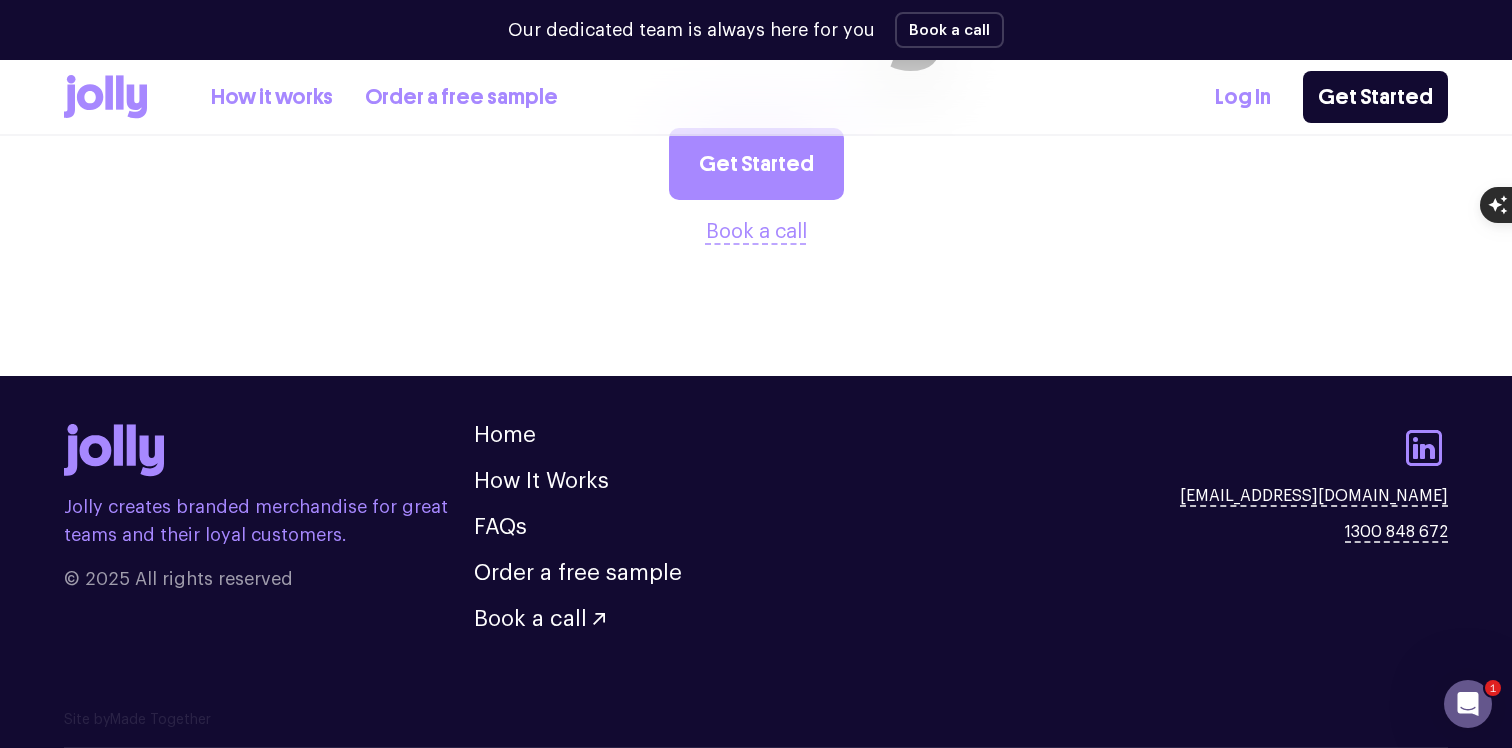 click on "Jolly creates branded merchandise for great teams and their loyal customers." at bounding box center (269, 521) 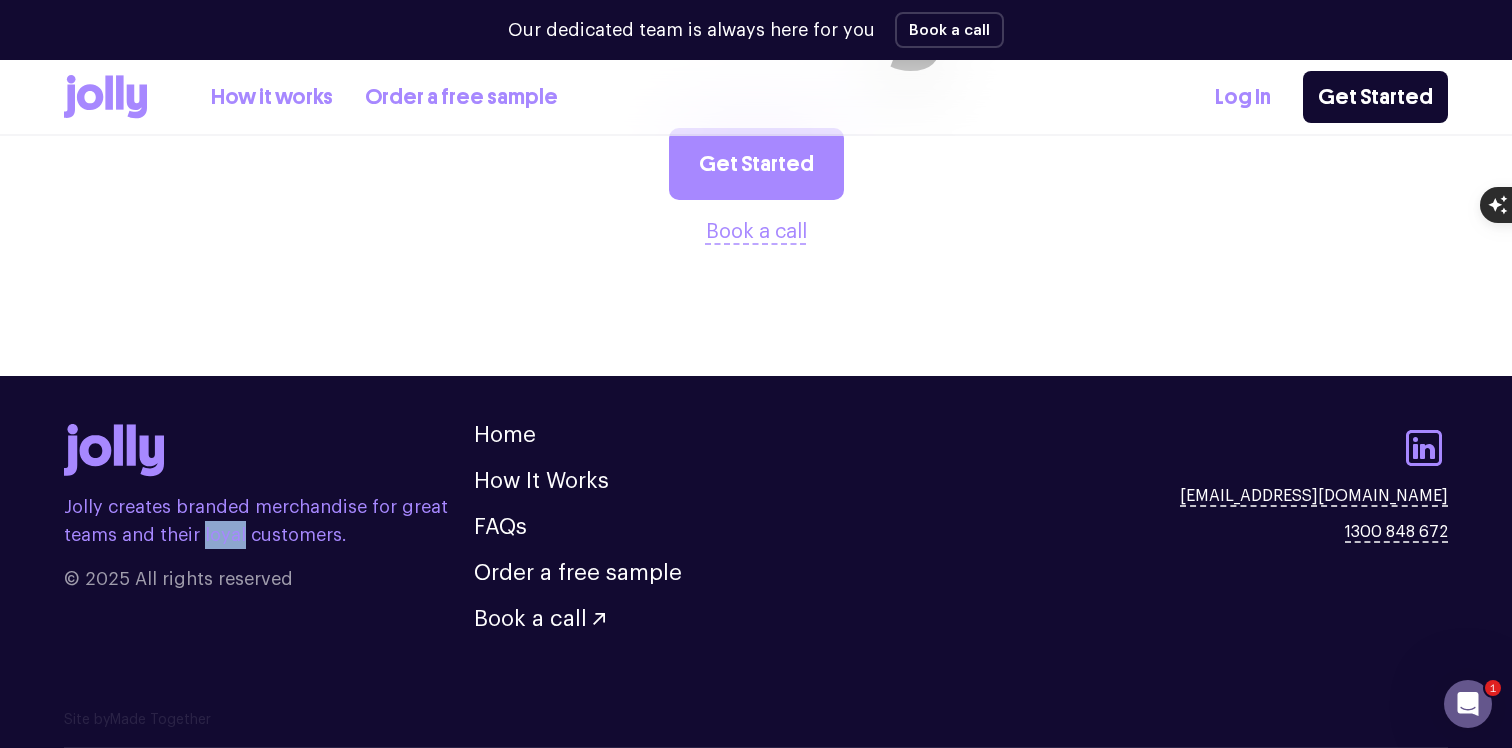 click on "Jolly creates branded merchandise for great teams and their loyal customers." at bounding box center [269, 521] 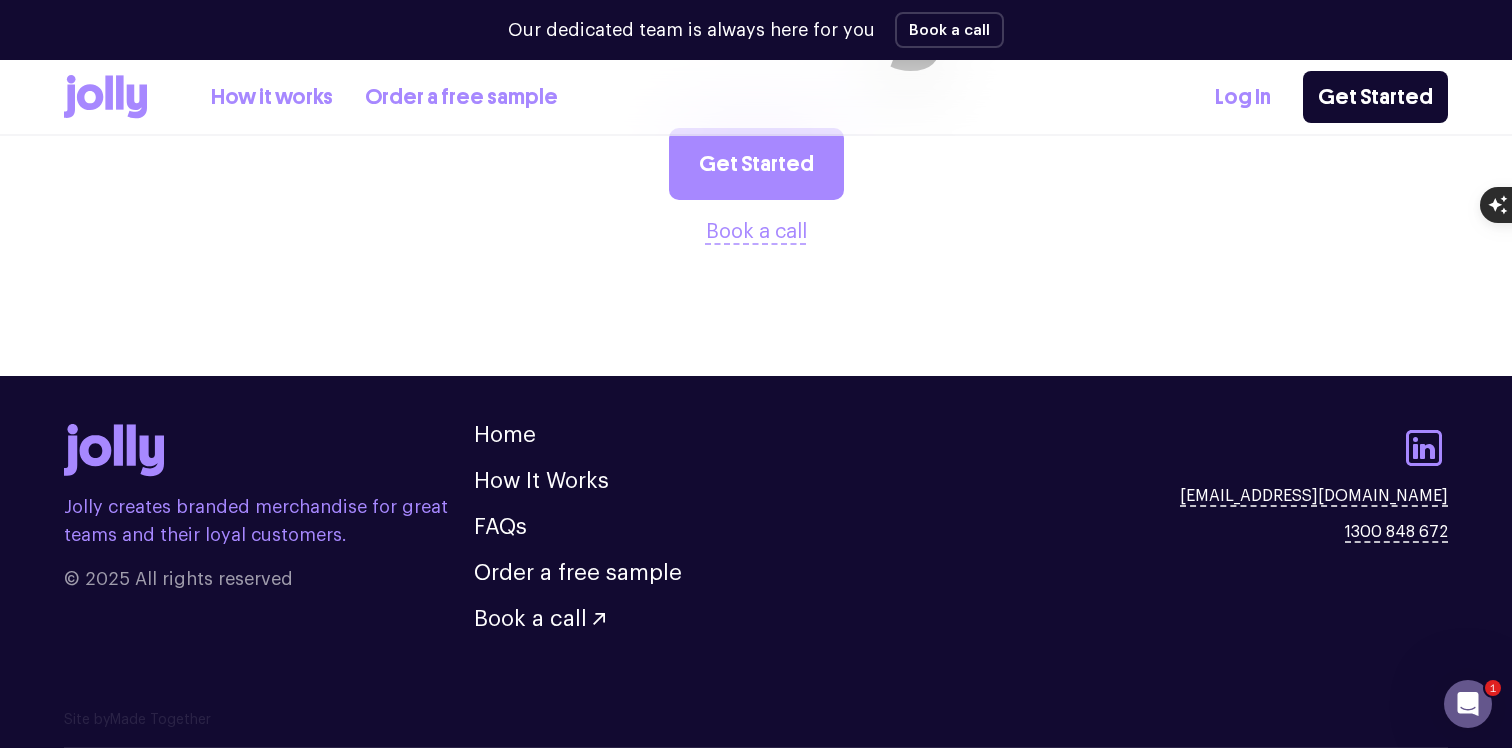 click on "Jolly creates branded merchandise for great teams and their loyal customers." at bounding box center (269, 521) 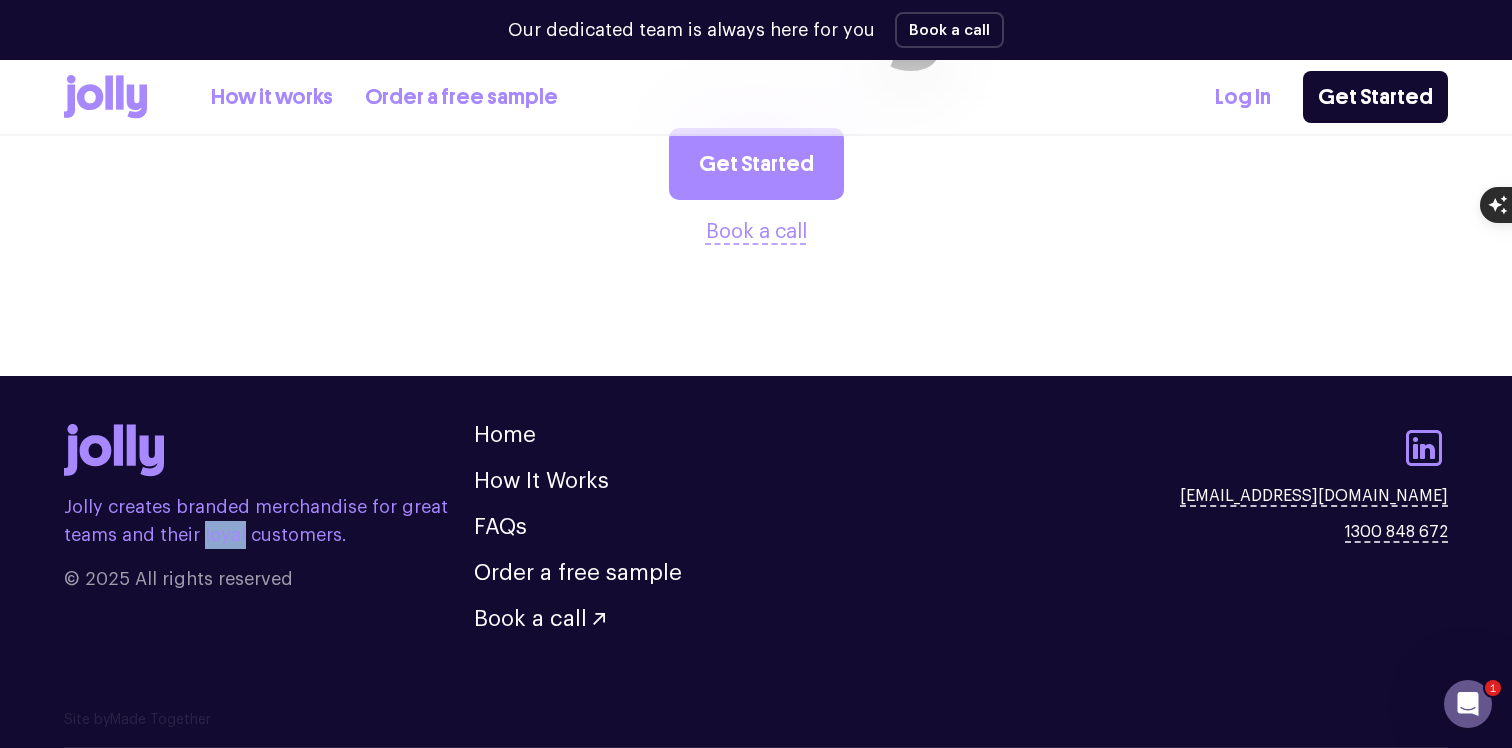 click on "Jolly creates branded merchandise for great teams and their loyal customers." at bounding box center [269, 521] 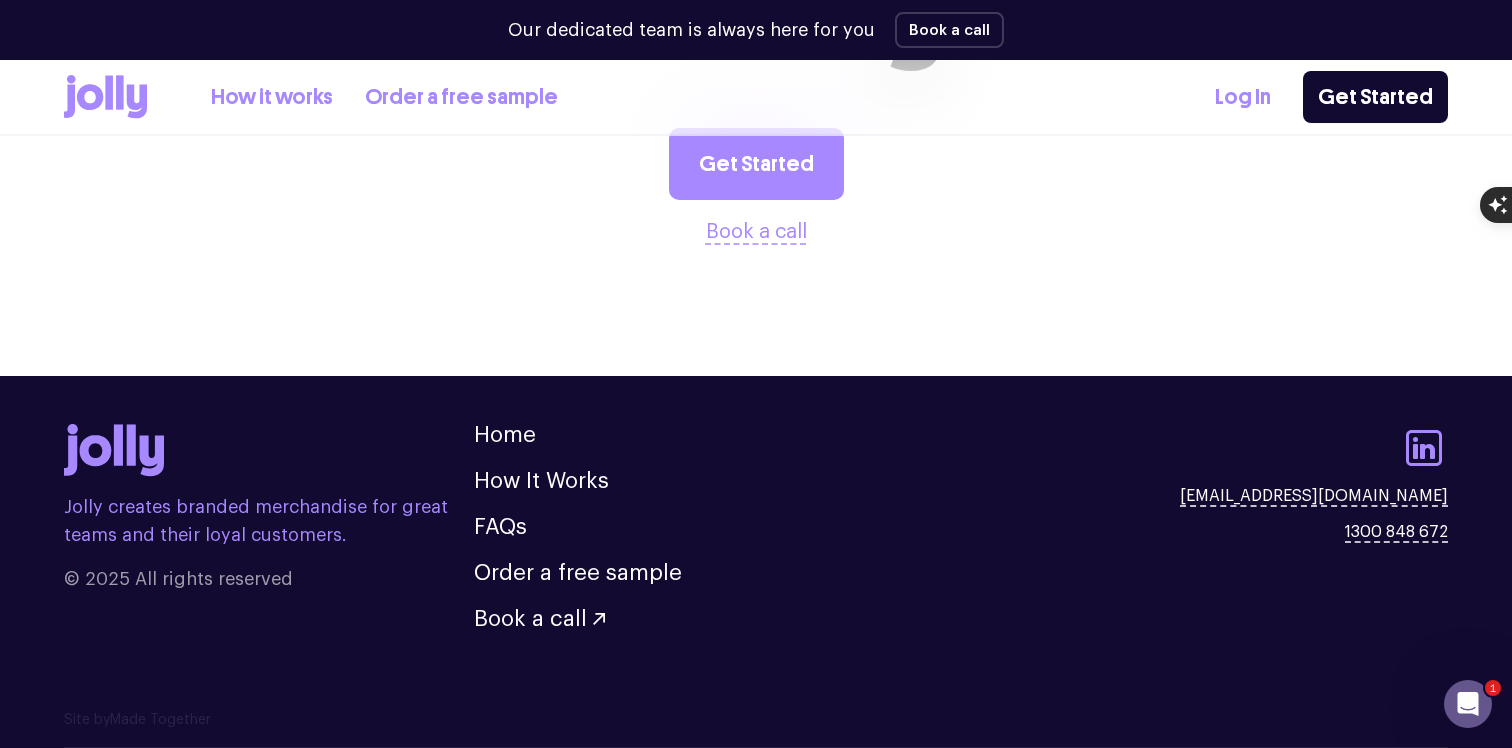 click on "Jolly creates branded merchandise for great teams and their loyal customers." at bounding box center [269, 521] 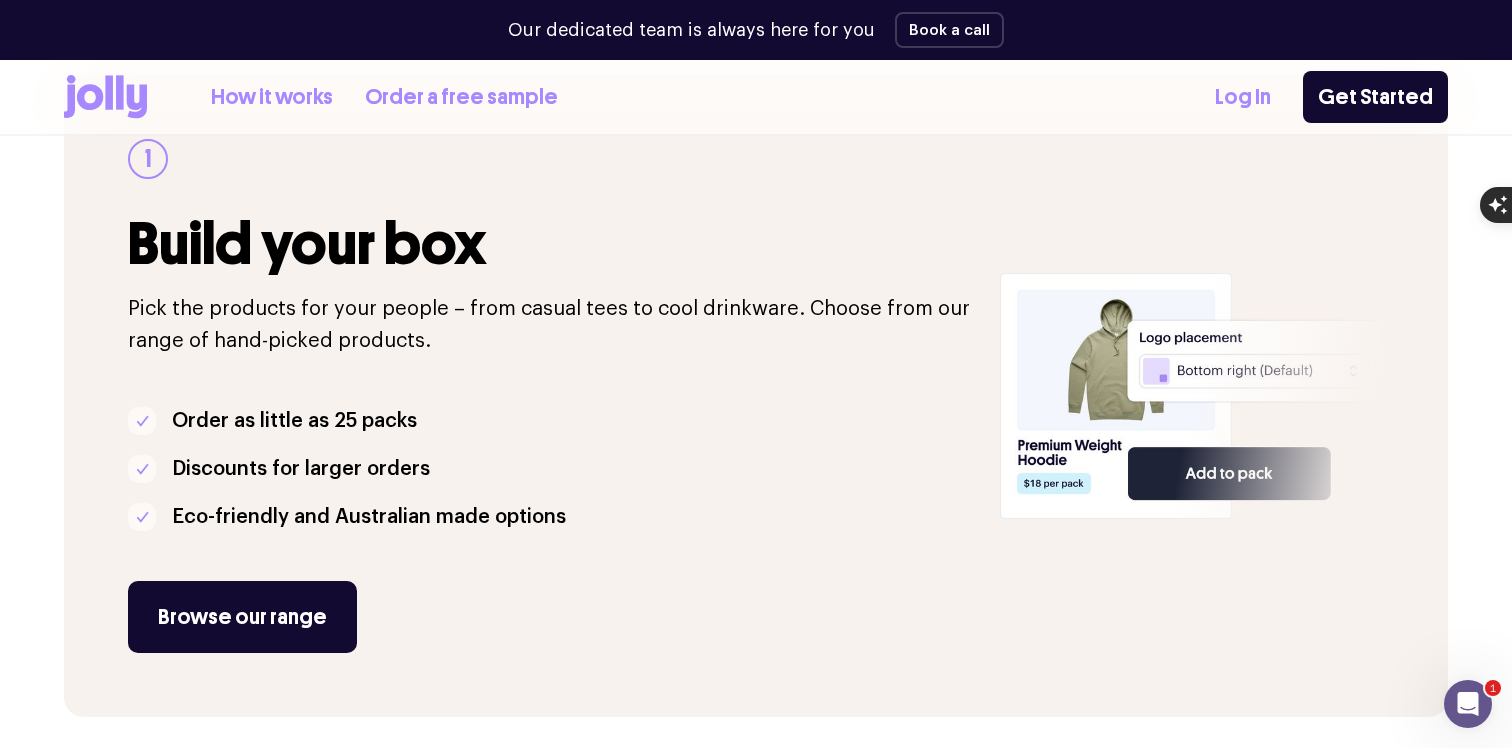 scroll, scrollTop: 0, scrollLeft: 0, axis: both 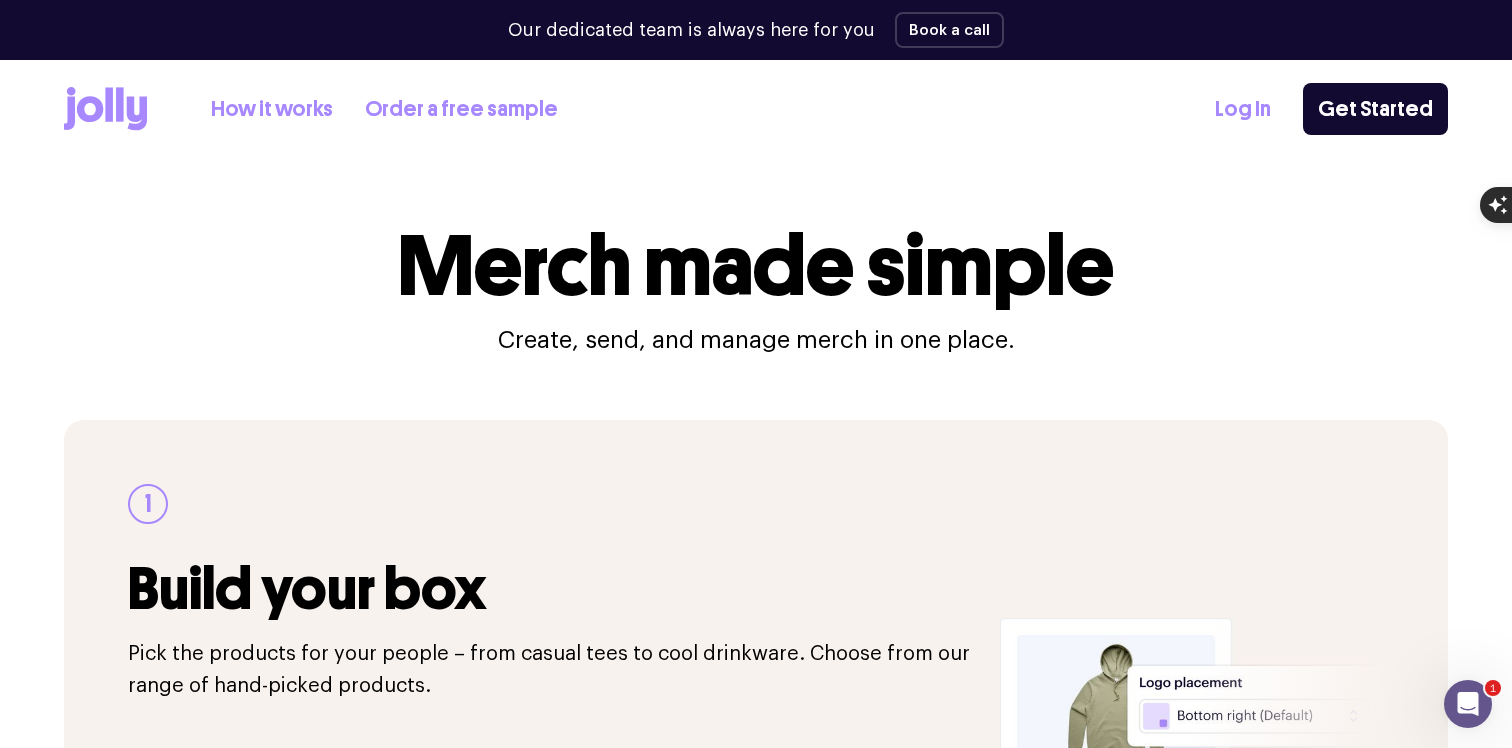 click on "Merch made simple" at bounding box center [756, 266] 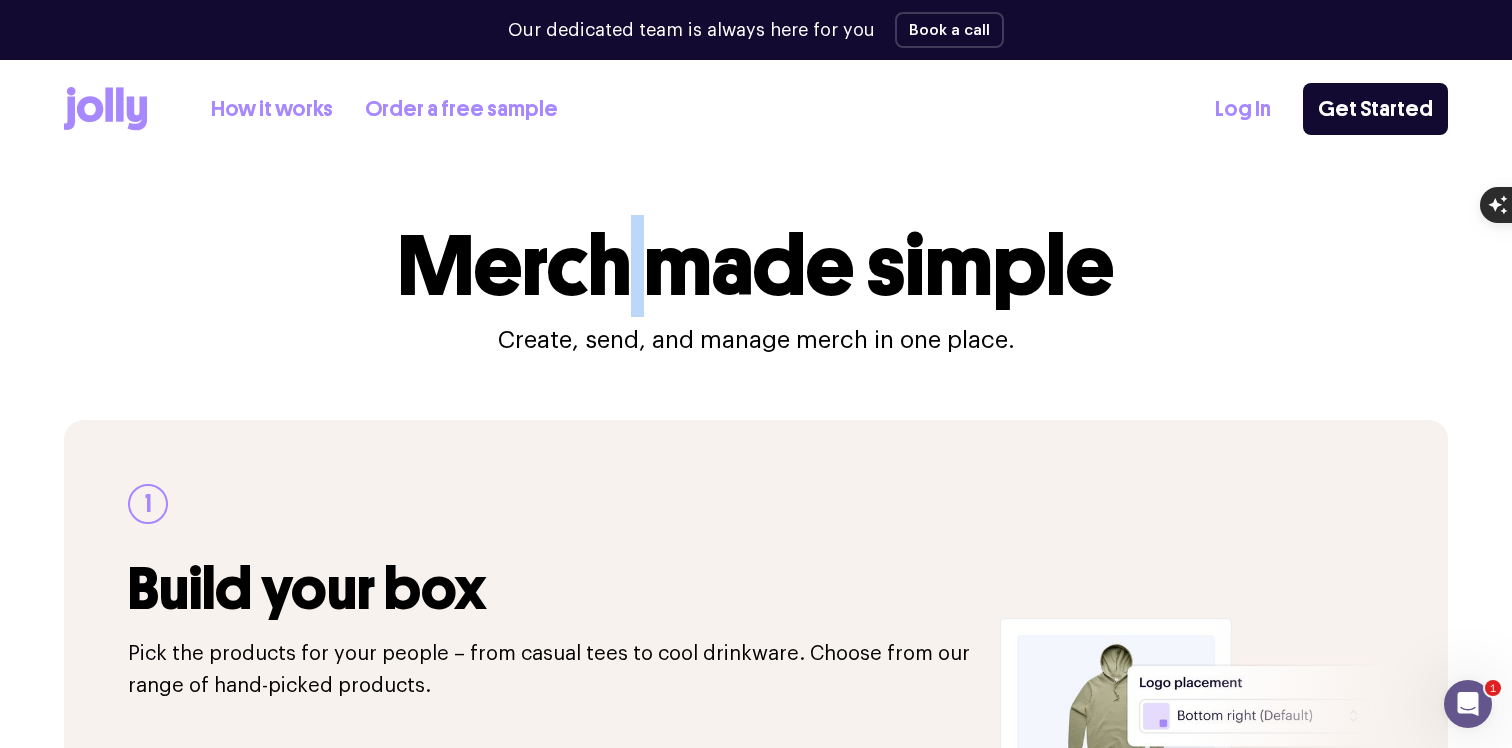 click on "Merch made simple" at bounding box center (756, 266) 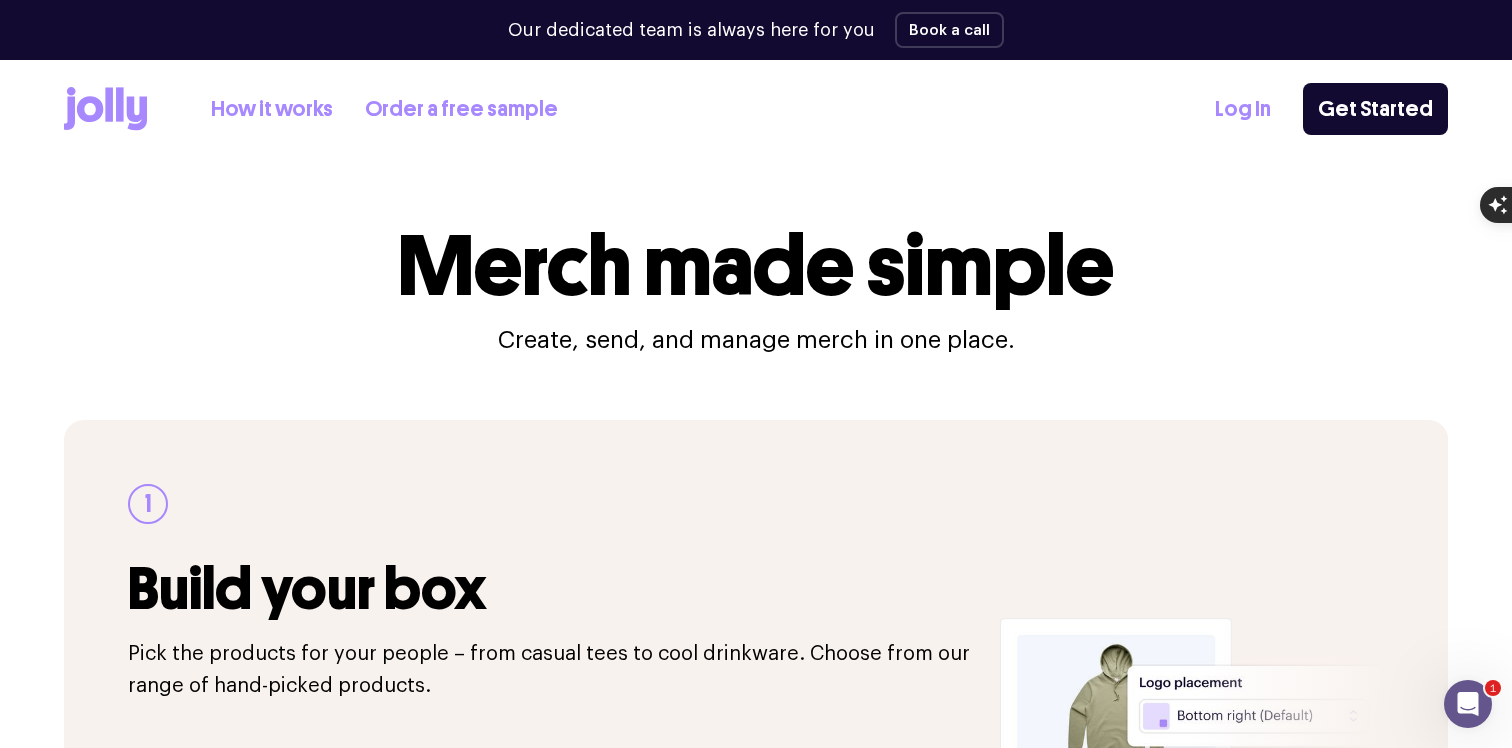 click on "Merch made simple" at bounding box center [756, 266] 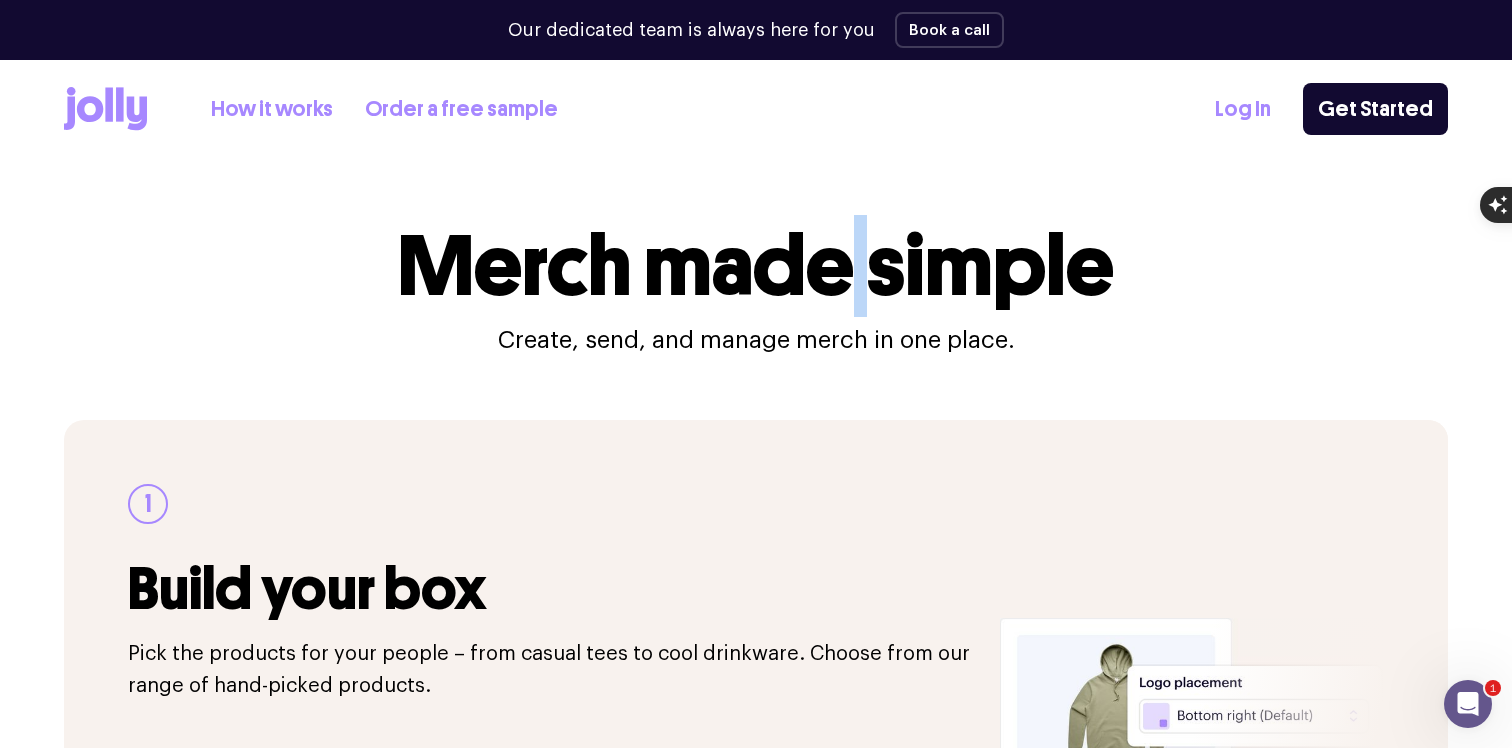 click on "Merch made simple" at bounding box center (756, 266) 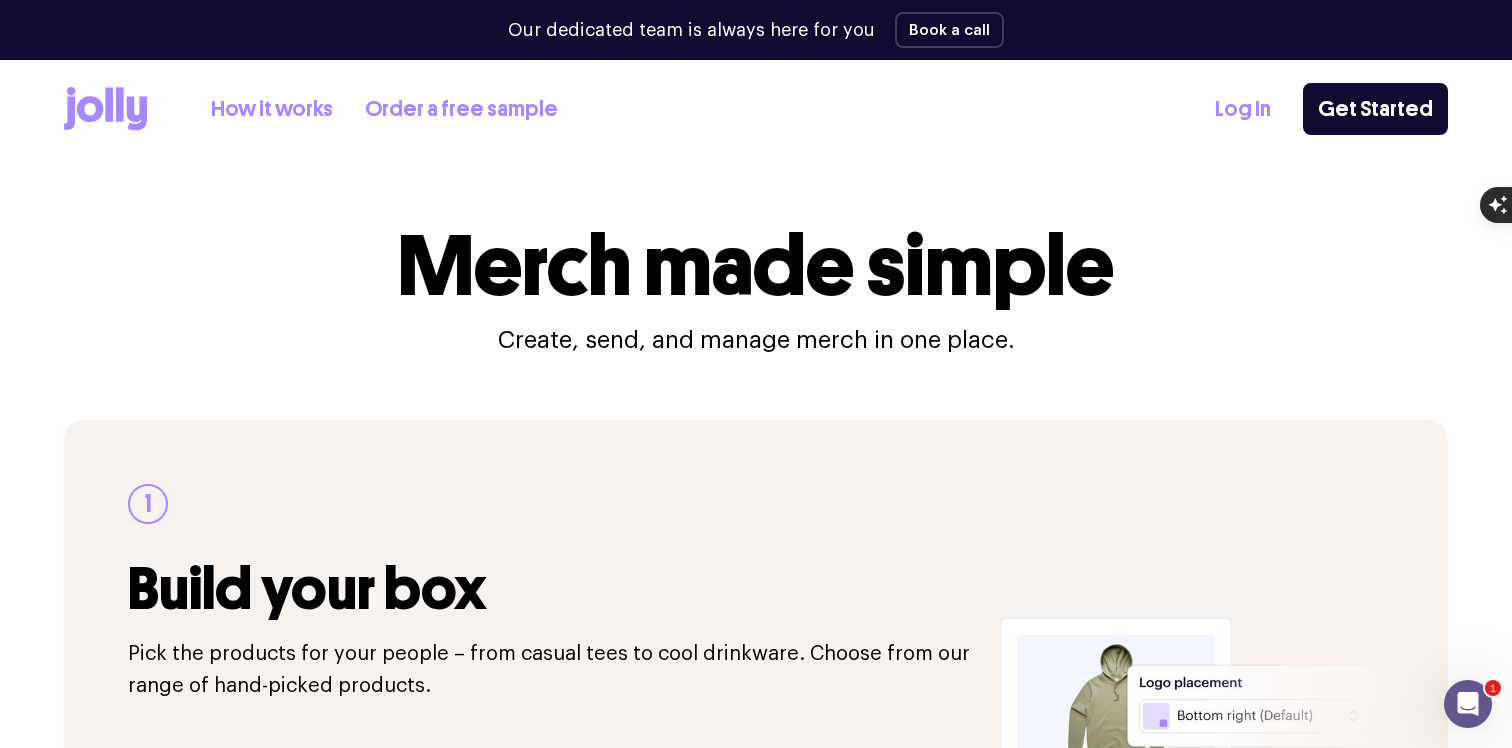 click on "Create, send, and manage merch in one place." at bounding box center (756, 340) 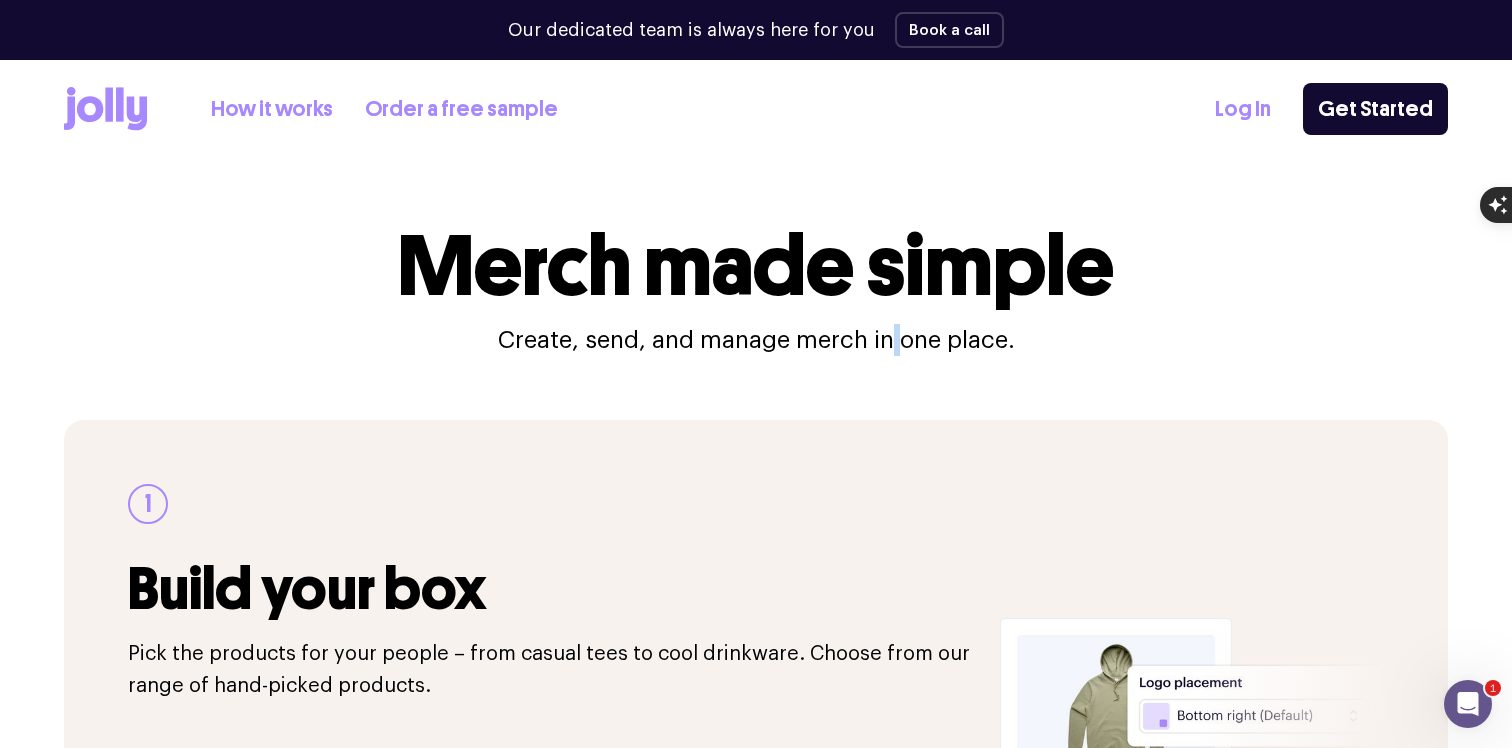 click on "Create, send, and manage merch in one place." at bounding box center (756, 340) 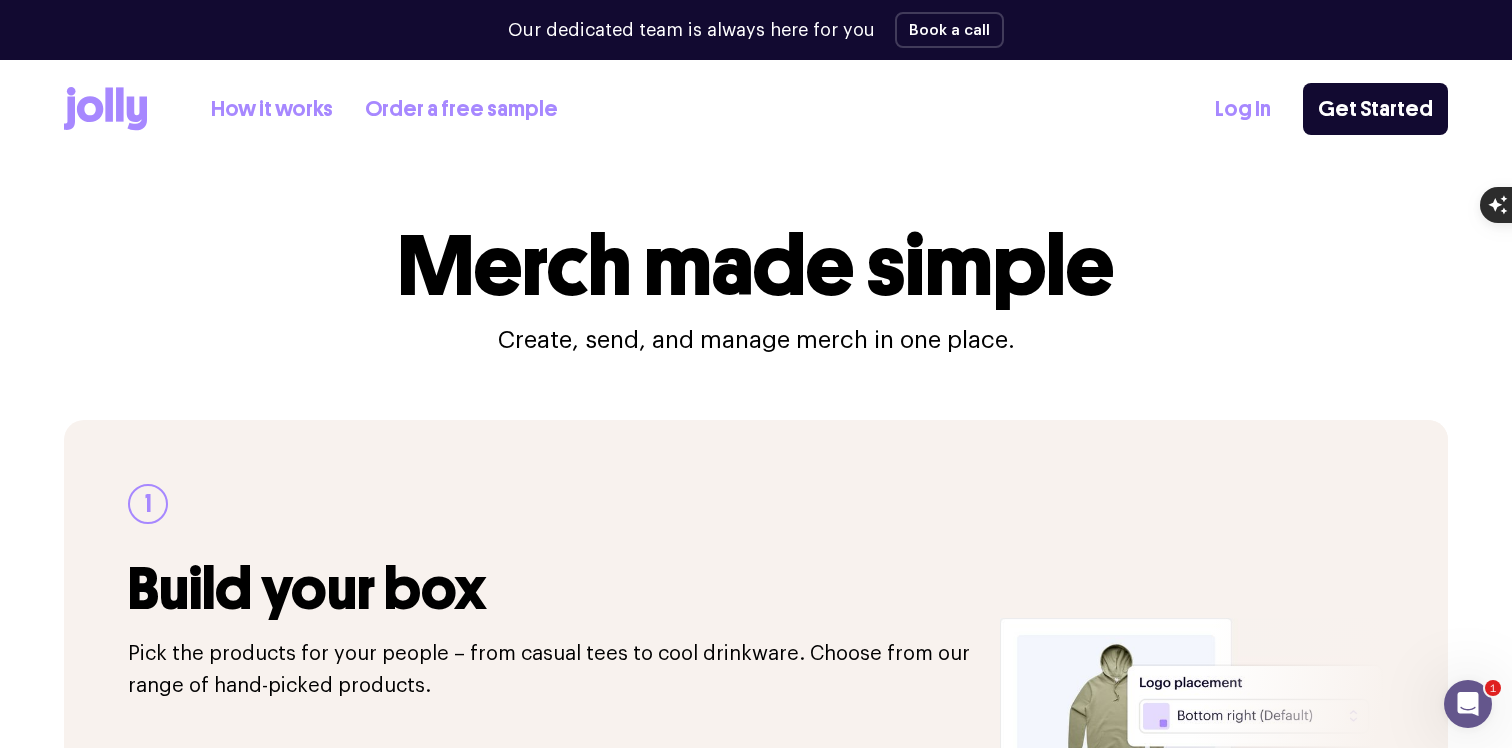 click on "Create, send, and manage merch in one place." at bounding box center (756, 340) 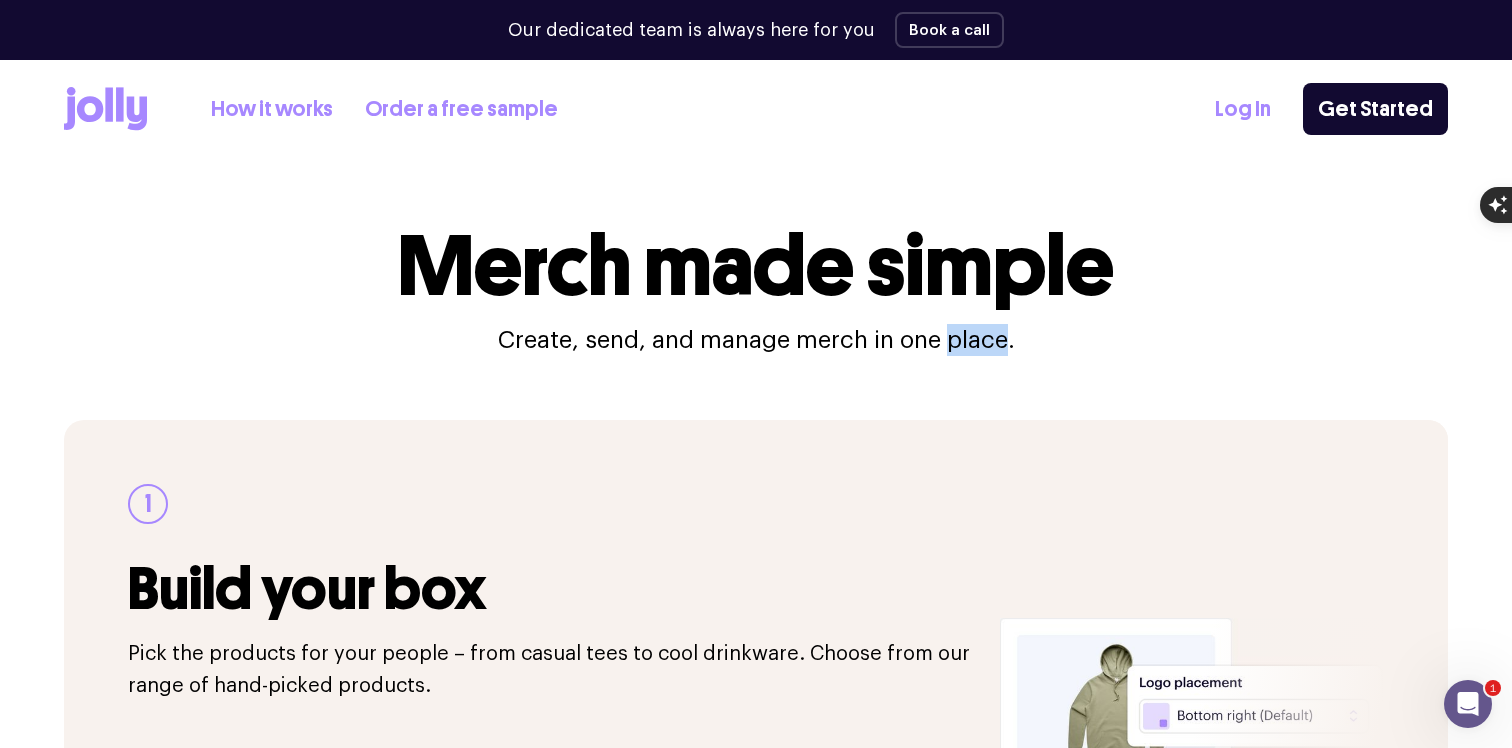click on "Create, send, and manage merch in one place." at bounding box center (756, 340) 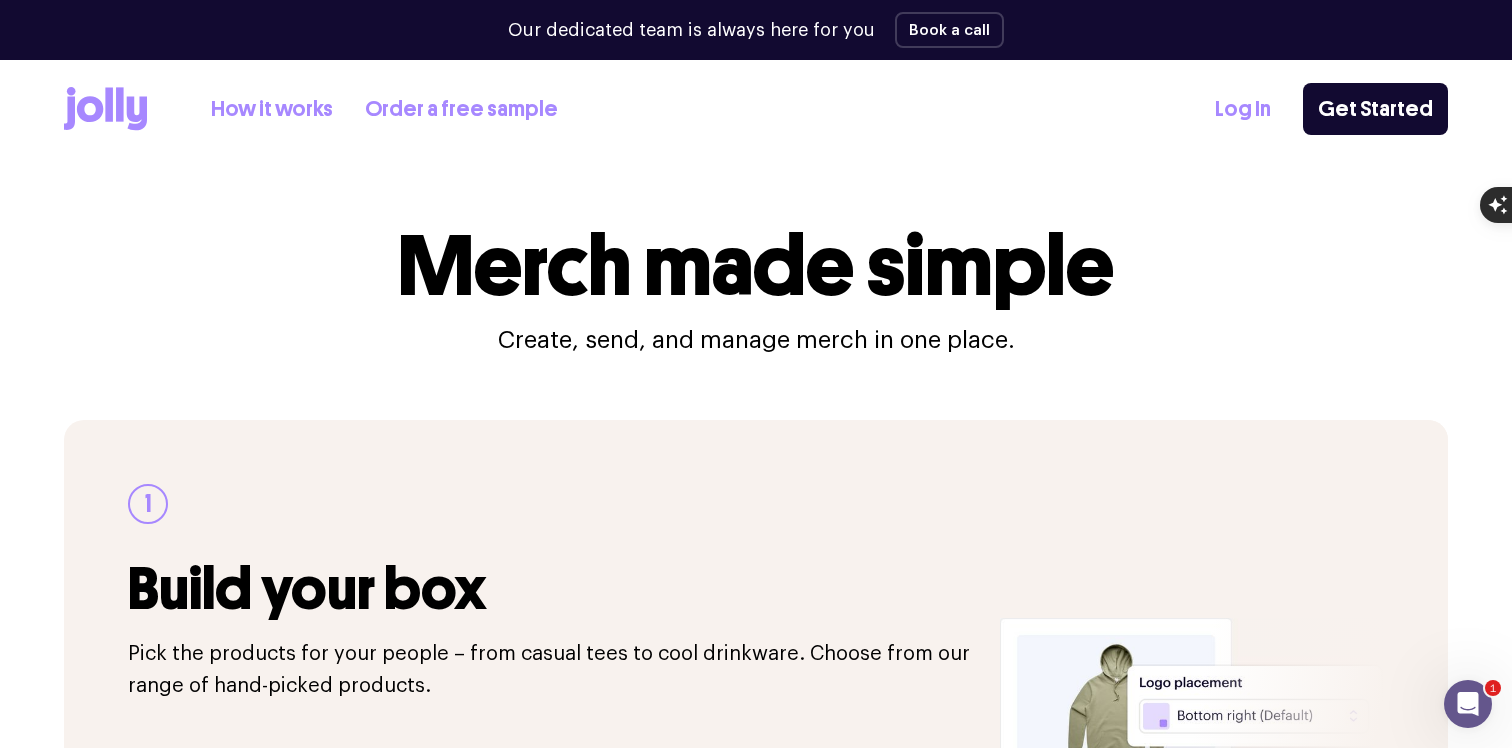 click on "Create, send, and manage merch in one place." at bounding box center (756, 340) 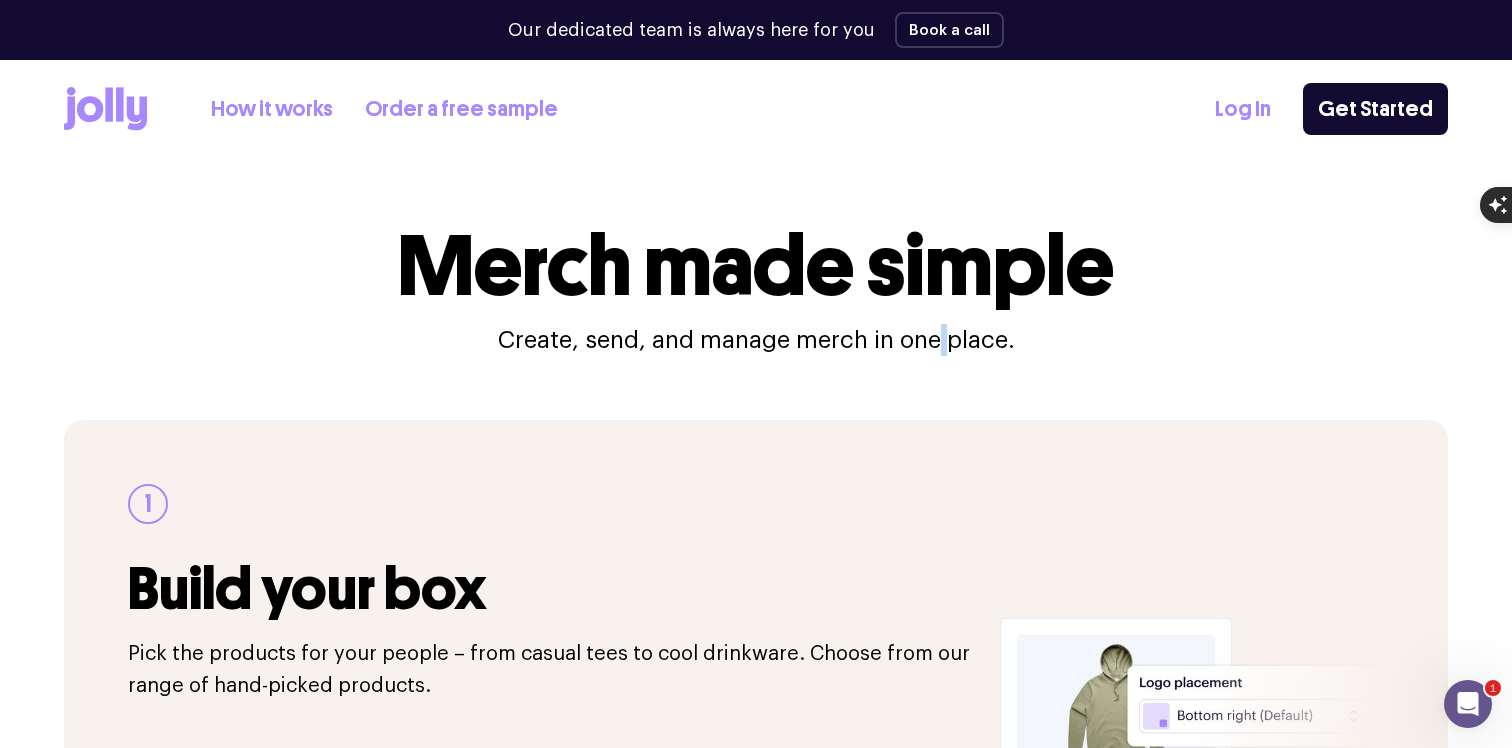 click on "Create, send, and manage merch in one place." at bounding box center [756, 340] 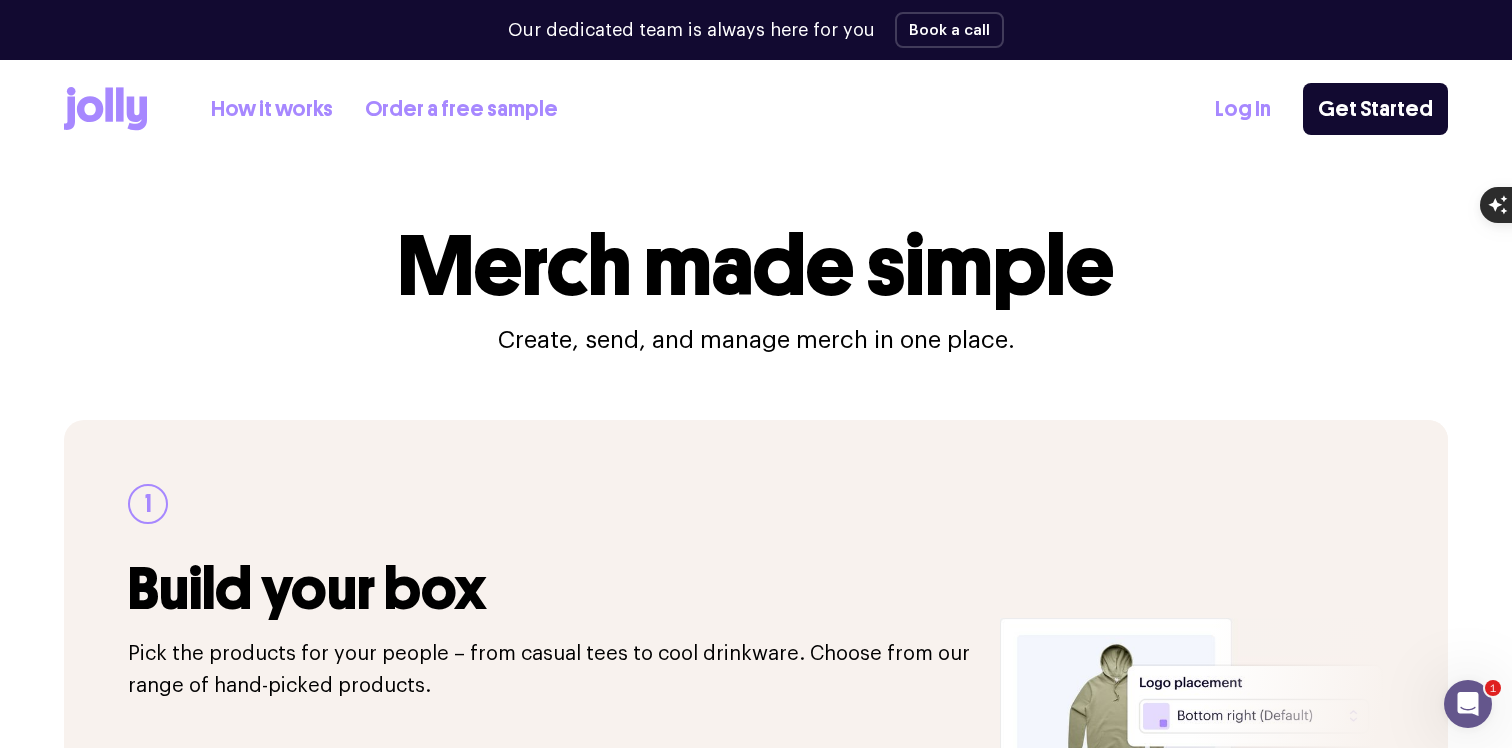 click on "Create, send, and manage merch in one place." at bounding box center (756, 340) 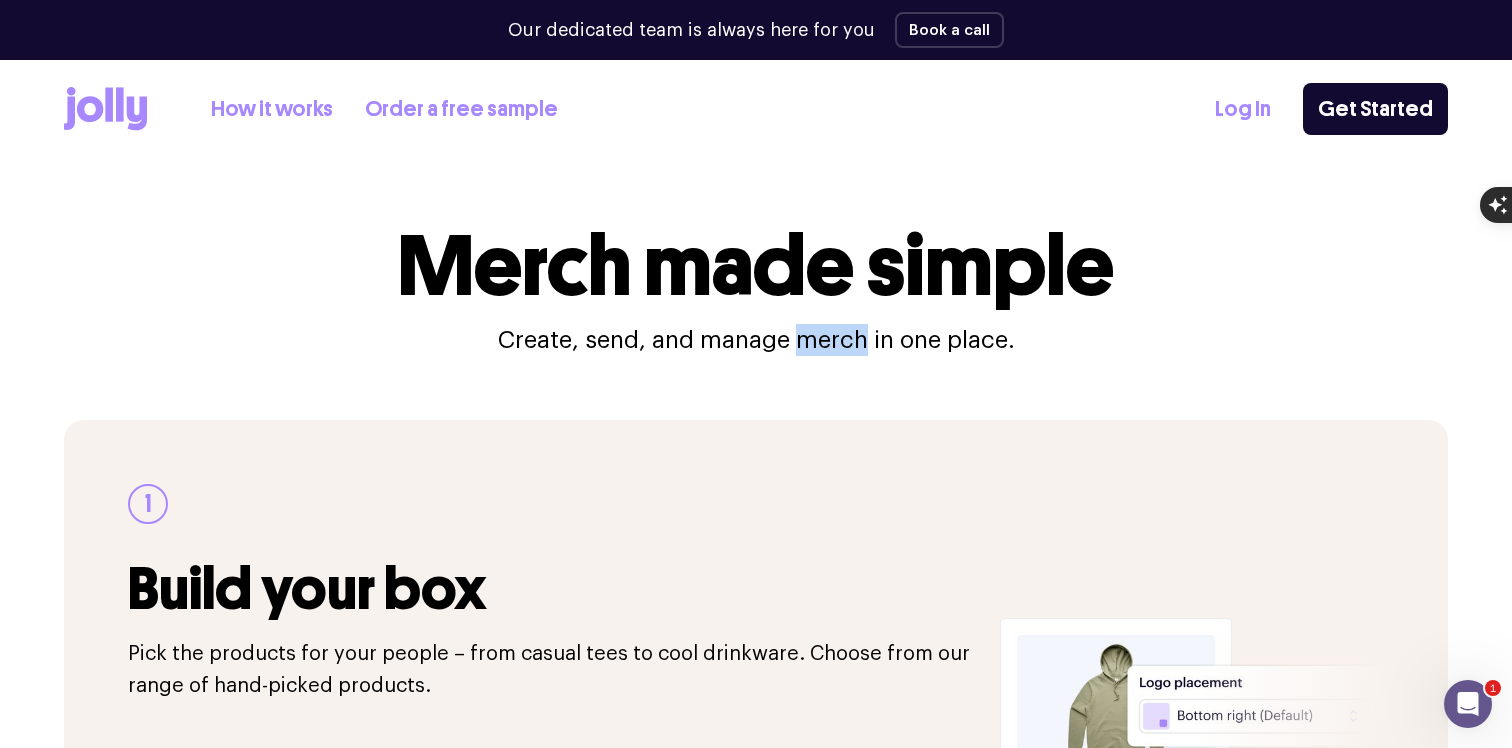 click on "Create, send, and manage merch in one place." at bounding box center [756, 340] 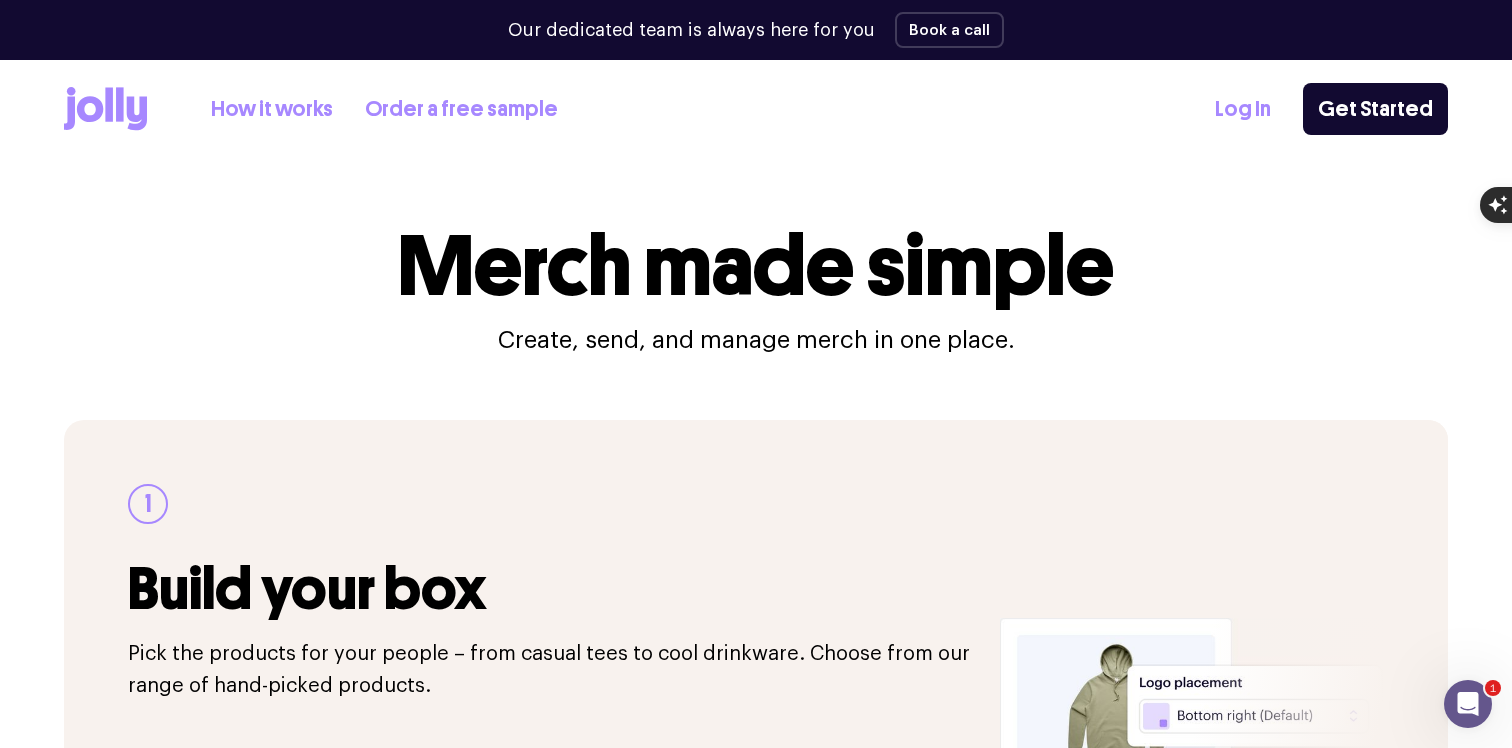 click on "Create, send, and manage merch in one place." at bounding box center (756, 340) 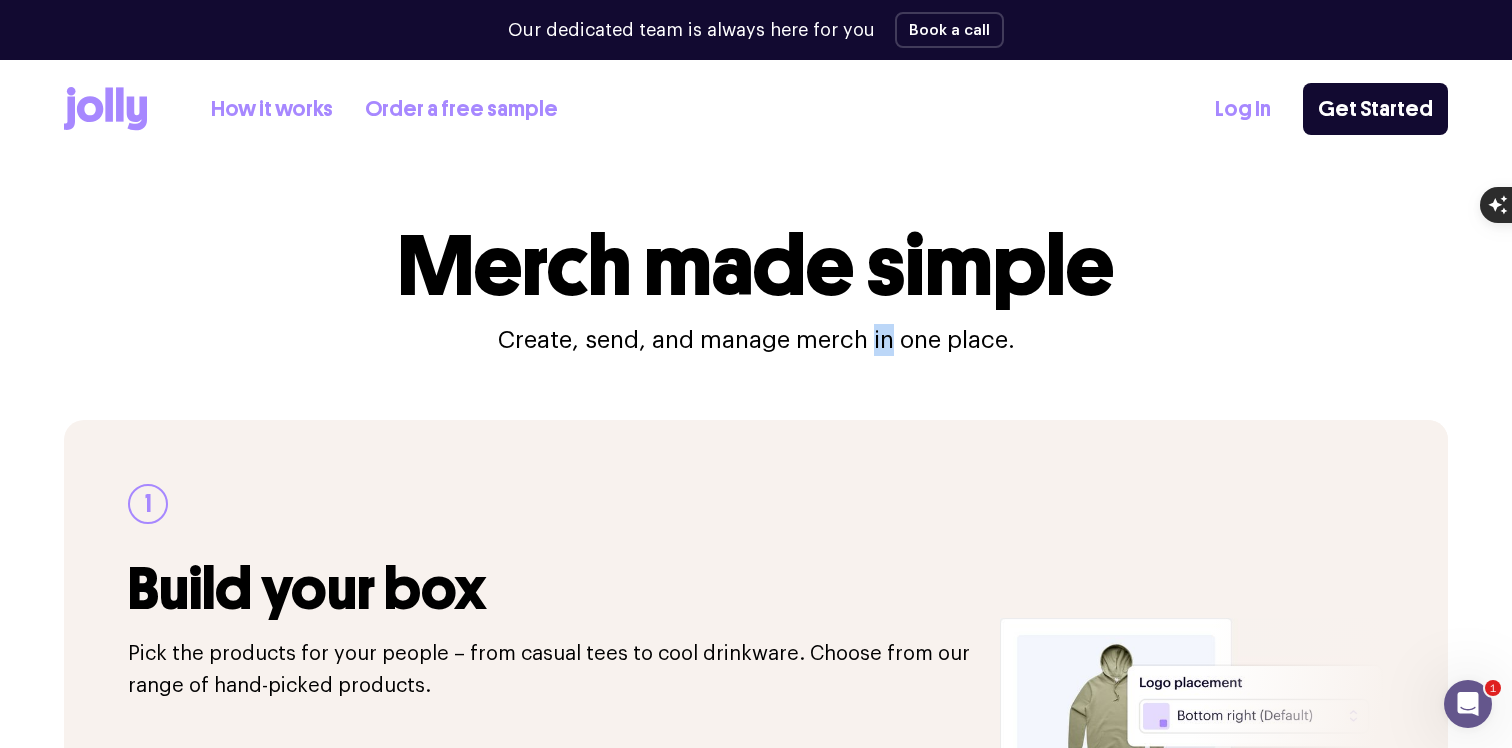 click on "Create, send, and manage merch in one place." at bounding box center (756, 340) 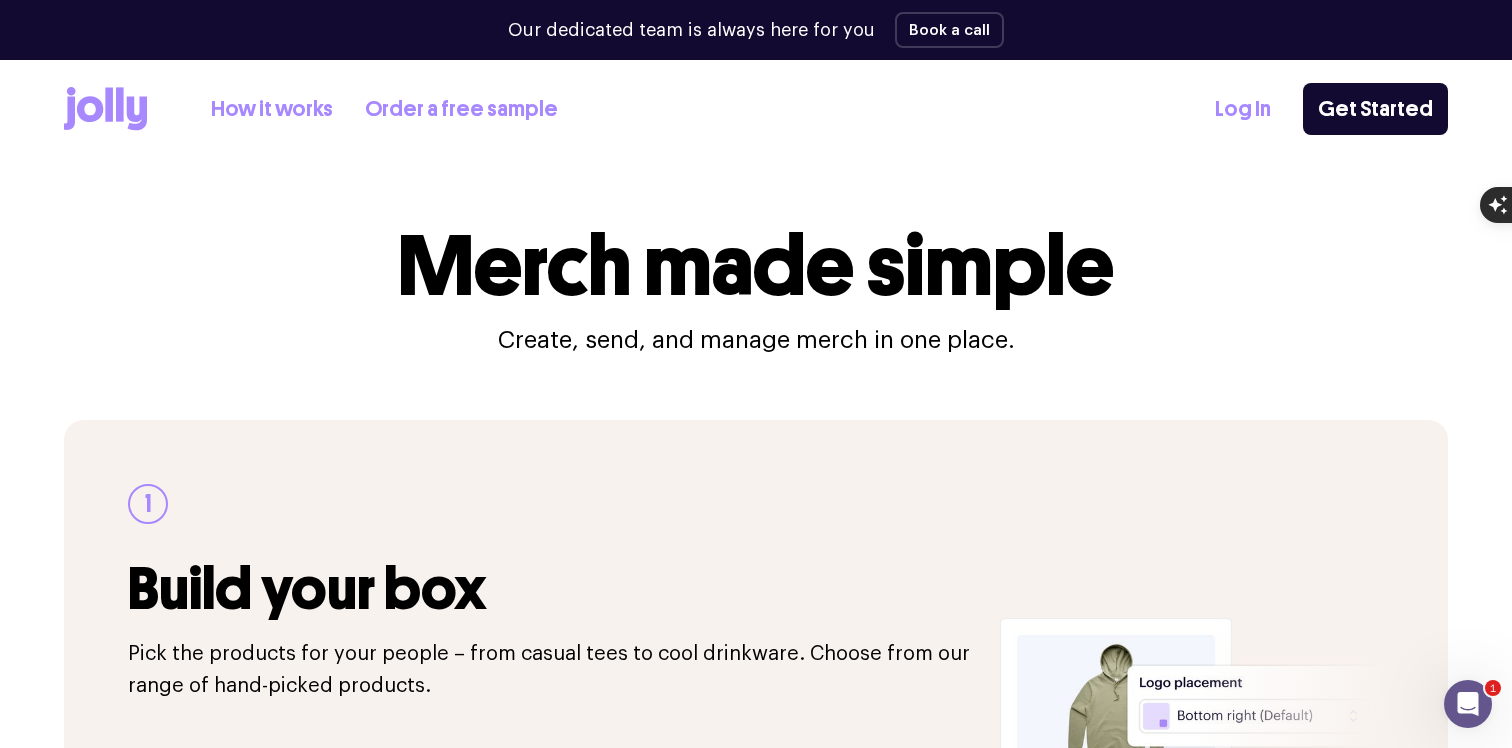 click on "Create, send, and manage merch in one place." at bounding box center (756, 340) 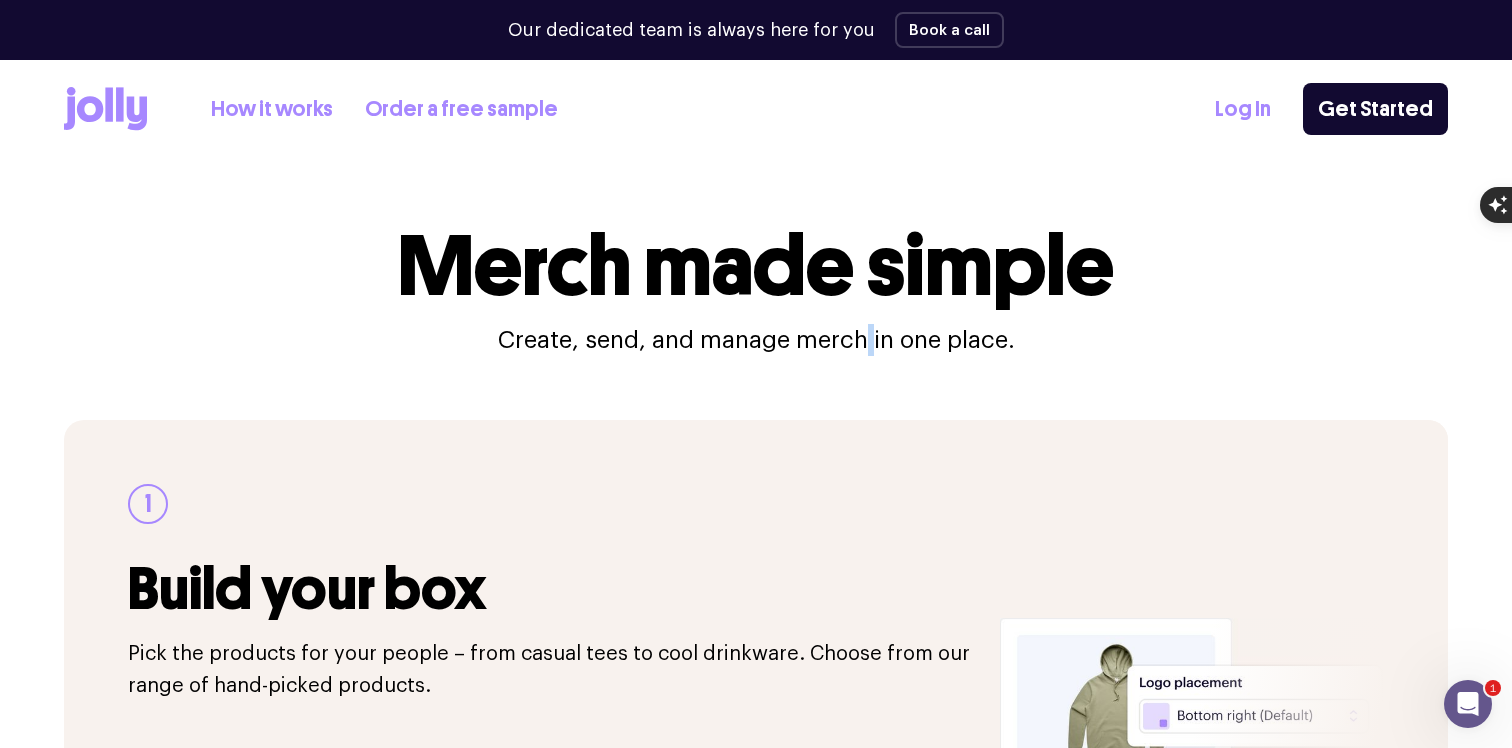 click on "Create, send, and manage merch in one place." at bounding box center [756, 340] 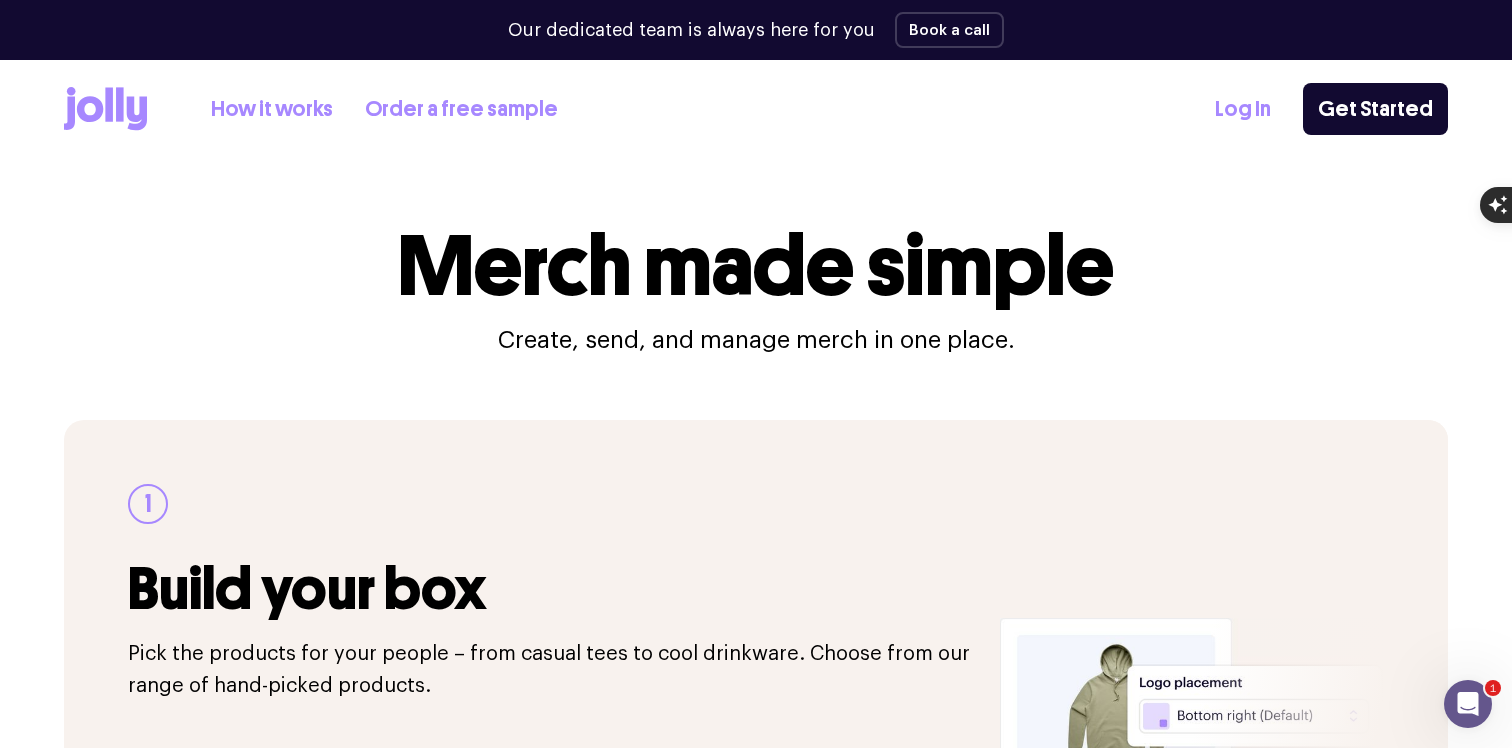 click on "Create, send, and manage merch in one place." at bounding box center (756, 340) 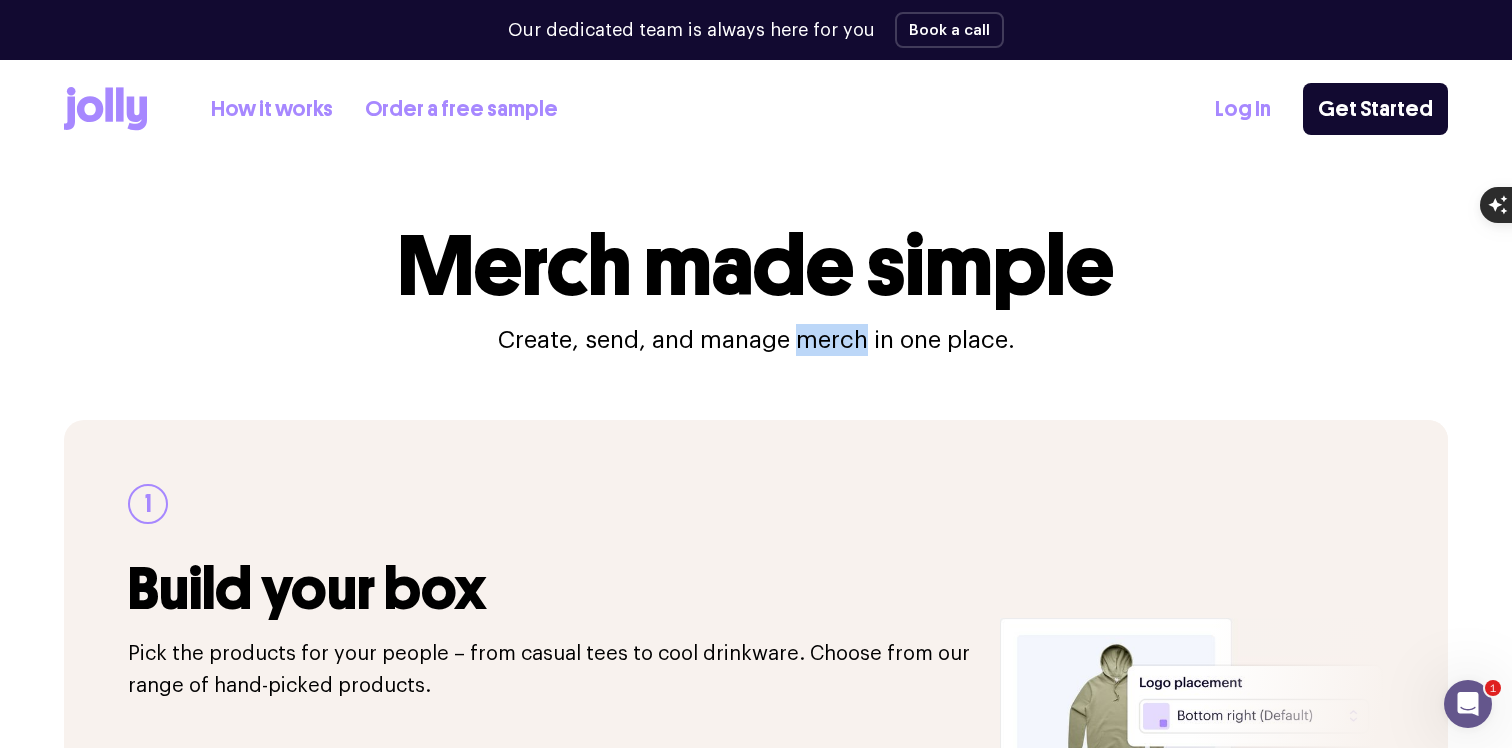 click on "Create, send, and manage merch in one place." at bounding box center (756, 340) 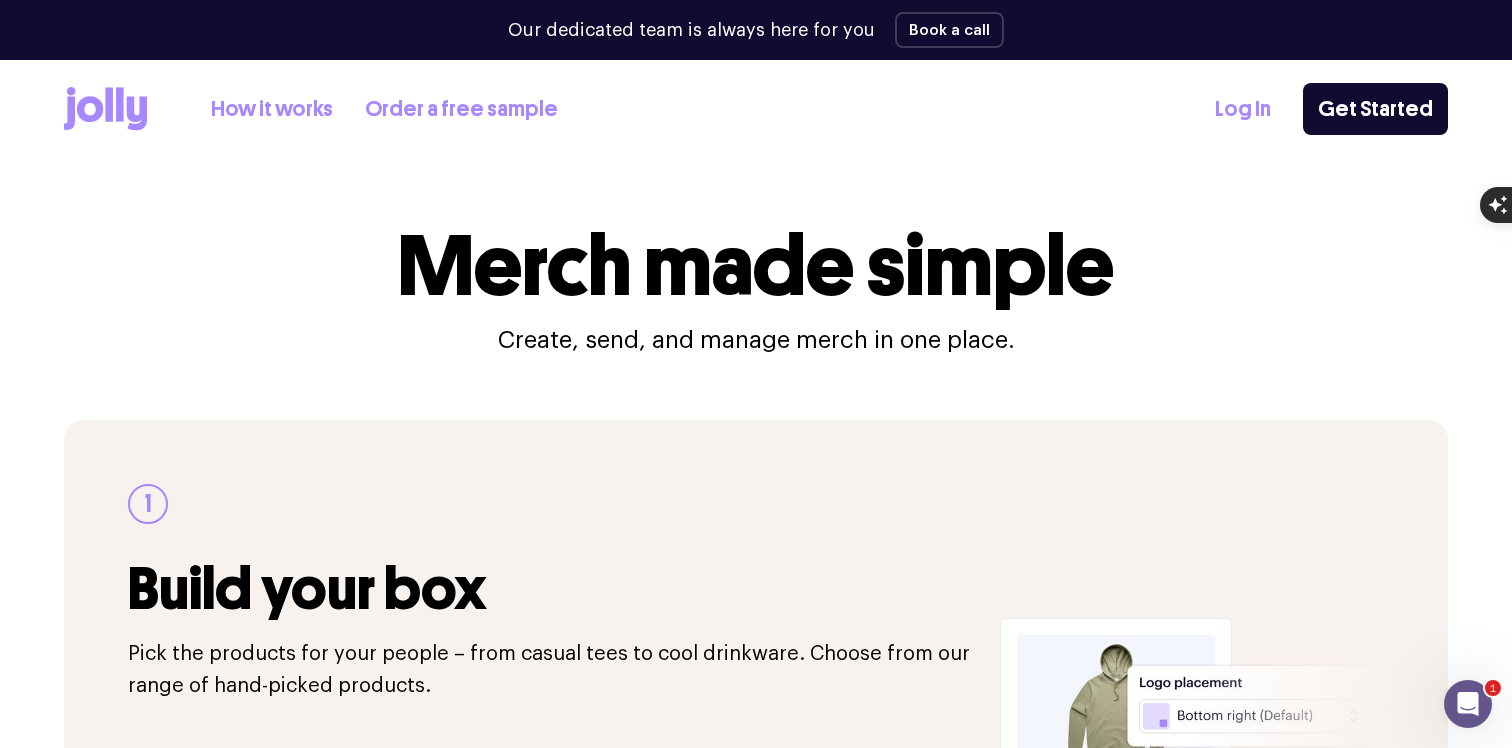 click on "Create, send, and manage merch in one place." at bounding box center [756, 340] 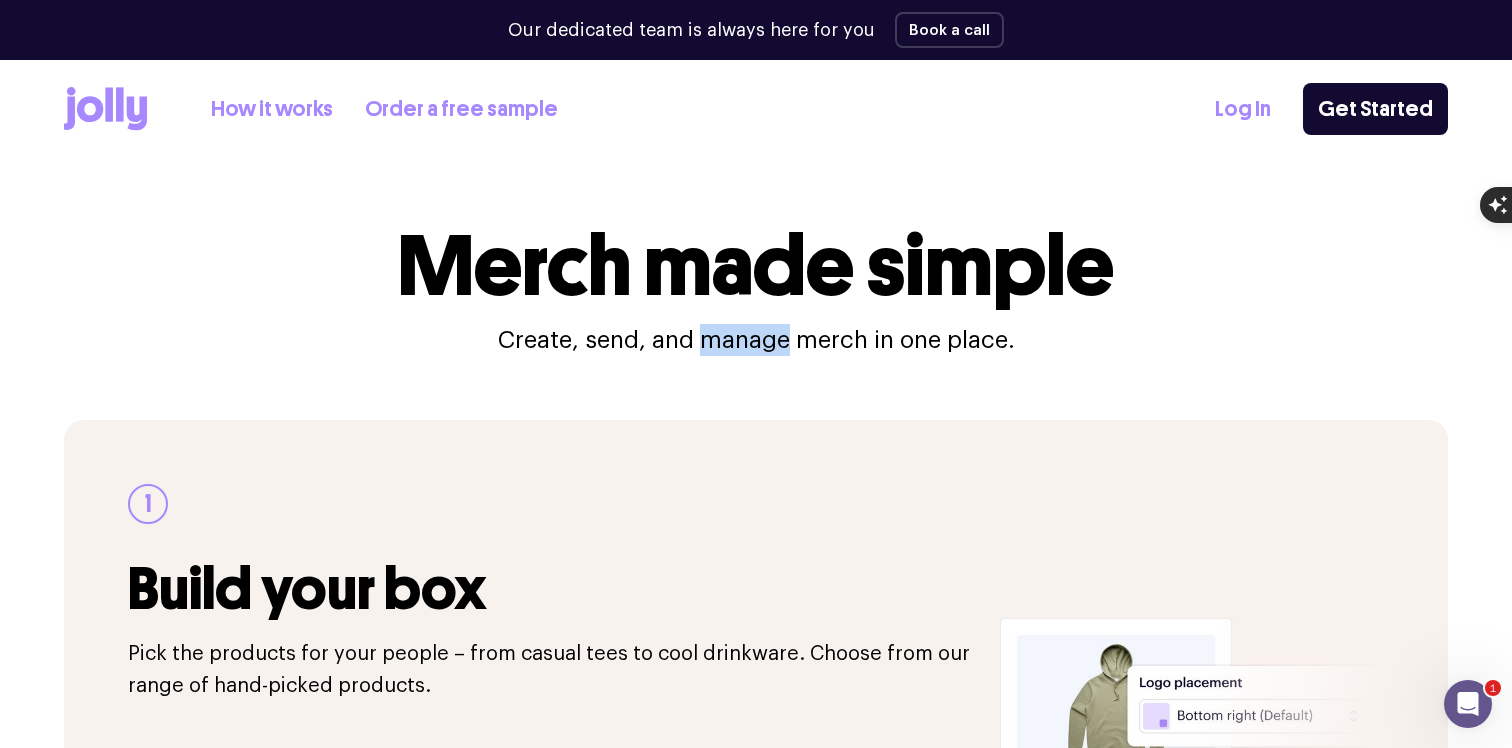click on "Create, send, and manage merch in one place." at bounding box center [756, 340] 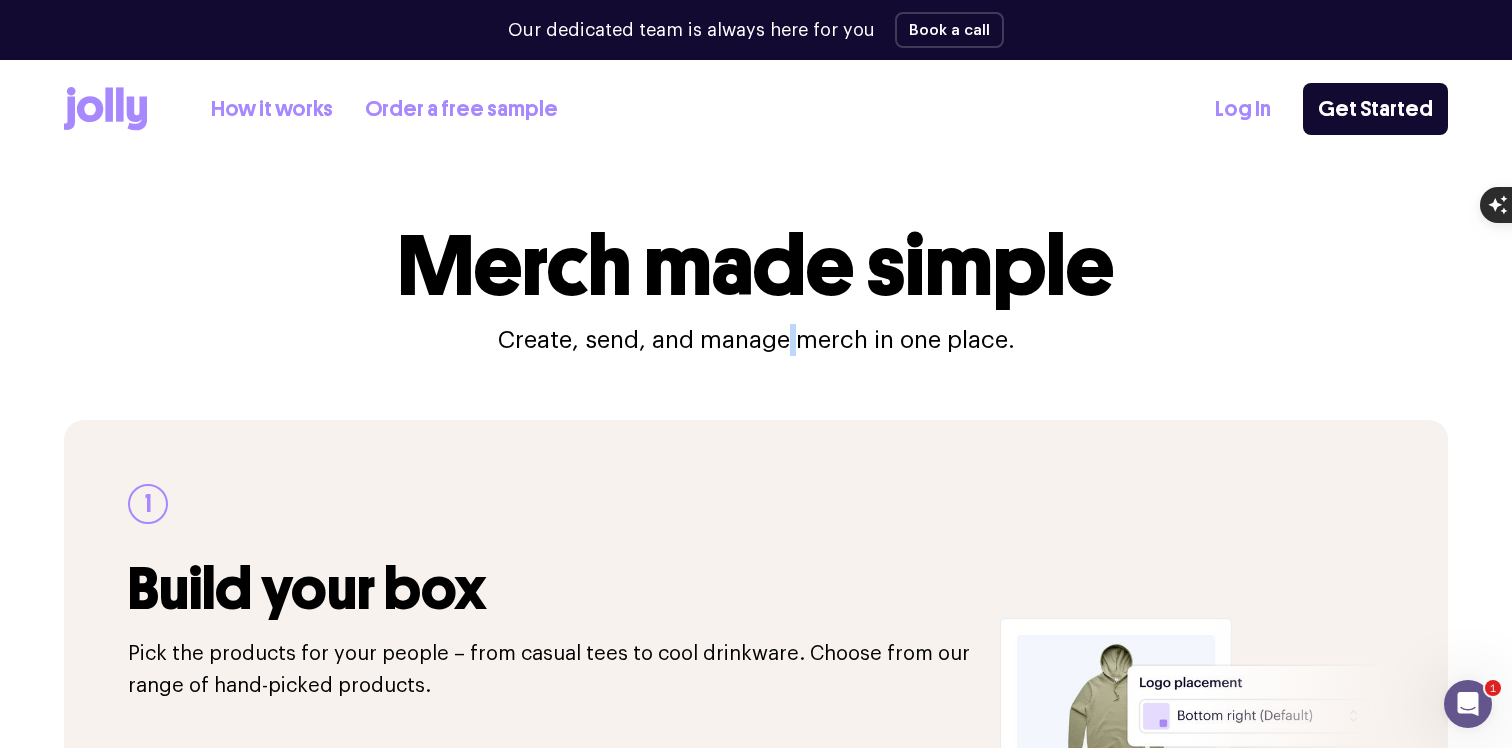 click on "Create, send, and manage merch in one place." at bounding box center (756, 340) 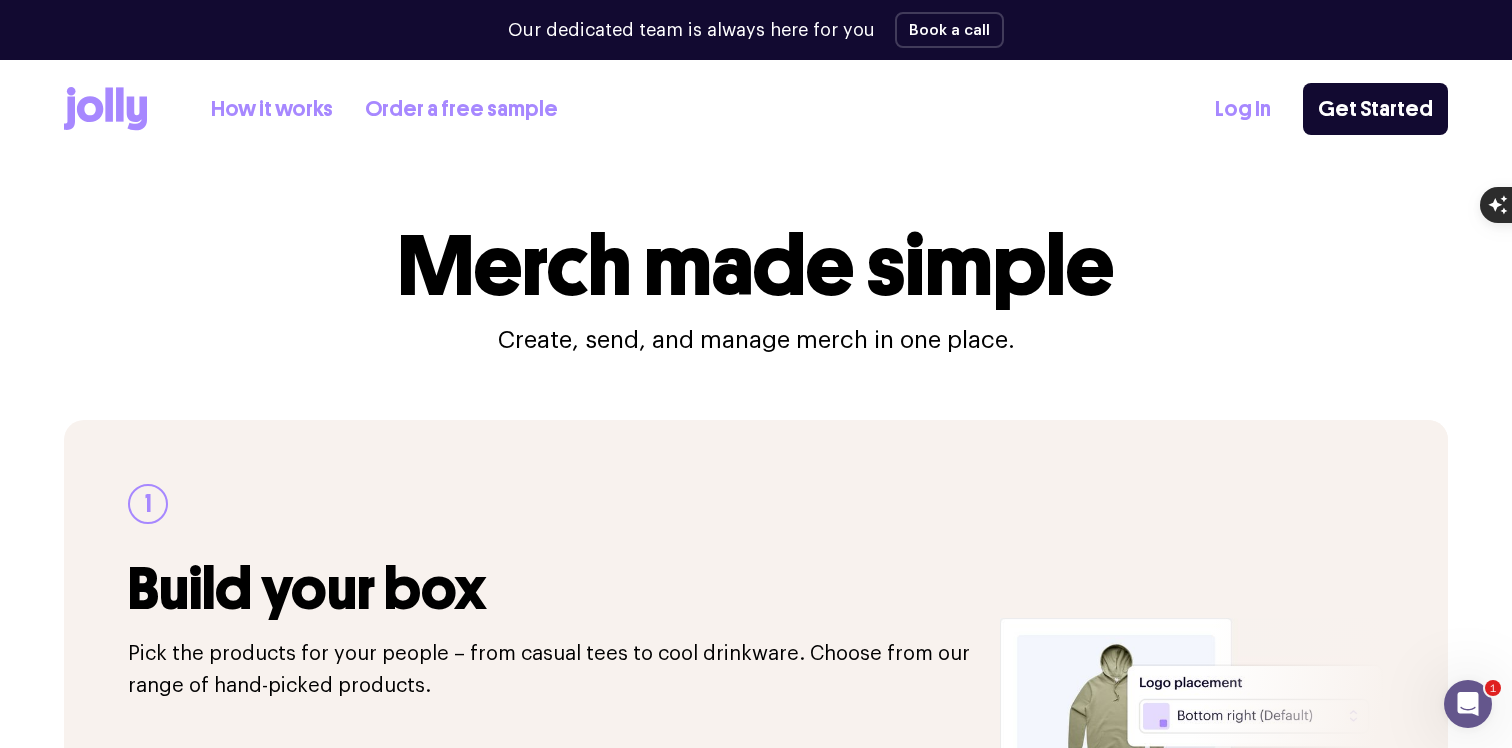 click on "Create, send, and manage merch in one place." at bounding box center [756, 340] 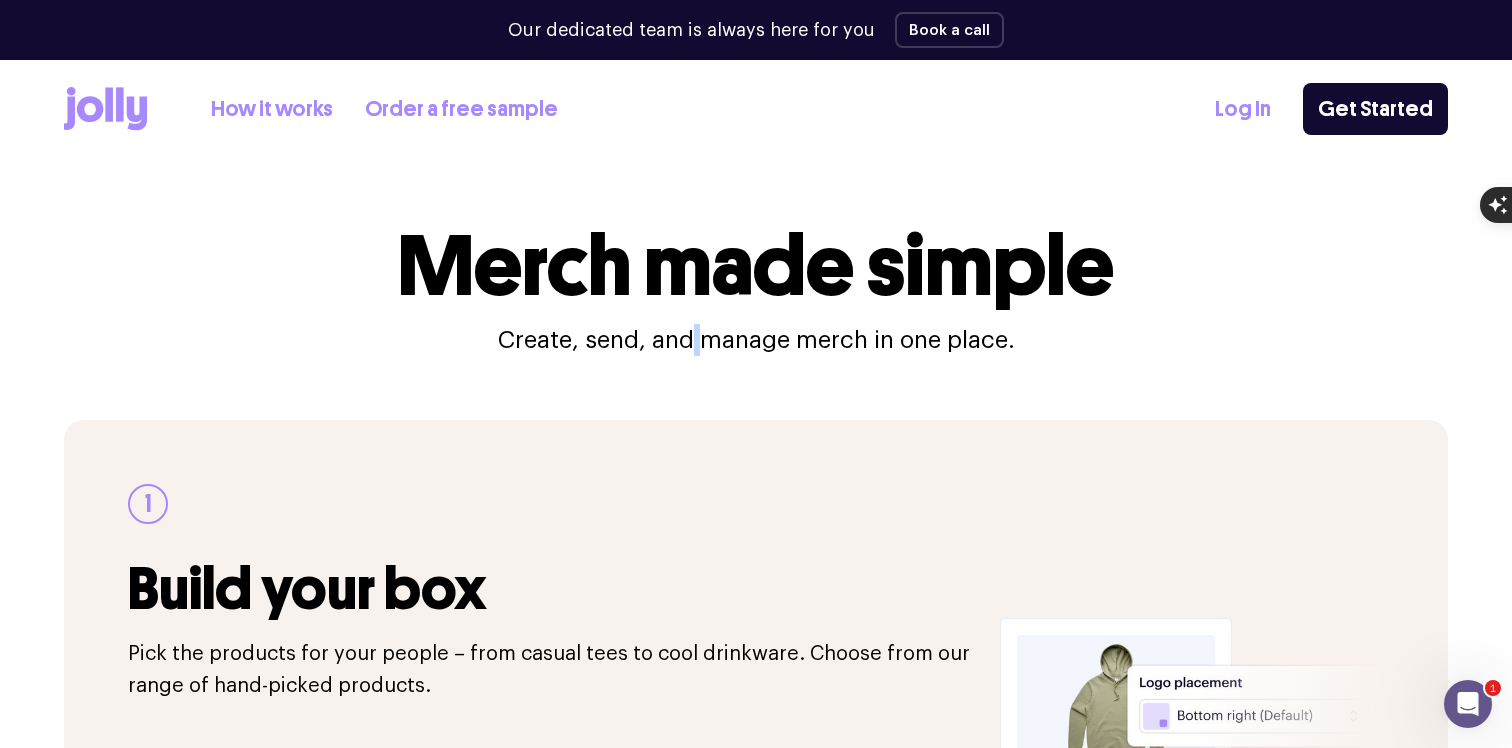 click on "Create, send, and manage merch in one place." at bounding box center [756, 340] 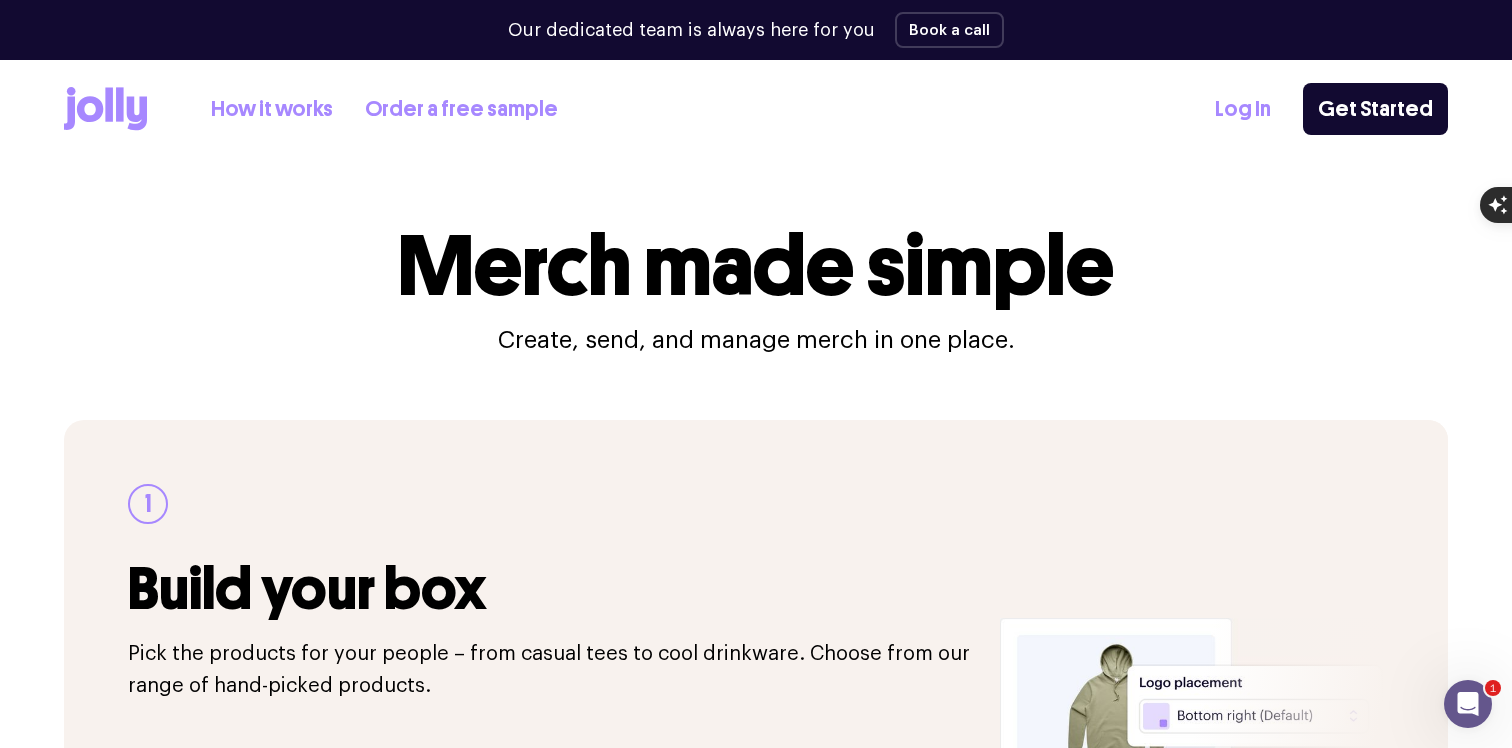 click on "Create, send, and manage merch in one place." at bounding box center (756, 340) 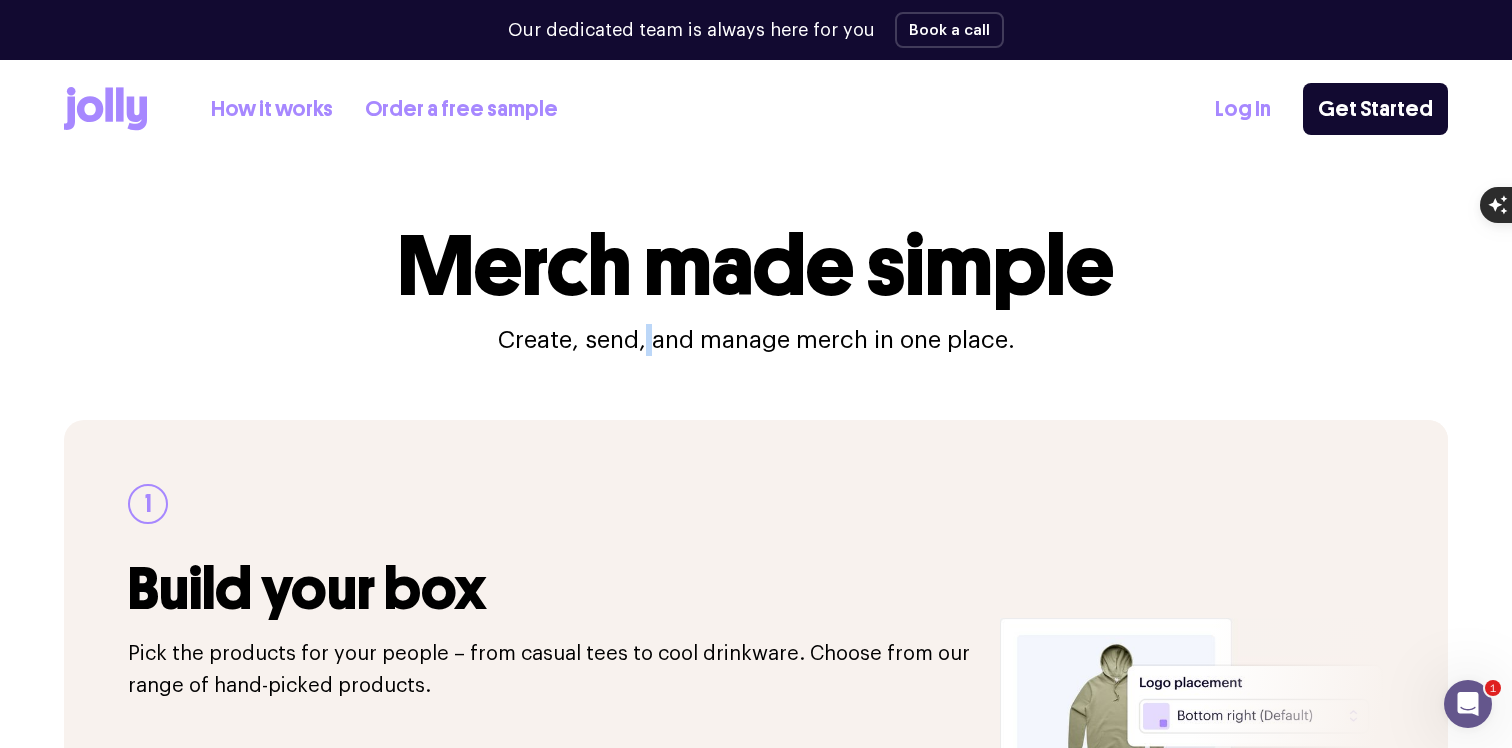 click on "Create, send, and manage merch in one place." at bounding box center [756, 340] 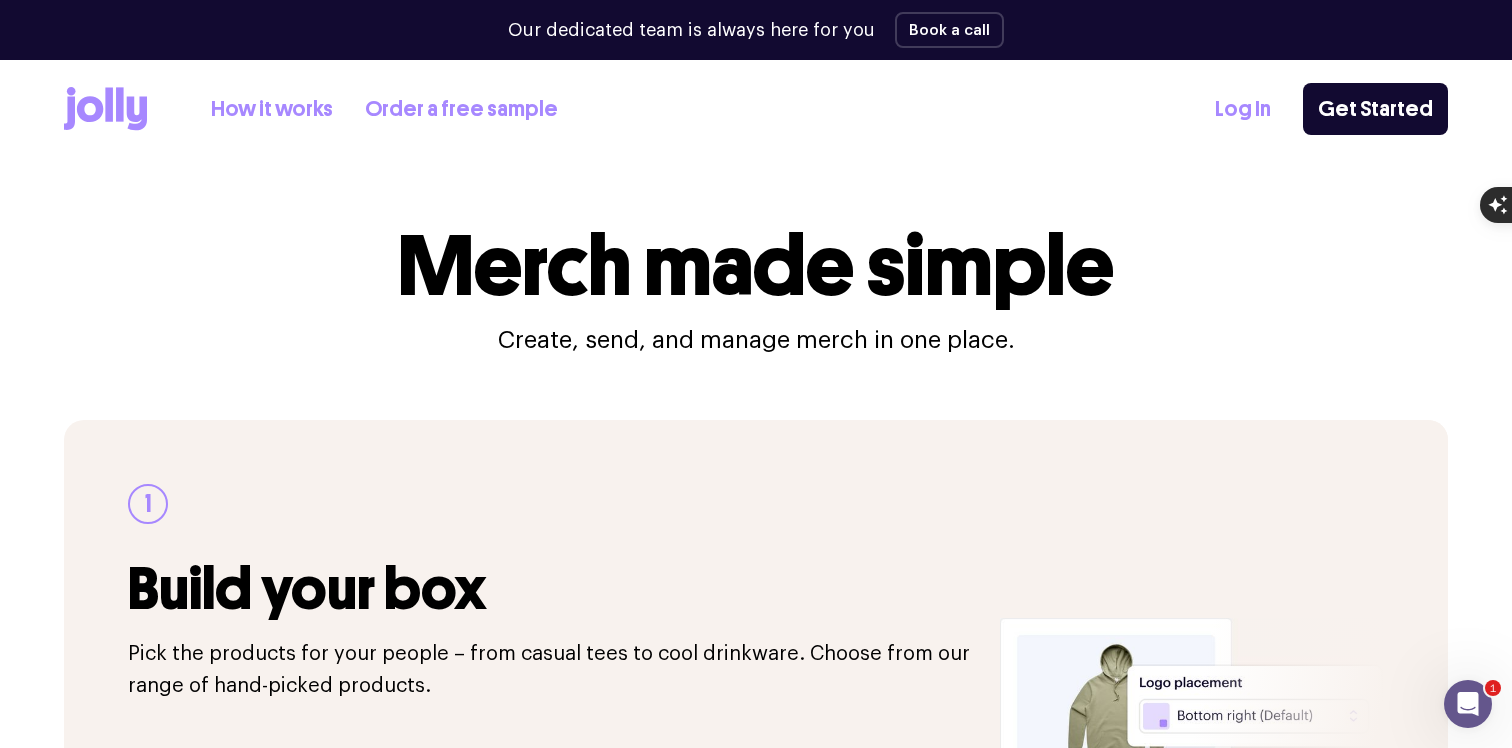 click on "Create, send, and manage merch in one place." at bounding box center (756, 340) 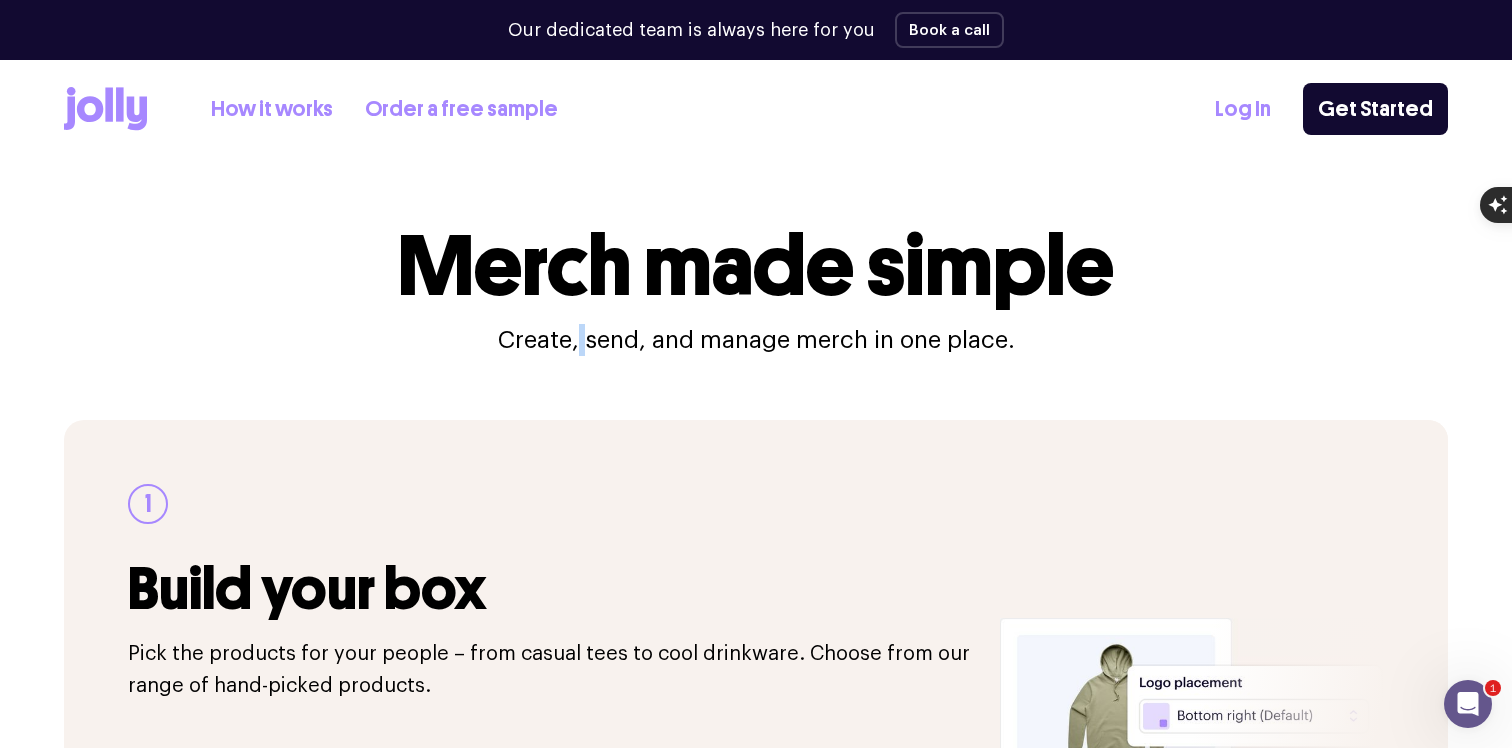 click on "Create, send, and manage merch in one place." at bounding box center (756, 340) 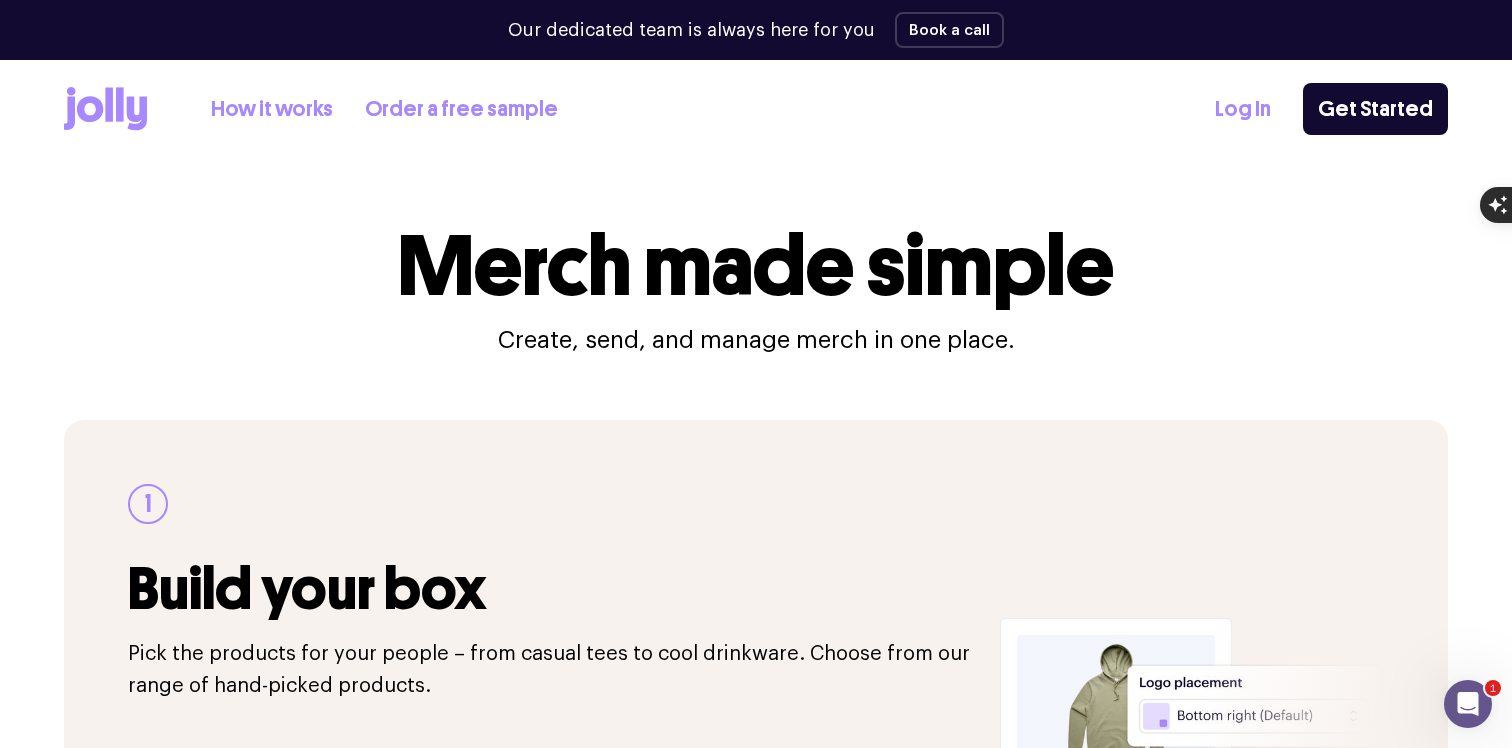 click on "Create, send, and manage merch in one place." at bounding box center [756, 340] 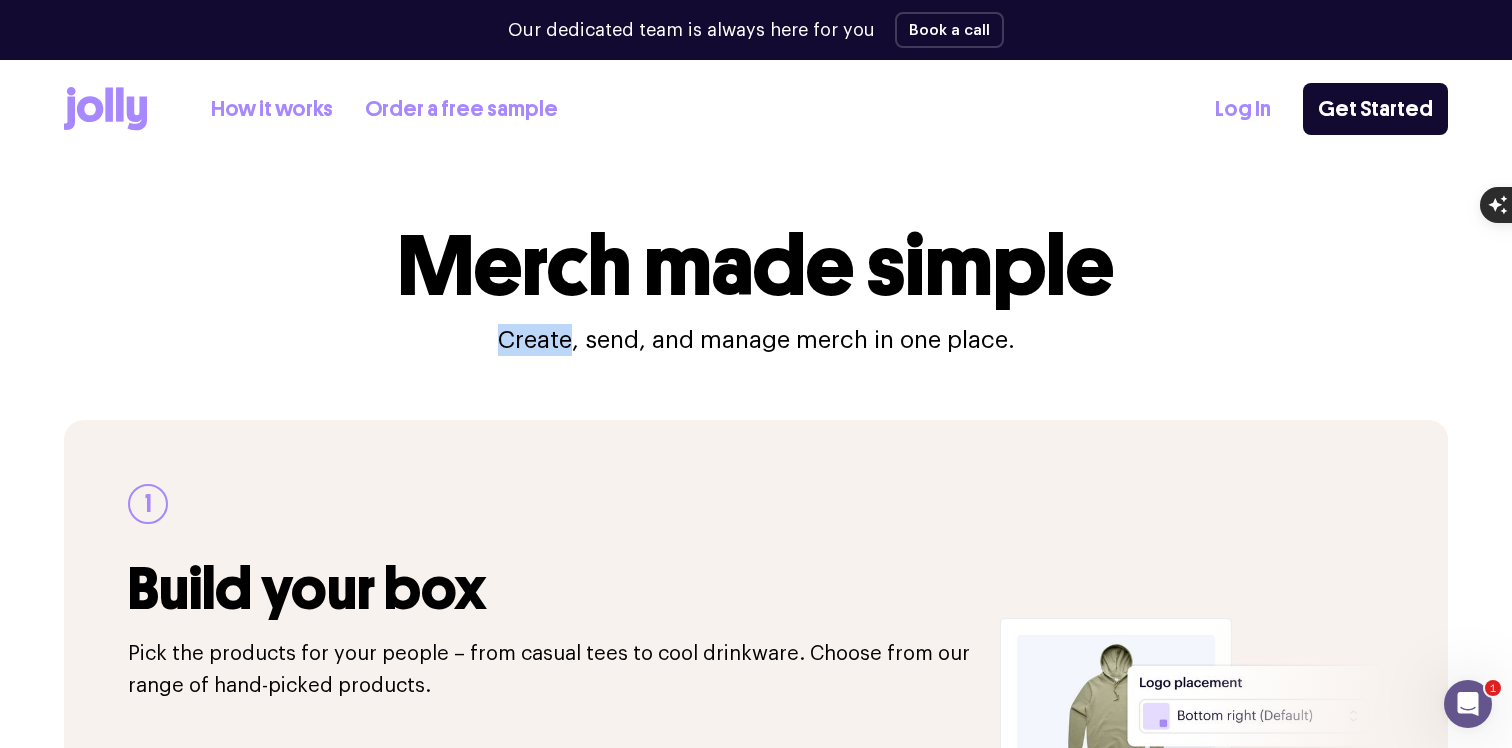 click on "Create, send, and manage merch in one place." at bounding box center (756, 340) 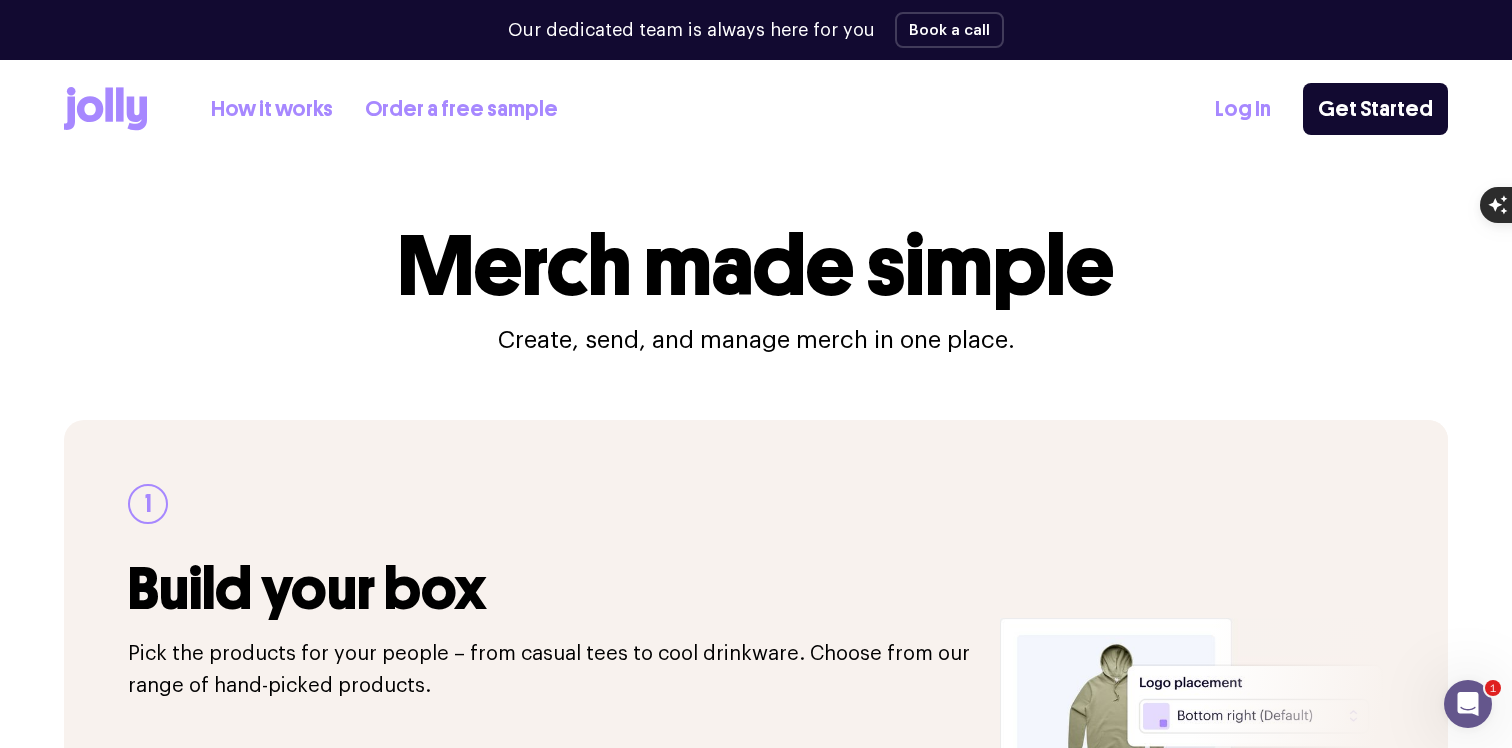 click on "Create, send, and manage merch in one place." at bounding box center (756, 340) 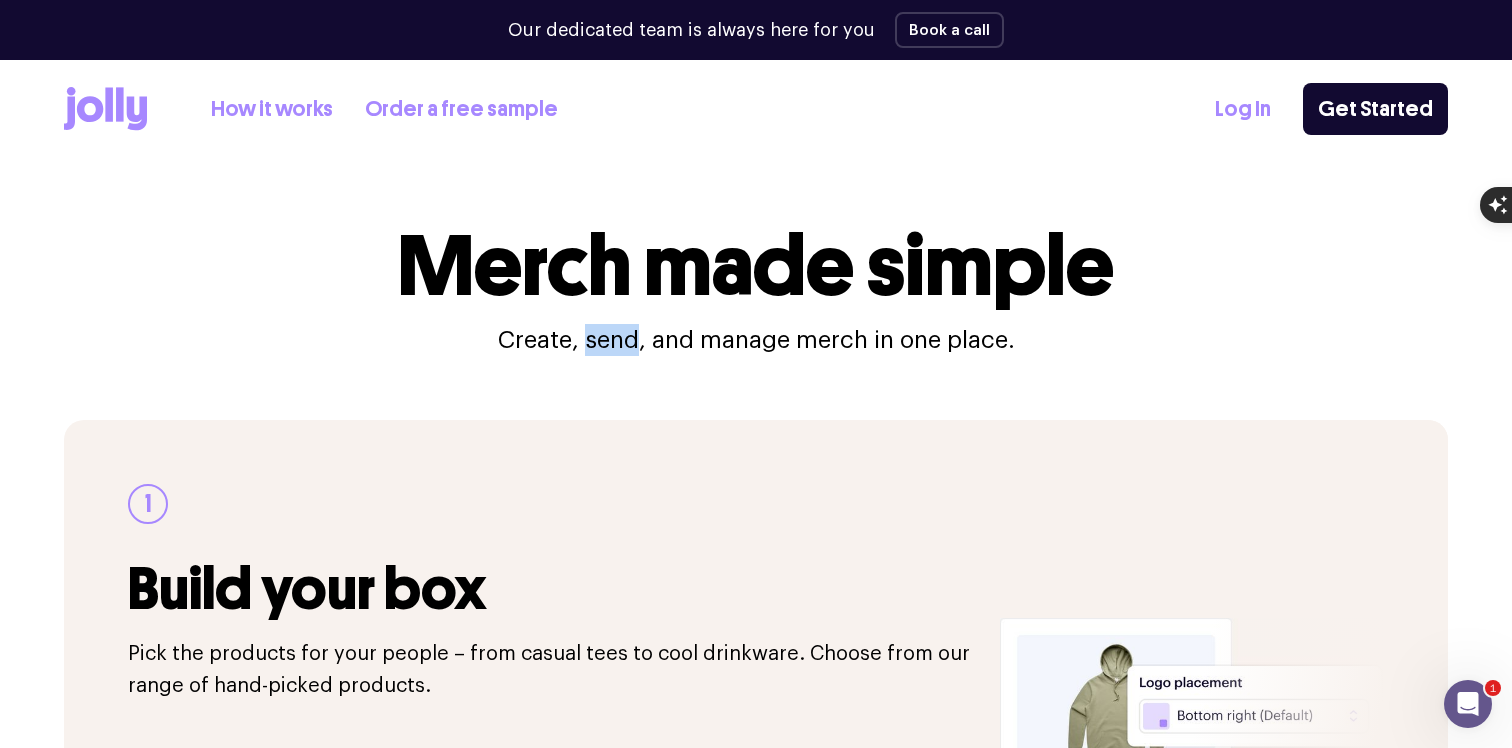 click on "Create, send, and manage merch in one place." at bounding box center (756, 340) 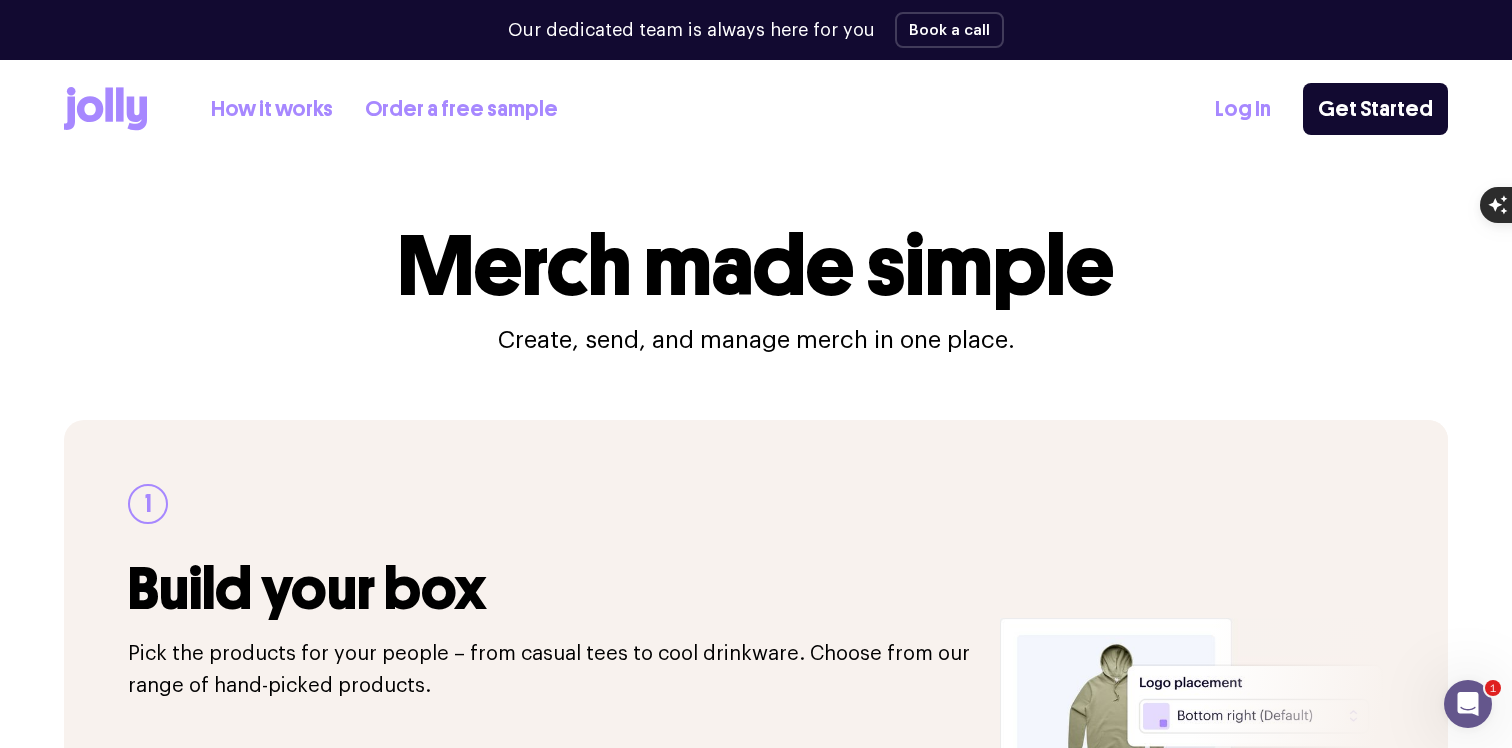click on "Create, send, and manage merch in one place." at bounding box center (756, 340) 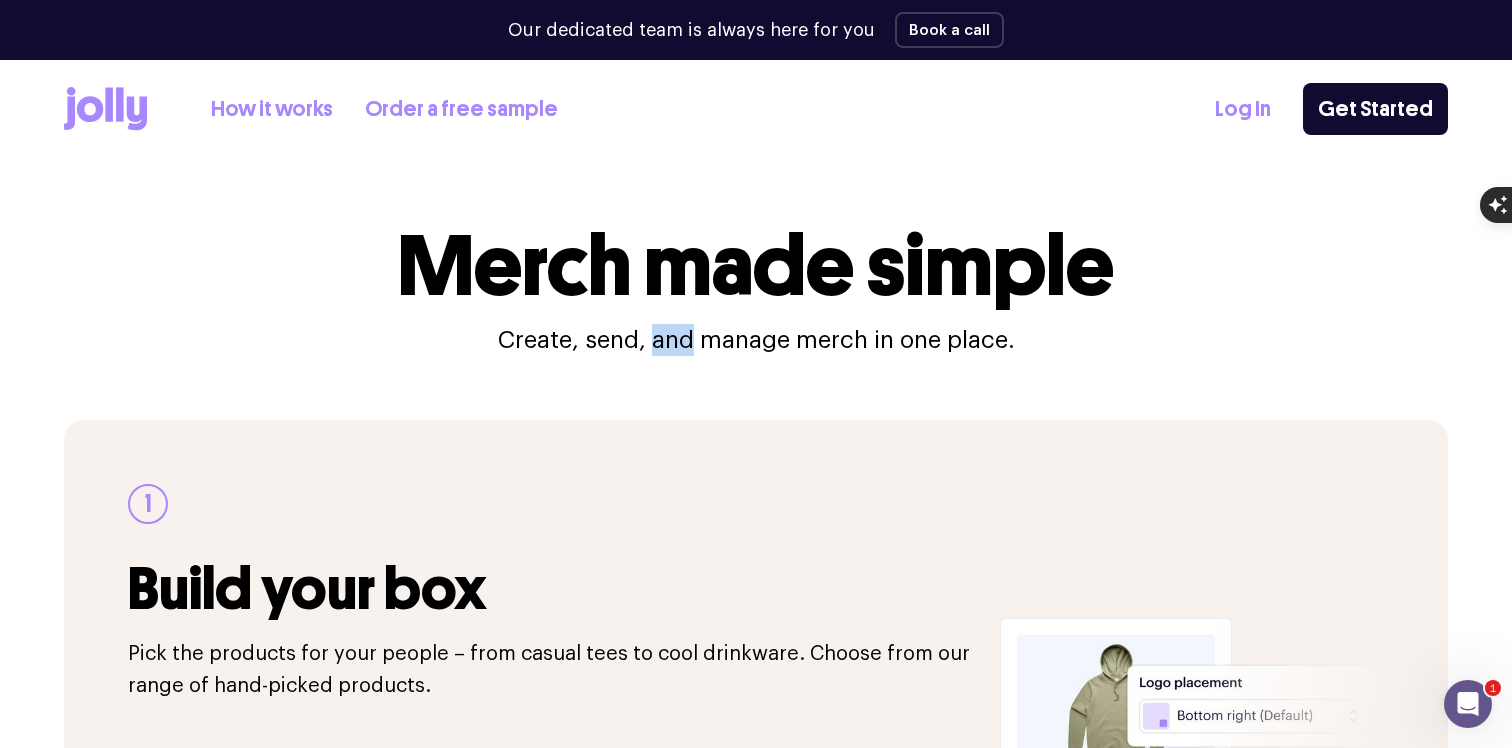 click on "Create, send, and manage merch in one place." at bounding box center (756, 340) 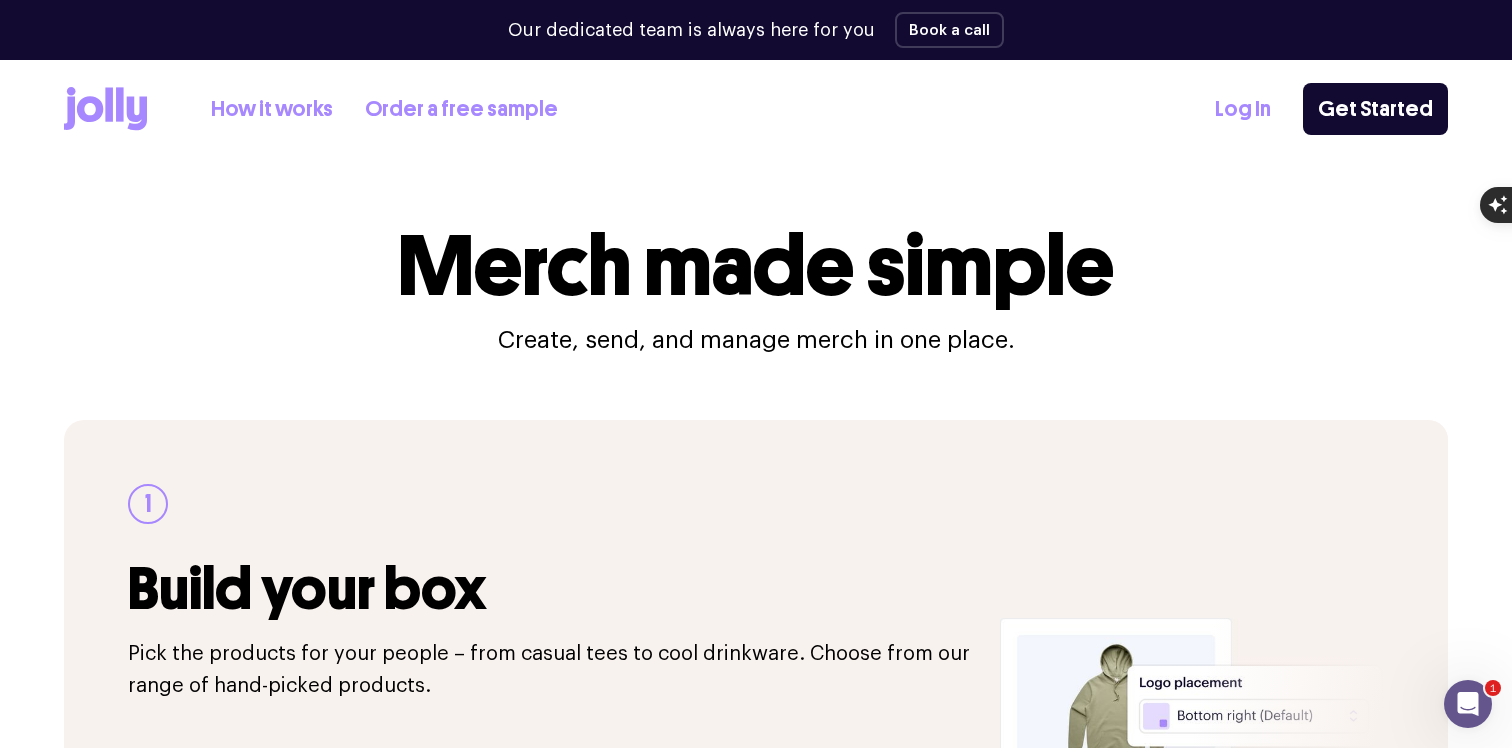 click on "Create, send, and manage merch in one place." at bounding box center [756, 340] 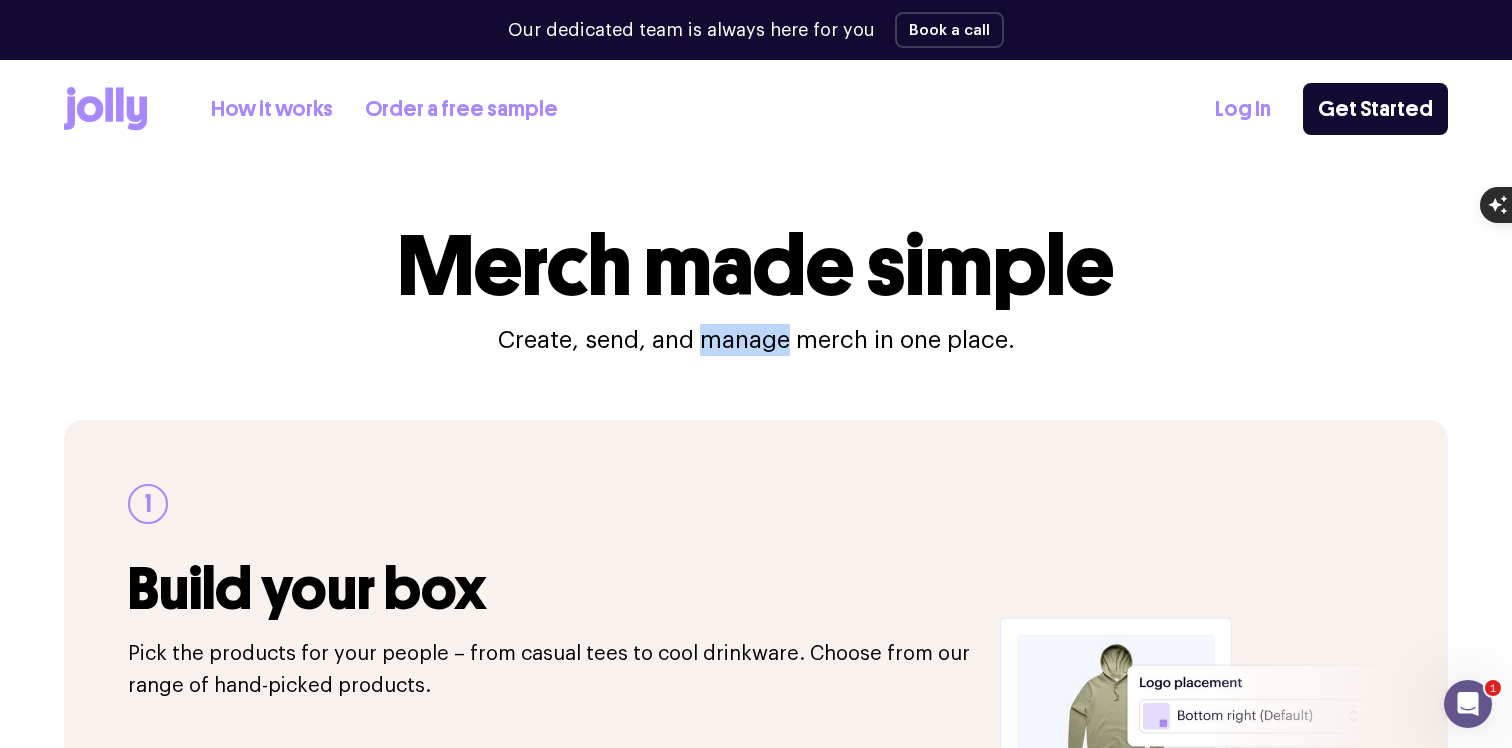 click on "Create, send, and manage merch in one place." at bounding box center (756, 340) 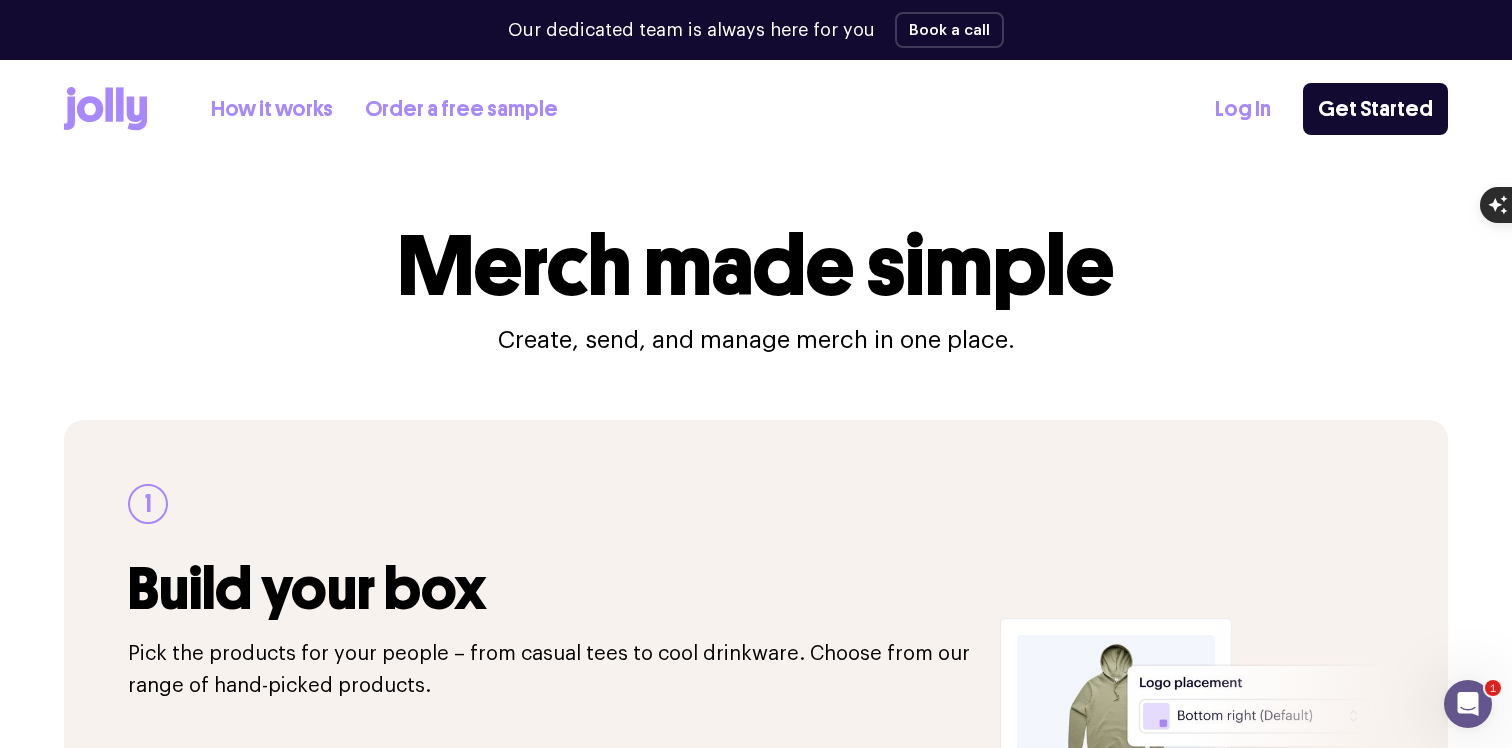 click on "Create, send, and manage merch in one place." at bounding box center [756, 340] 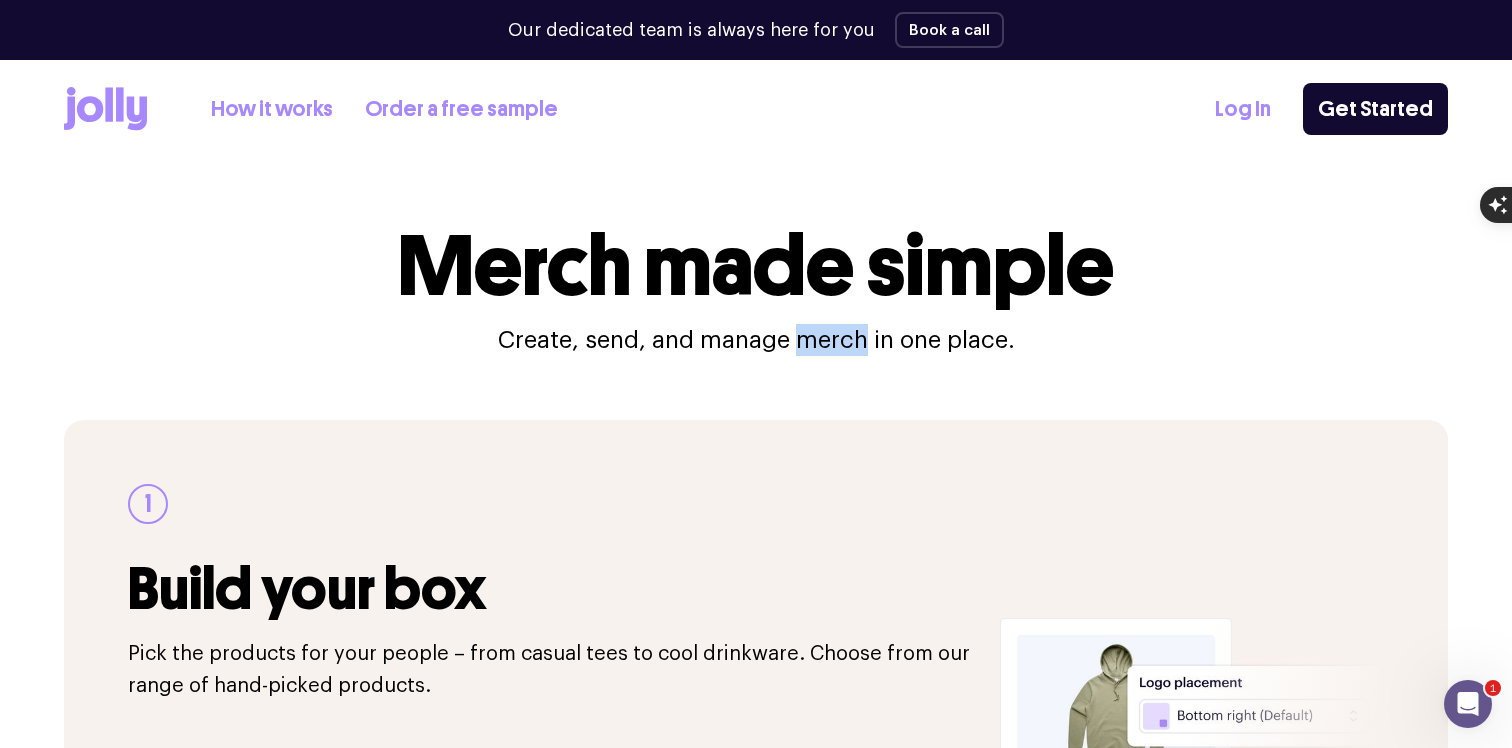 click on "Create, send, and manage merch in one place." at bounding box center (756, 340) 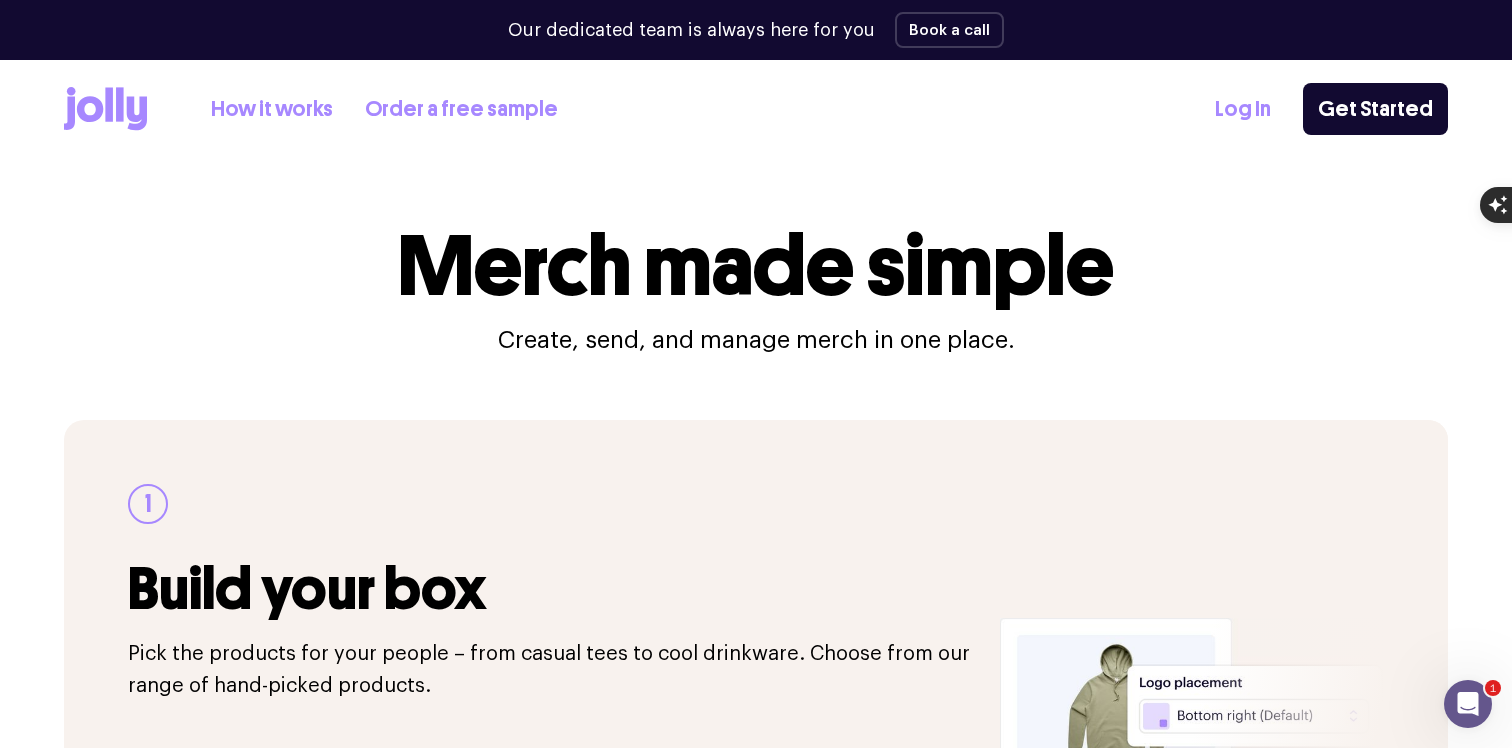 click on "Create, send, and manage merch in one place." at bounding box center (756, 340) 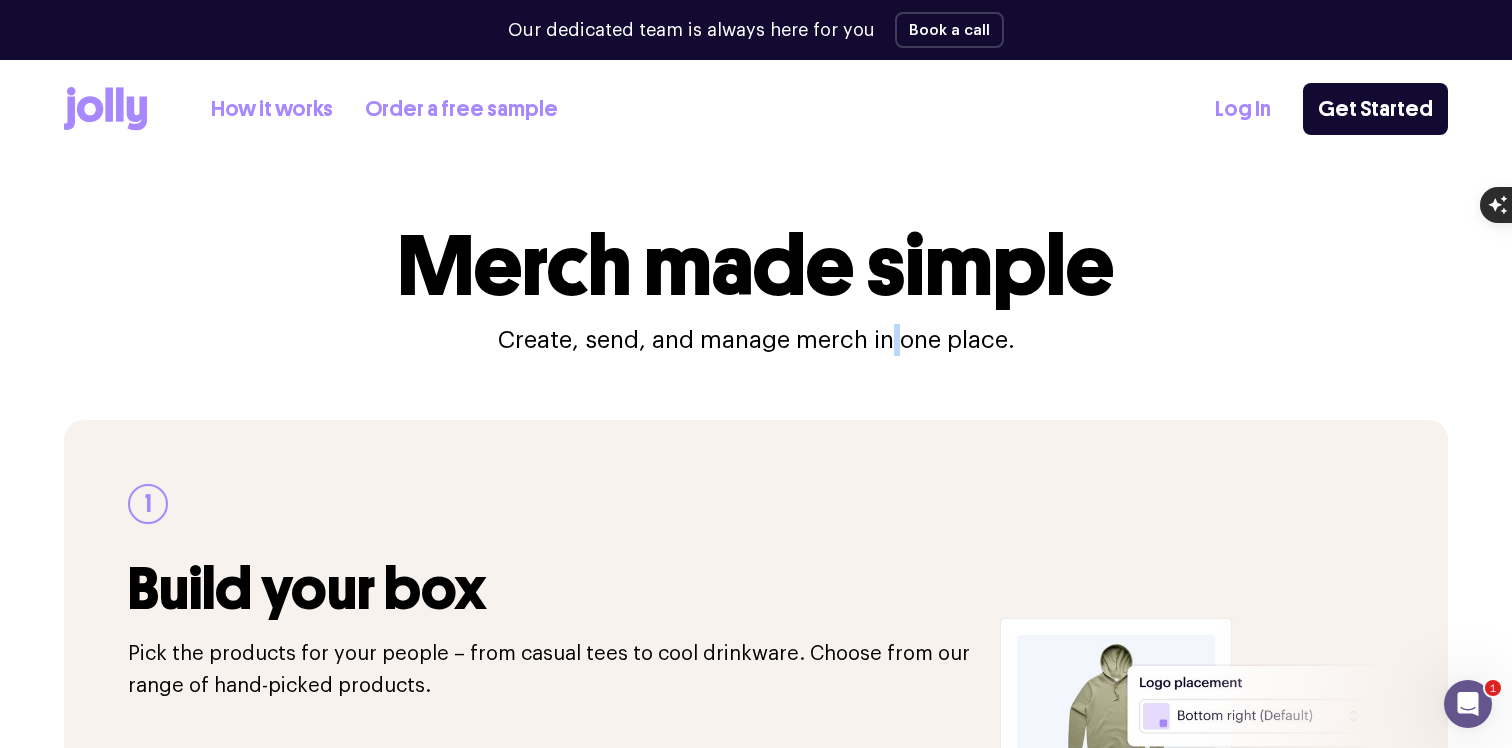 click on "Create, send, and manage merch in one place." at bounding box center [756, 340] 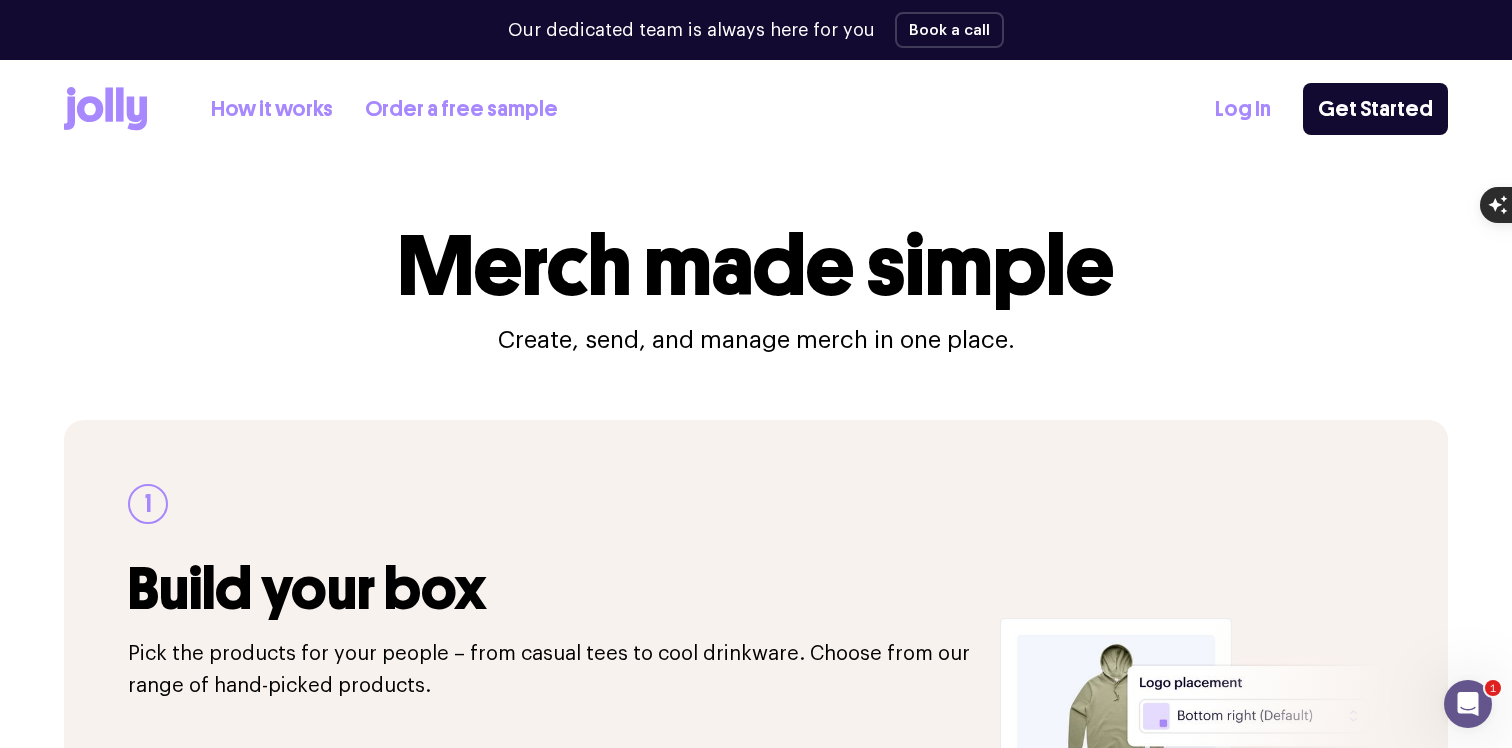 click on "Create, send, and manage merch in one place." at bounding box center (756, 340) 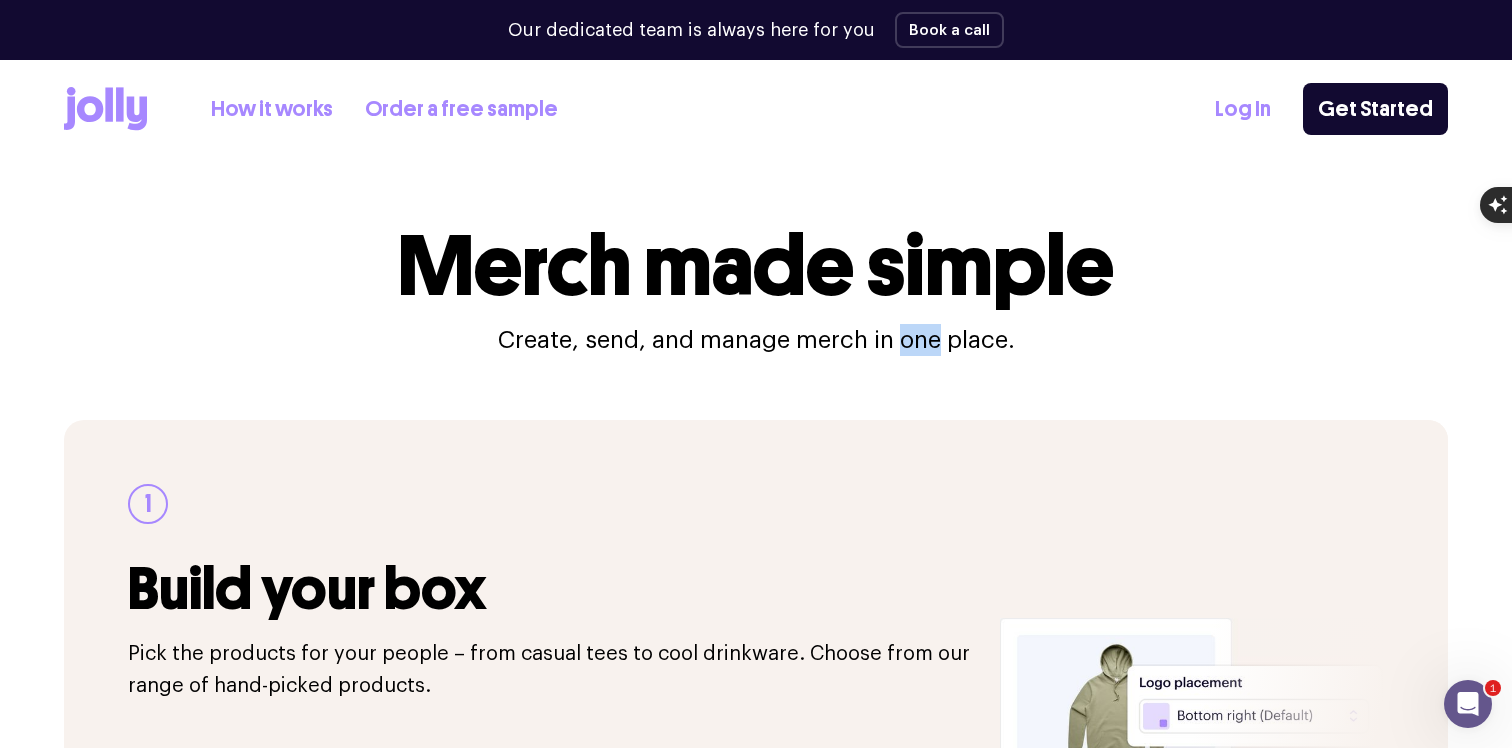 click on "Create, send, and manage merch in one place." at bounding box center [756, 340] 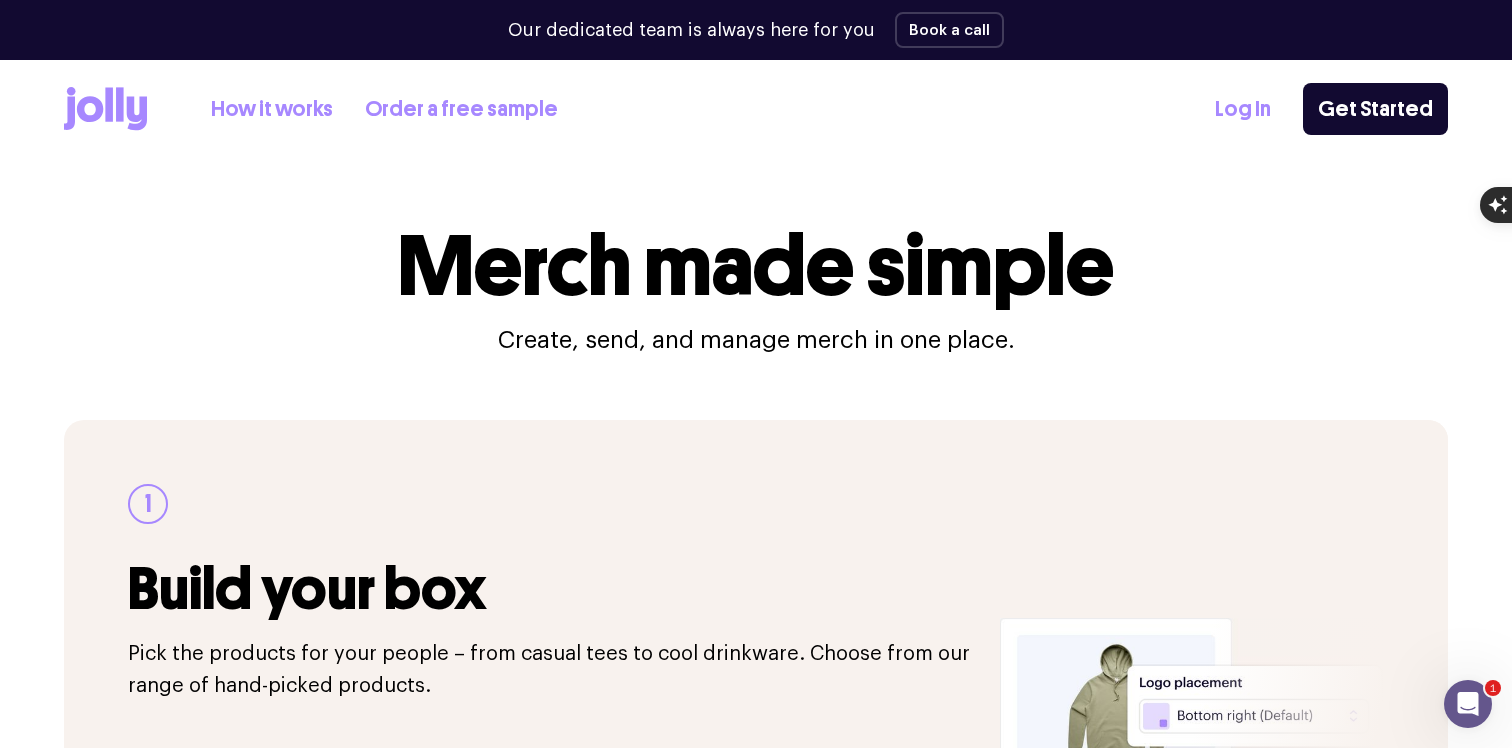 click on "Create, send, and manage merch in one place." at bounding box center [756, 340] 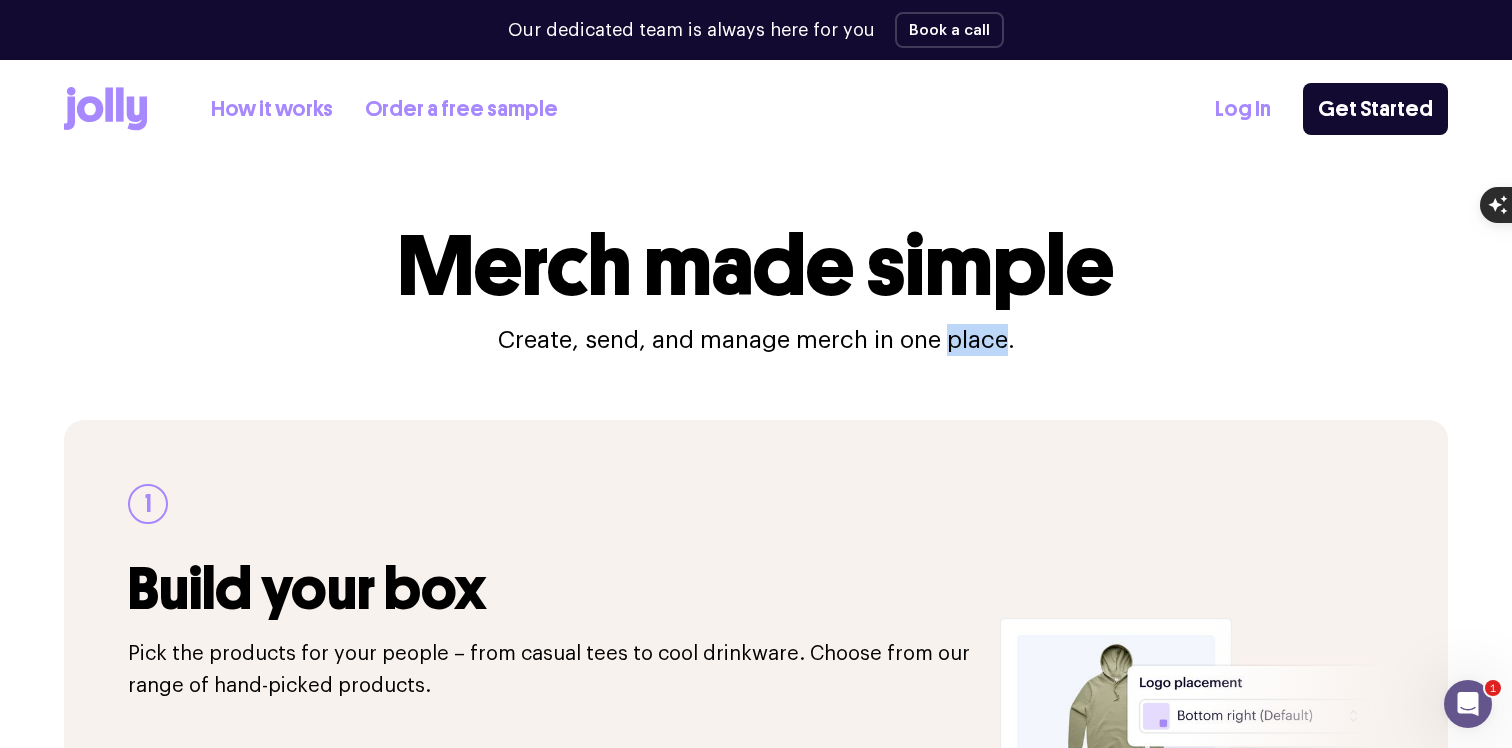 click on "Create, send, and manage merch in one place." at bounding box center [756, 340] 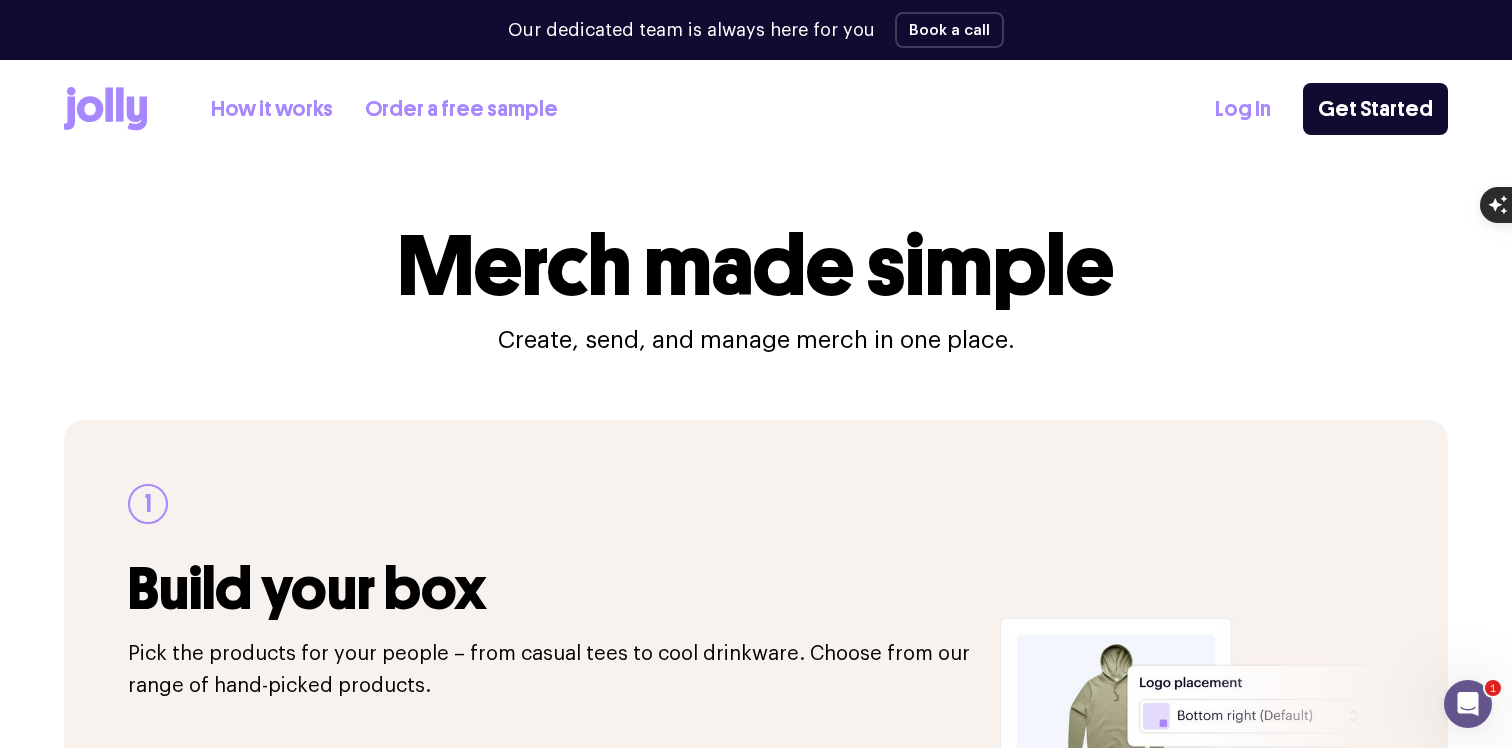 click on "Create, send, and manage merch in one place." at bounding box center [756, 340] 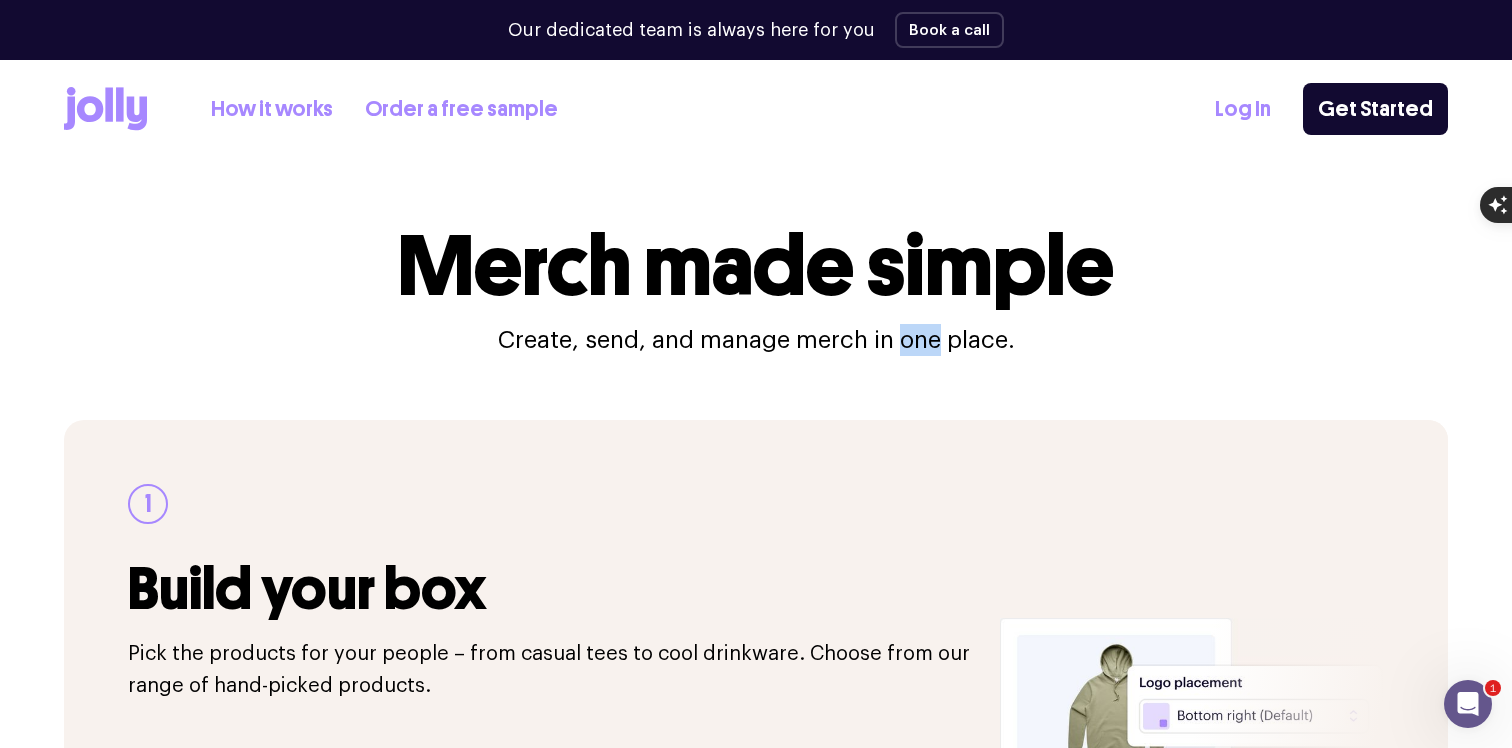 click on "Create, send, and manage merch in one place." at bounding box center (756, 340) 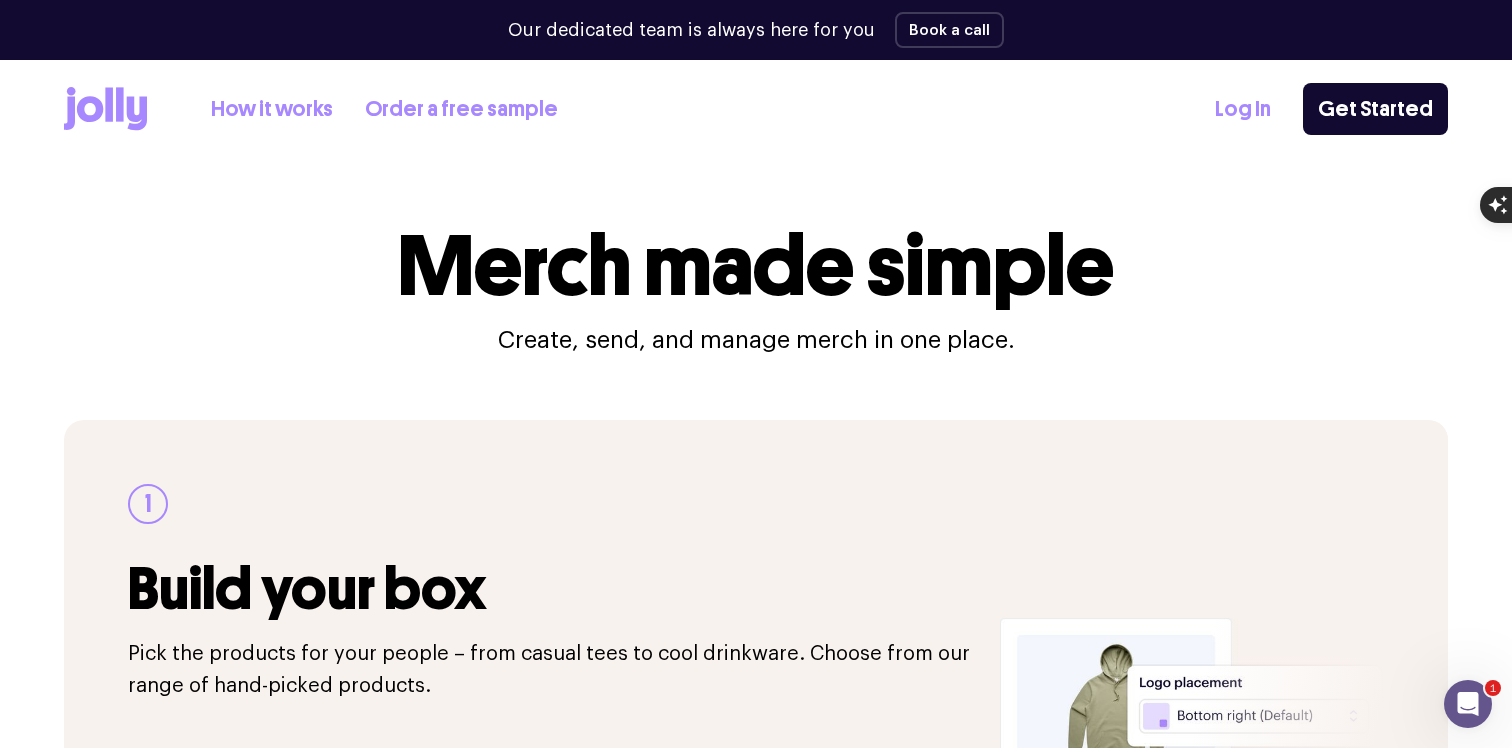 click on "Create, send, and manage merch in one place." at bounding box center (756, 340) 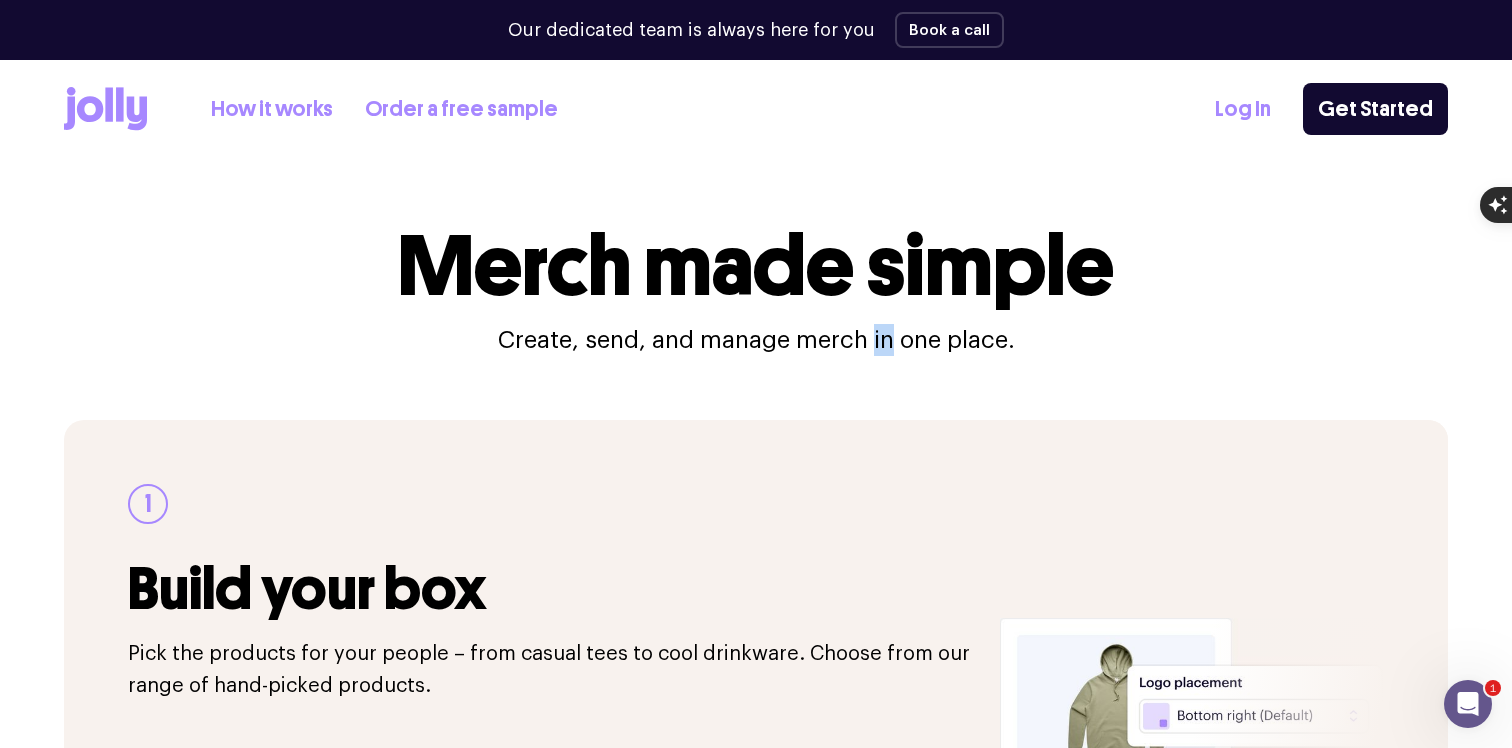 click on "Create, send, and manage merch in one place." at bounding box center (756, 340) 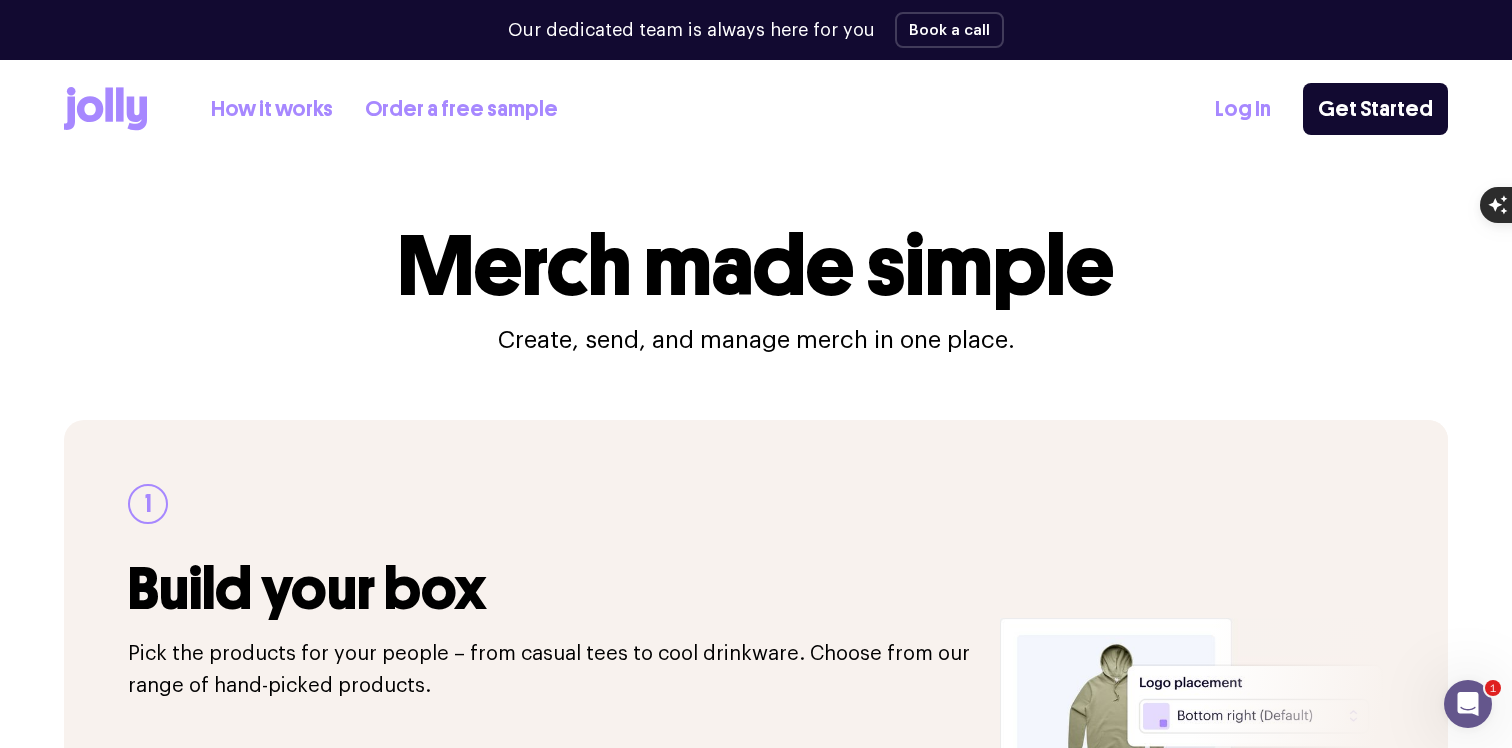 click on "Create, send, and manage merch in one place." at bounding box center [756, 340] 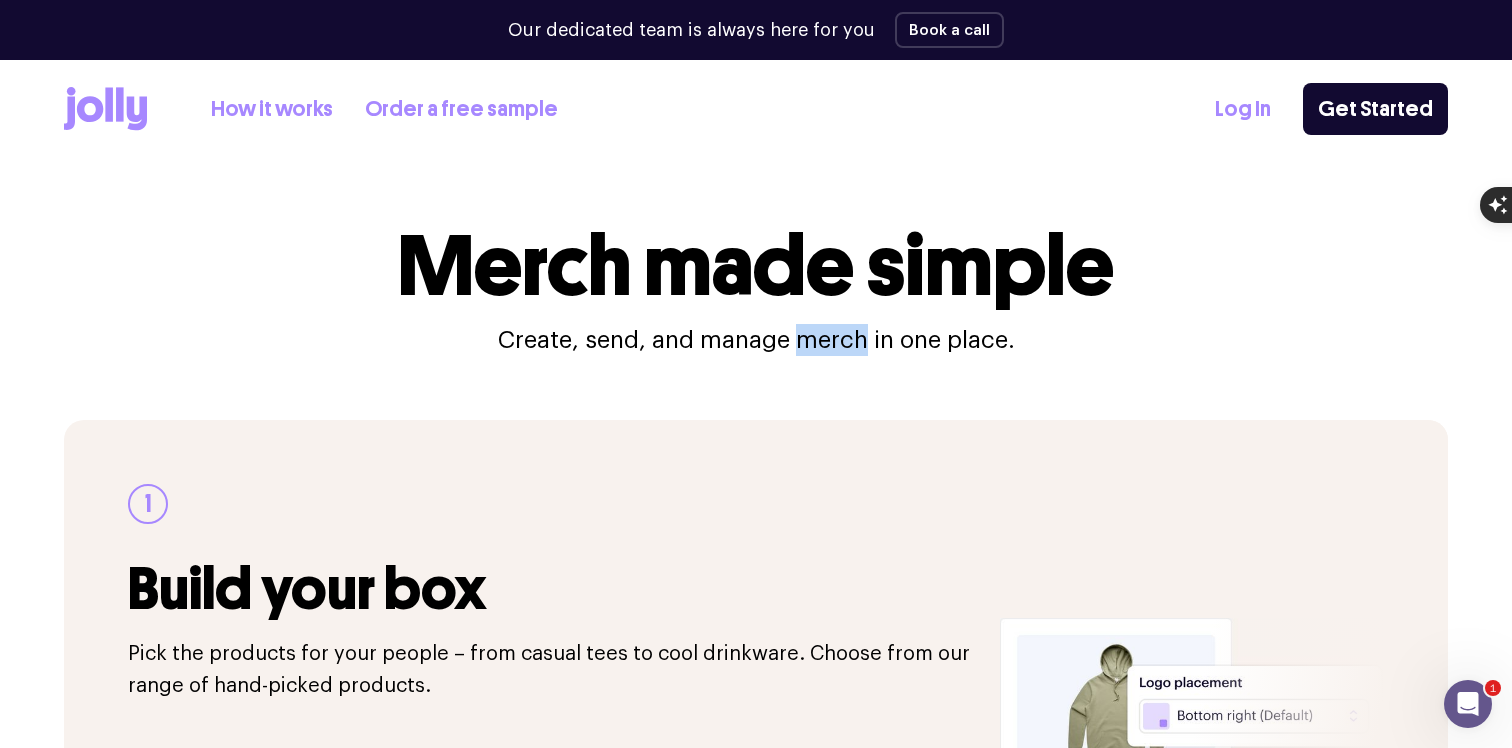 click on "Create, send, and manage merch in one place." at bounding box center [756, 340] 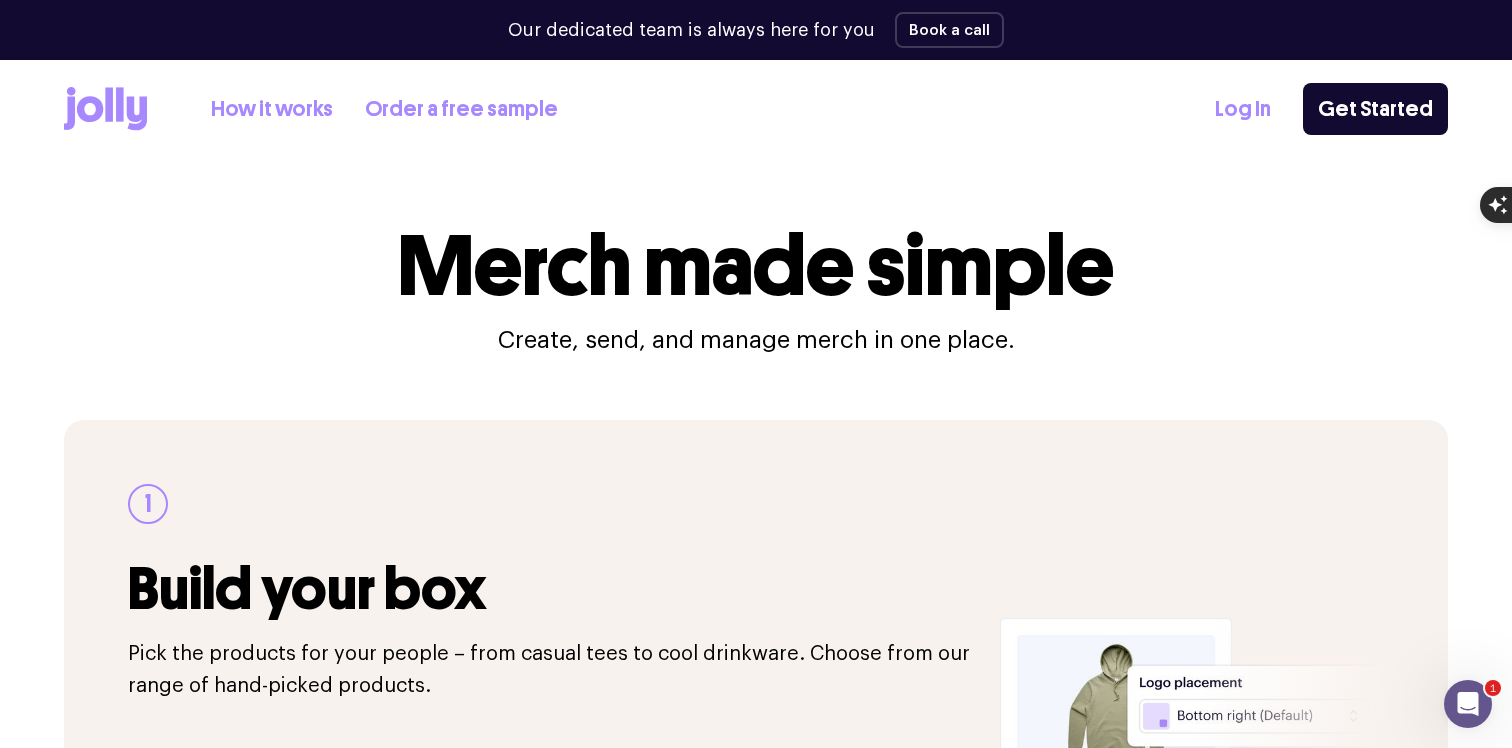 click on "Create, send, and manage merch in one place." at bounding box center (756, 340) 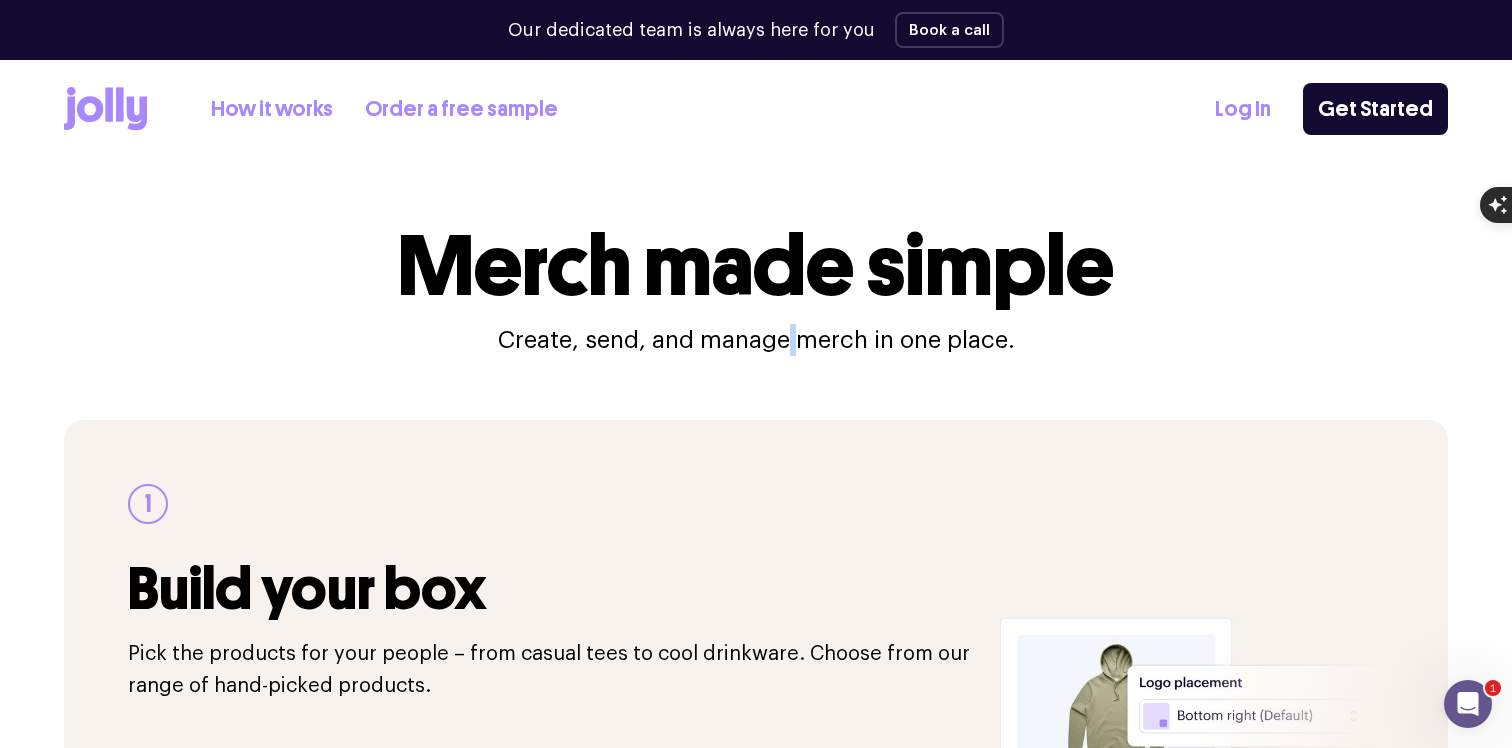 click on "Create, send, and manage merch in one place." at bounding box center (756, 340) 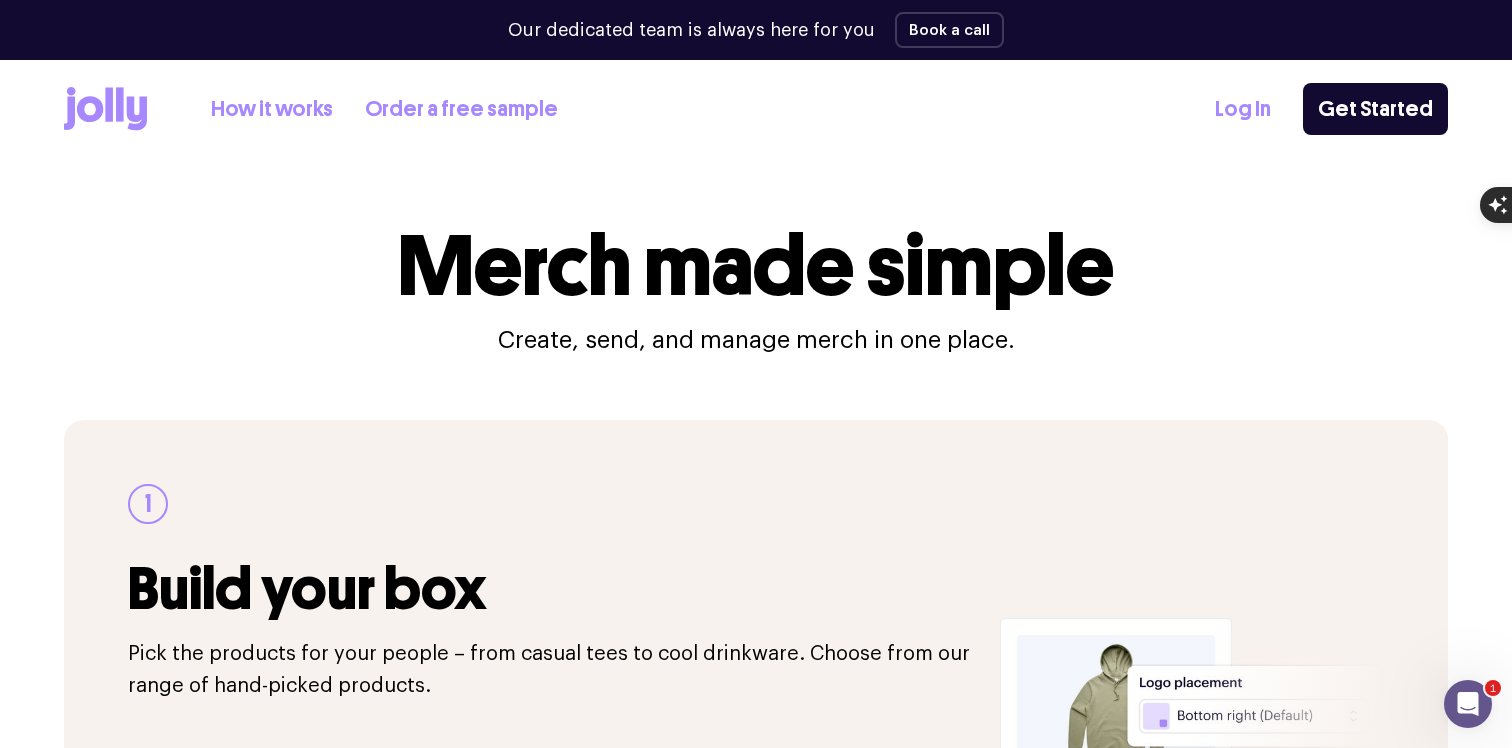 click on "Create, send, and manage merch in one place." at bounding box center [756, 340] 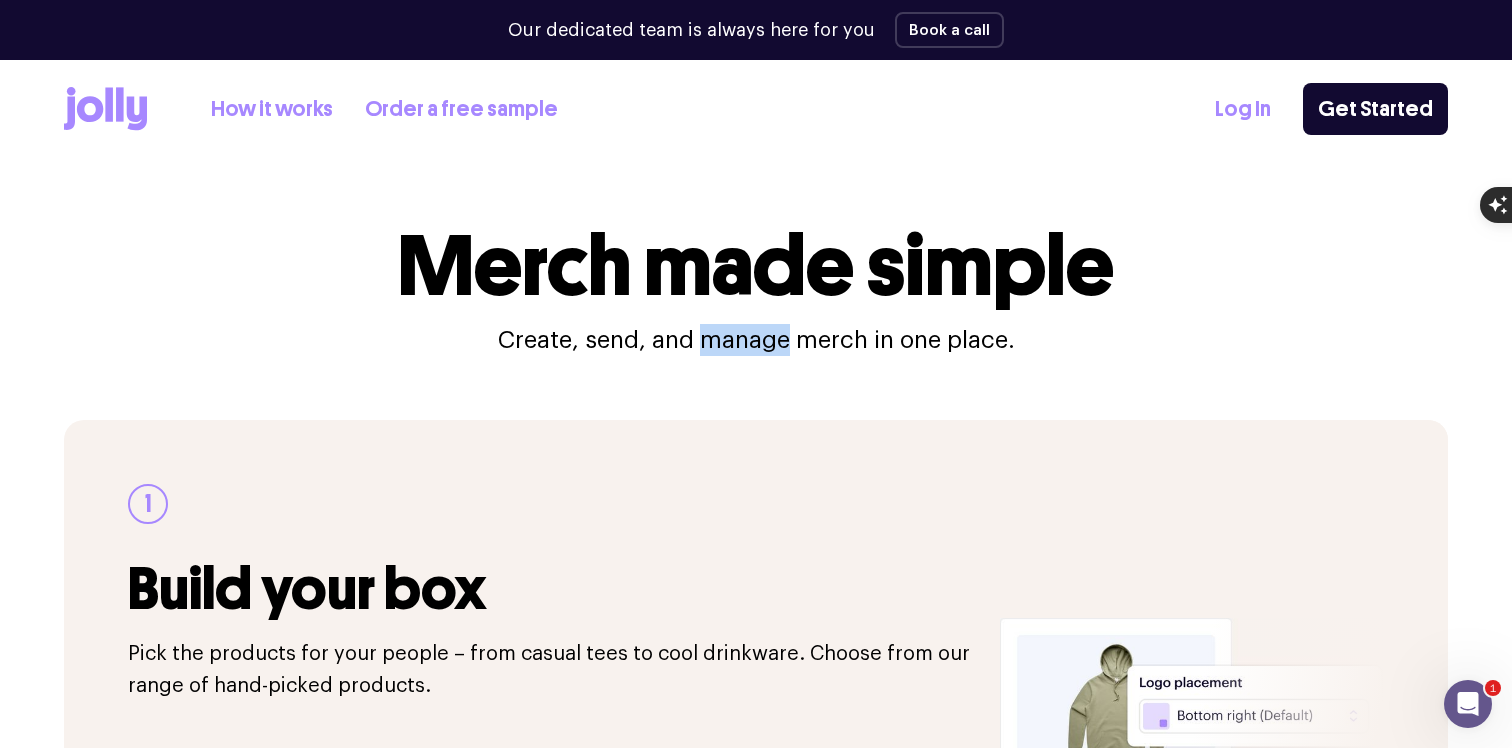 click on "Create, send, and manage merch in one place." at bounding box center [756, 340] 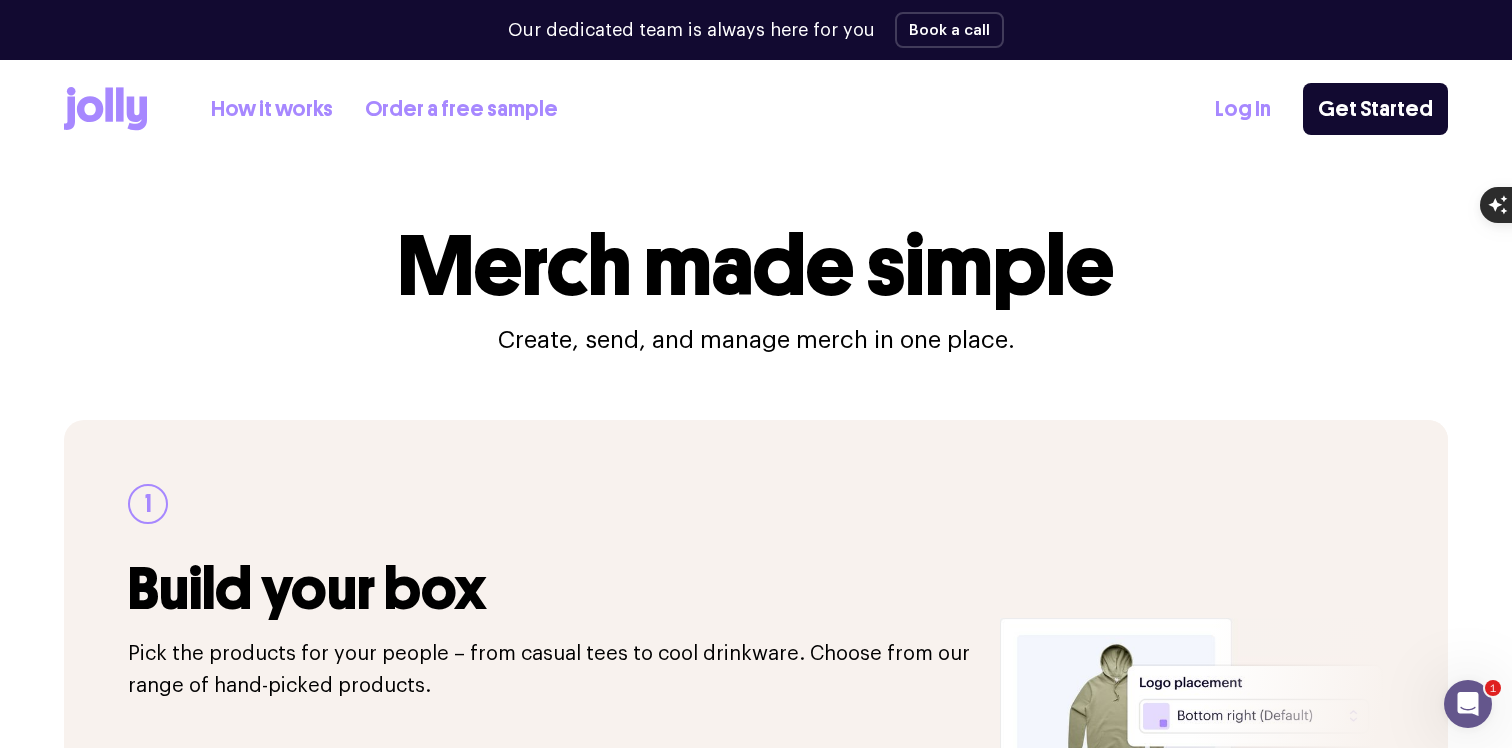 click on "Create, send, and manage merch in one place." at bounding box center (756, 340) 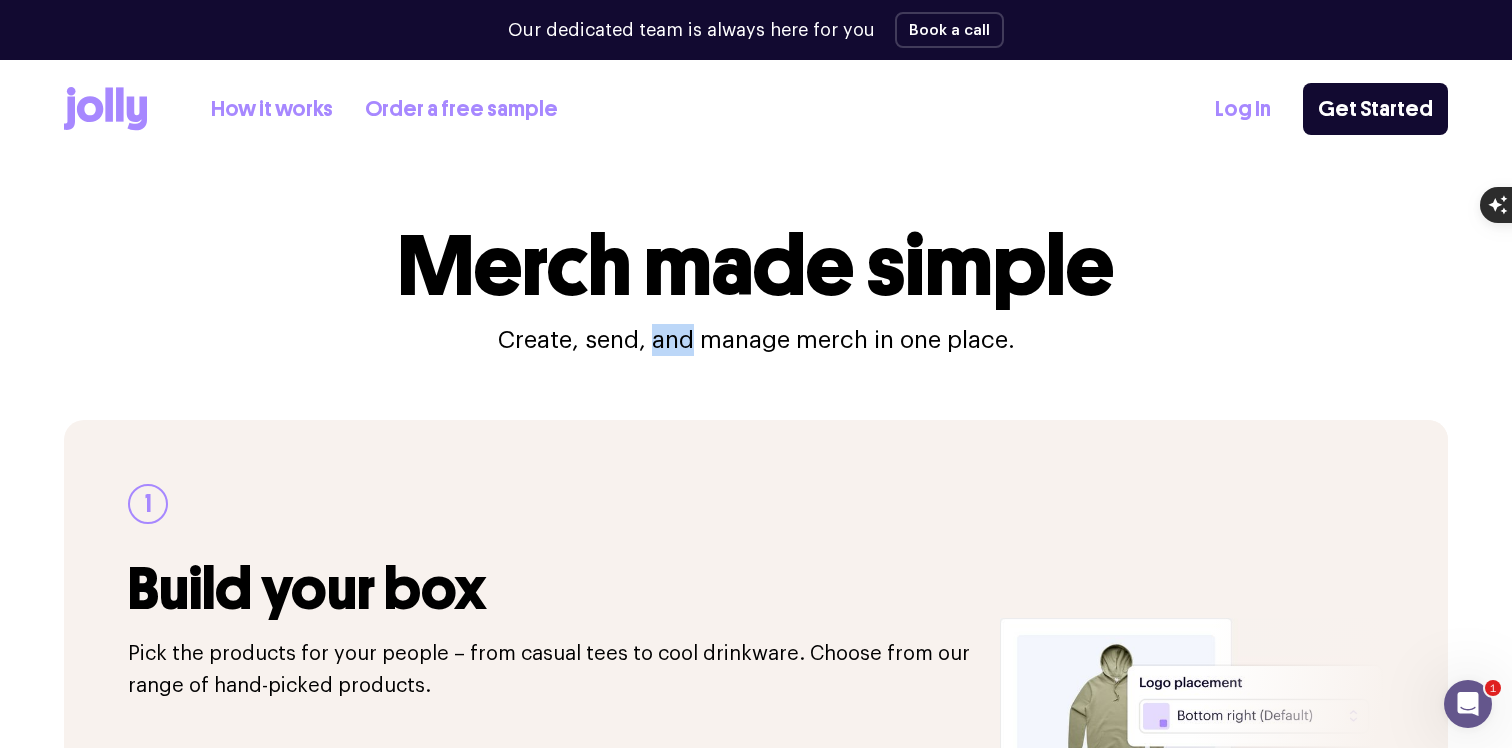 click on "Create, send, and manage merch in one place." at bounding box center [756, 340] 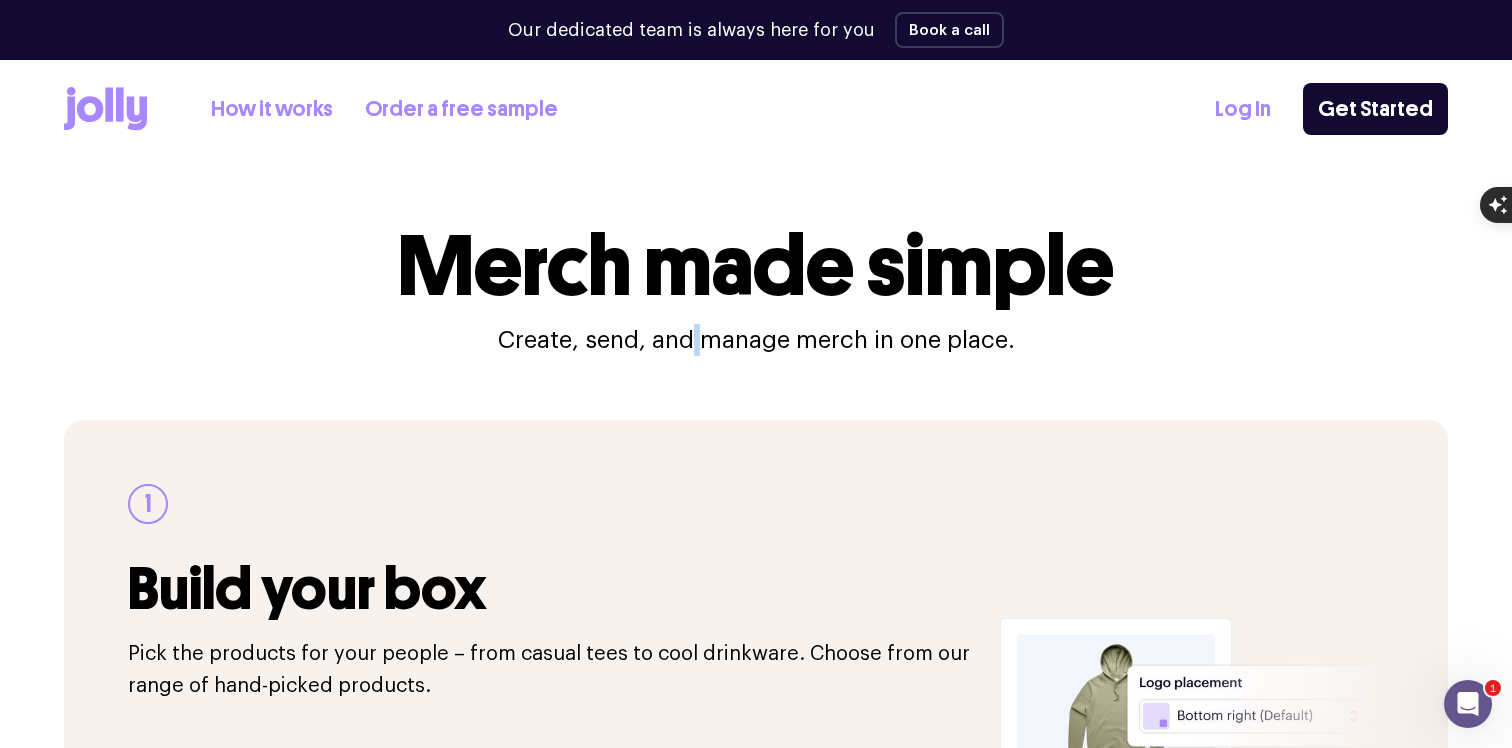 click on "Create, send, and manage merch in one place." at bounding box center (756, 340) 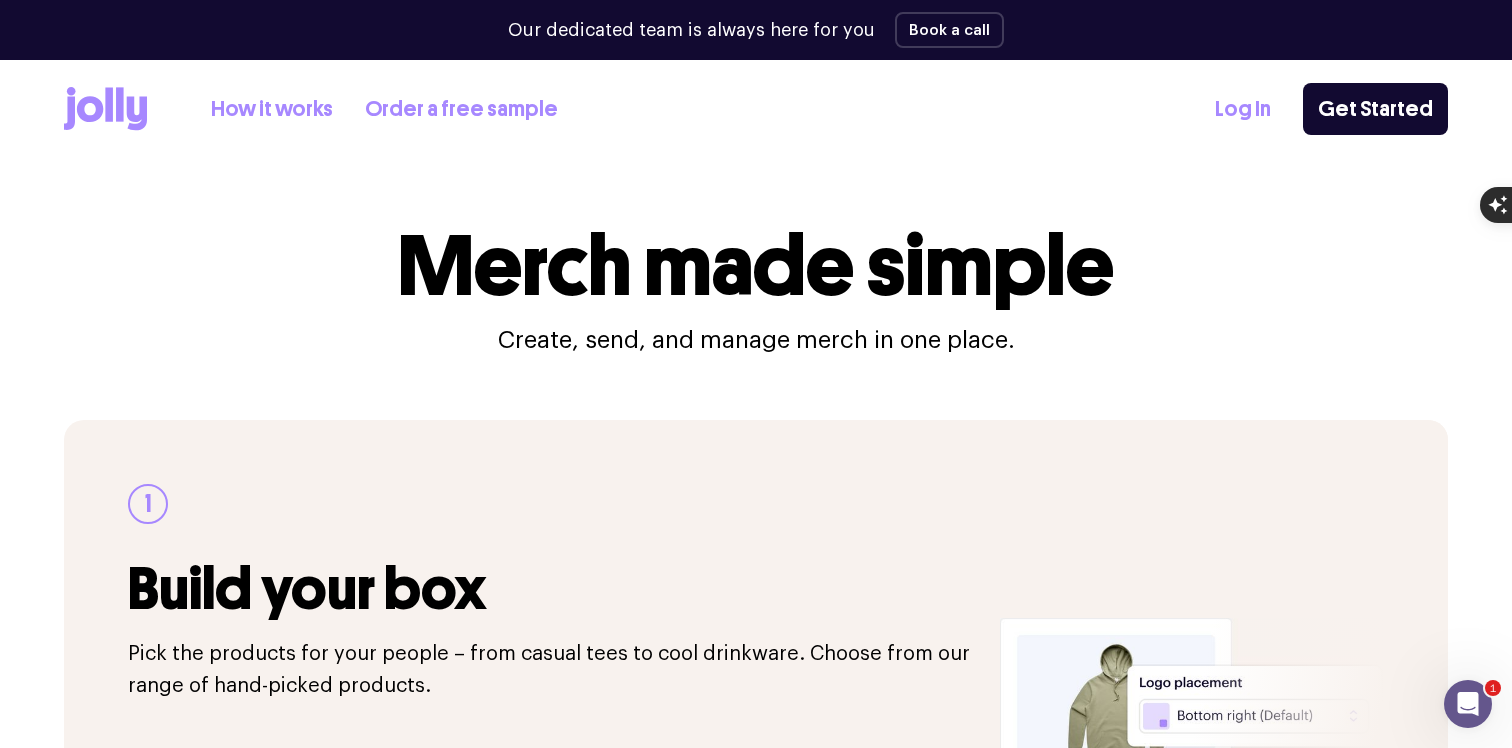 click on "Create, send, and manage merch in one place." at bounding box center [756, 340] 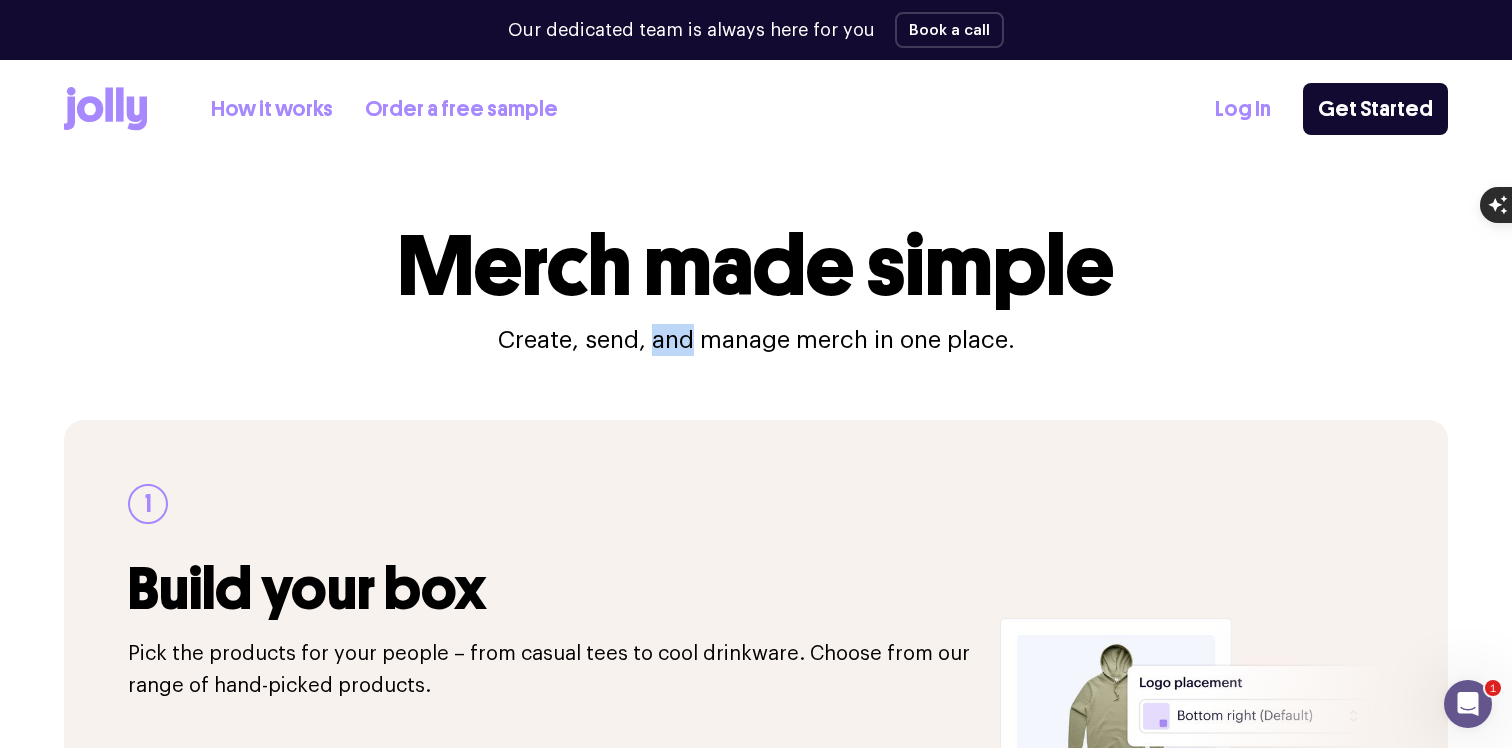 click on "Create, send, and manage merch in one place." at bounding box center (756, 340) 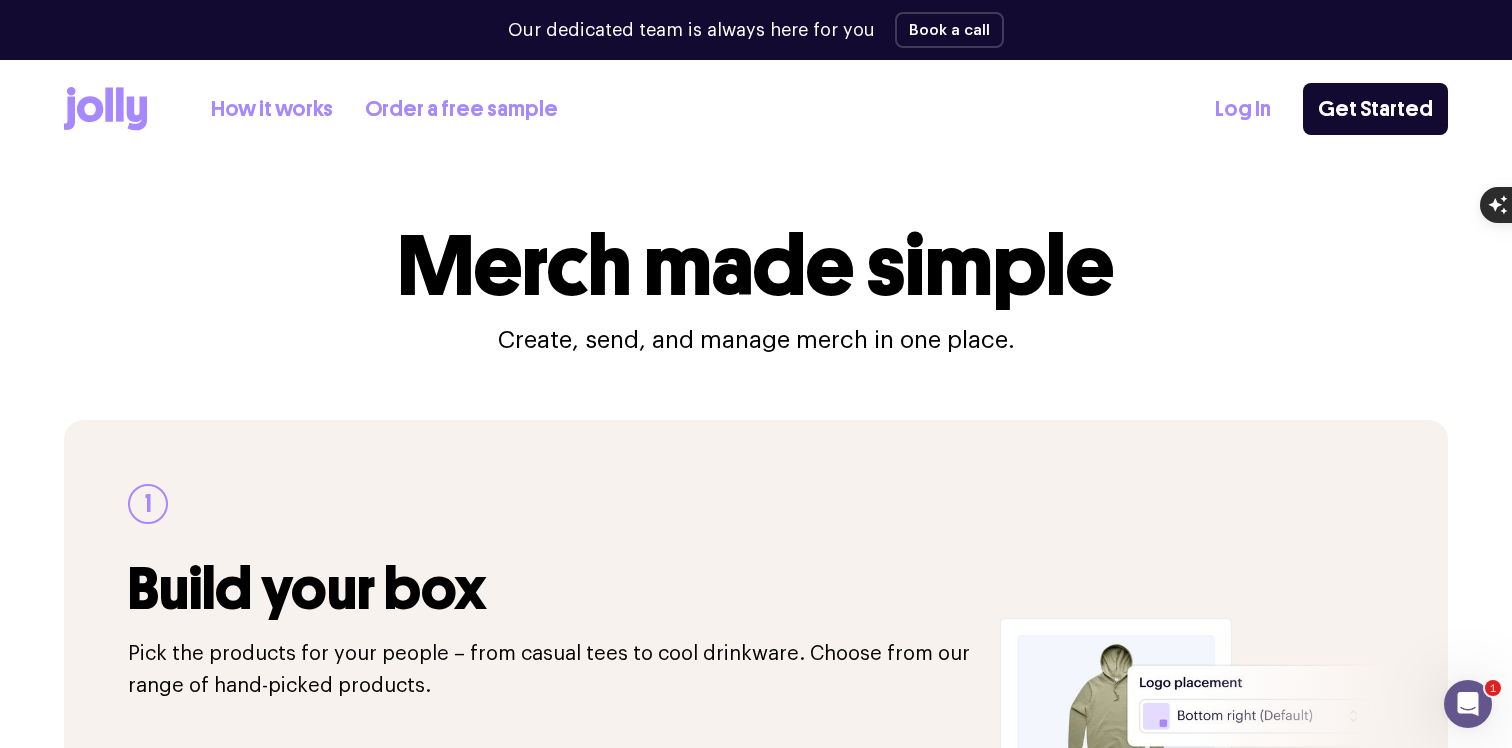 click on "Create, send, and manage merch in one place." at bounding box center [756, 340] 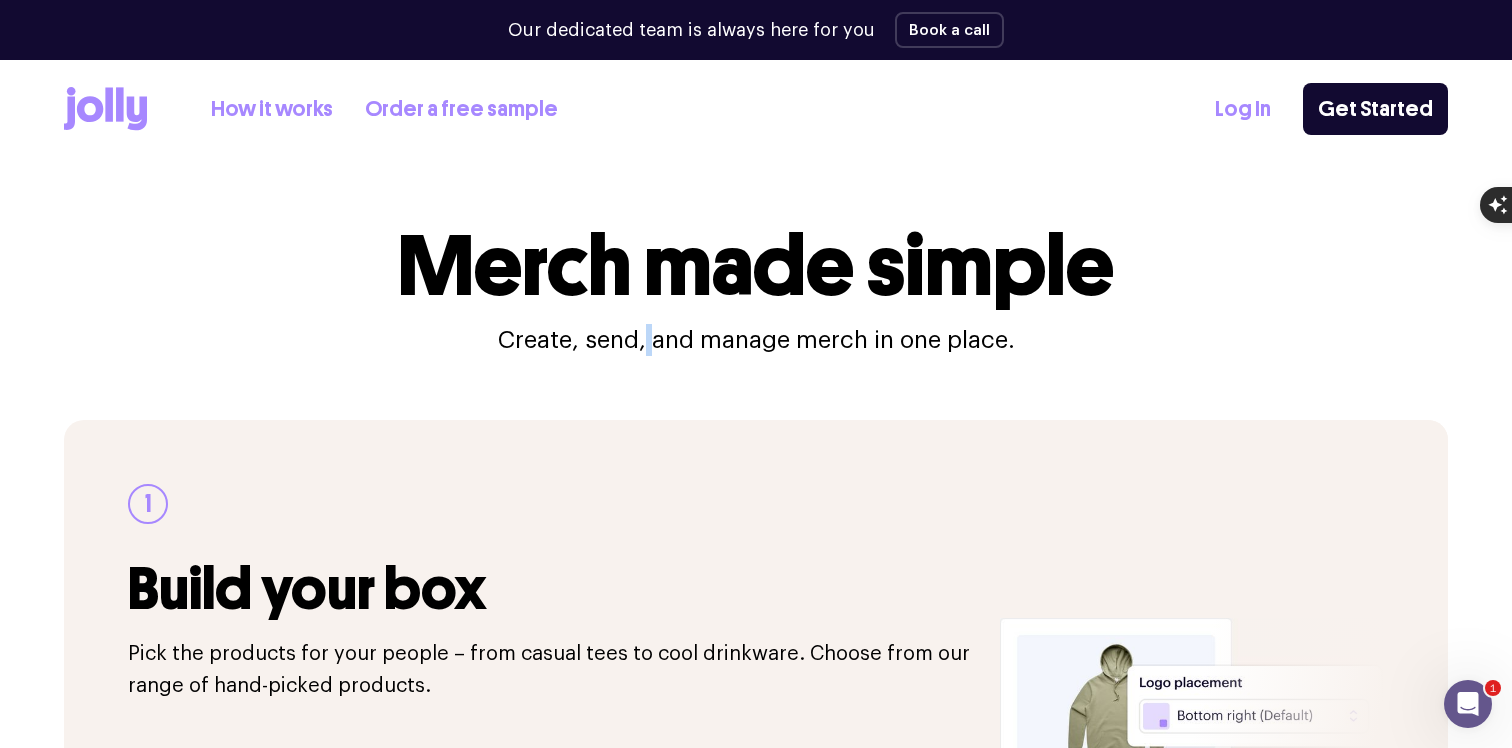 click on "Create, send, and manage merch in one place." at bounding box center (756, 340) 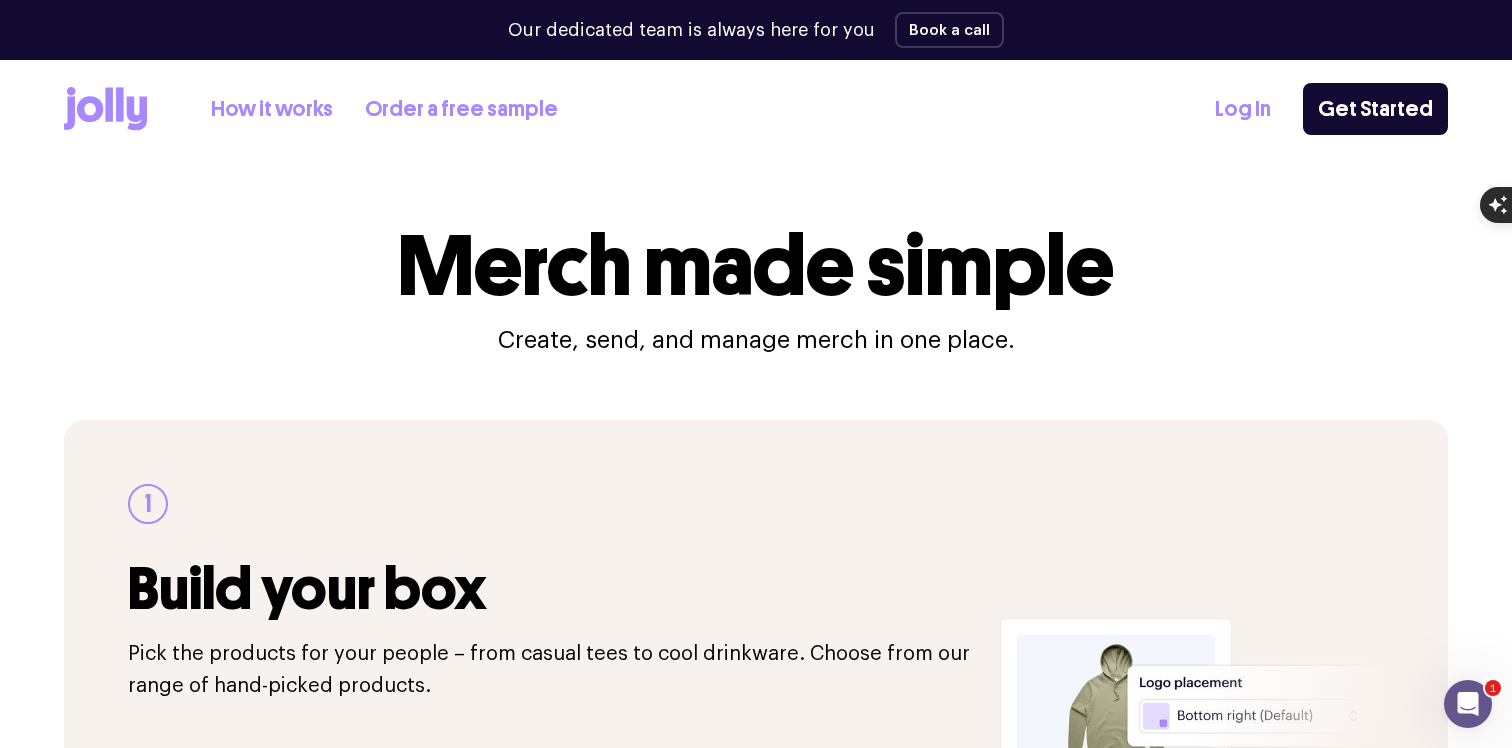 click on "Create, send, and manage merch in one place." at bounding box center [756, 340] 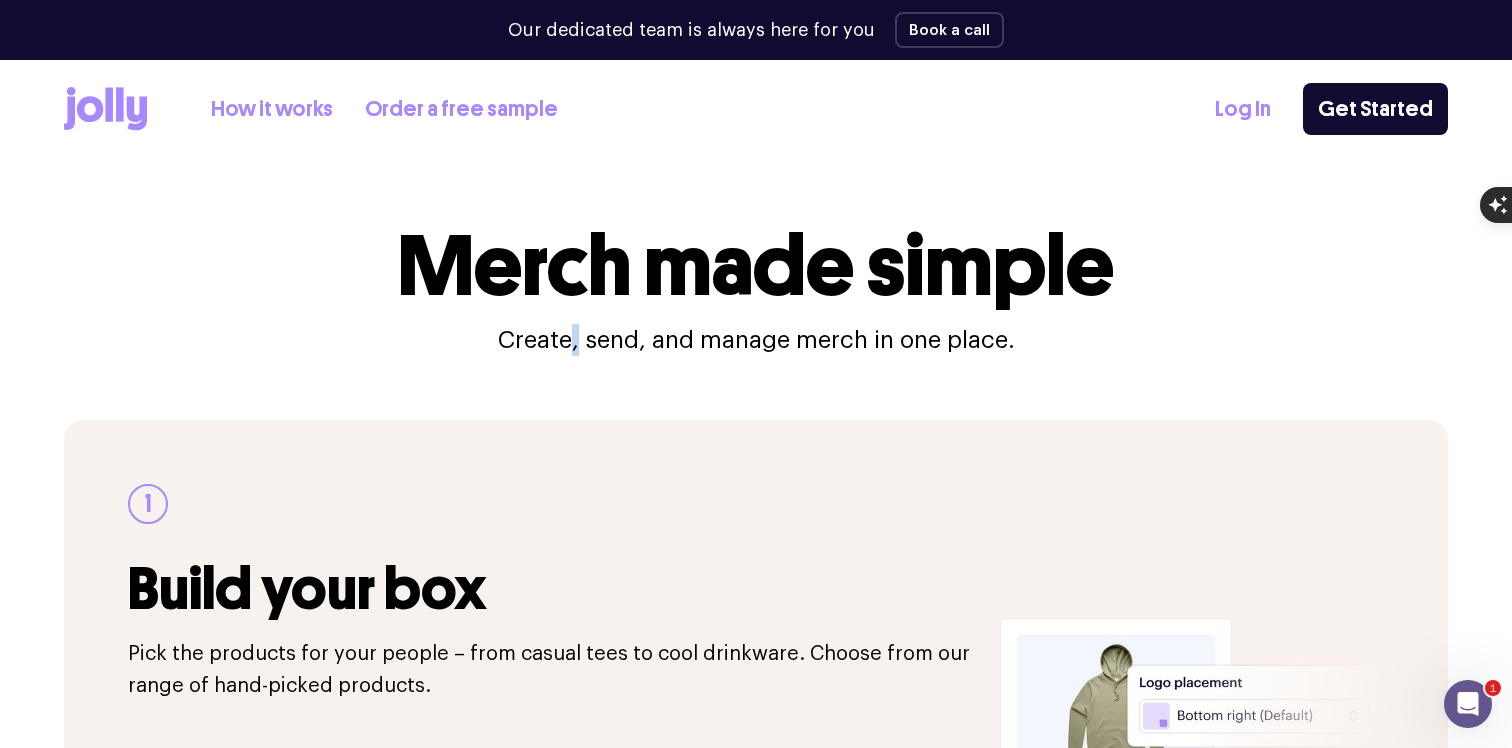 click on "Create, send, and manage merch in one place." at bounding box center (756, 340) 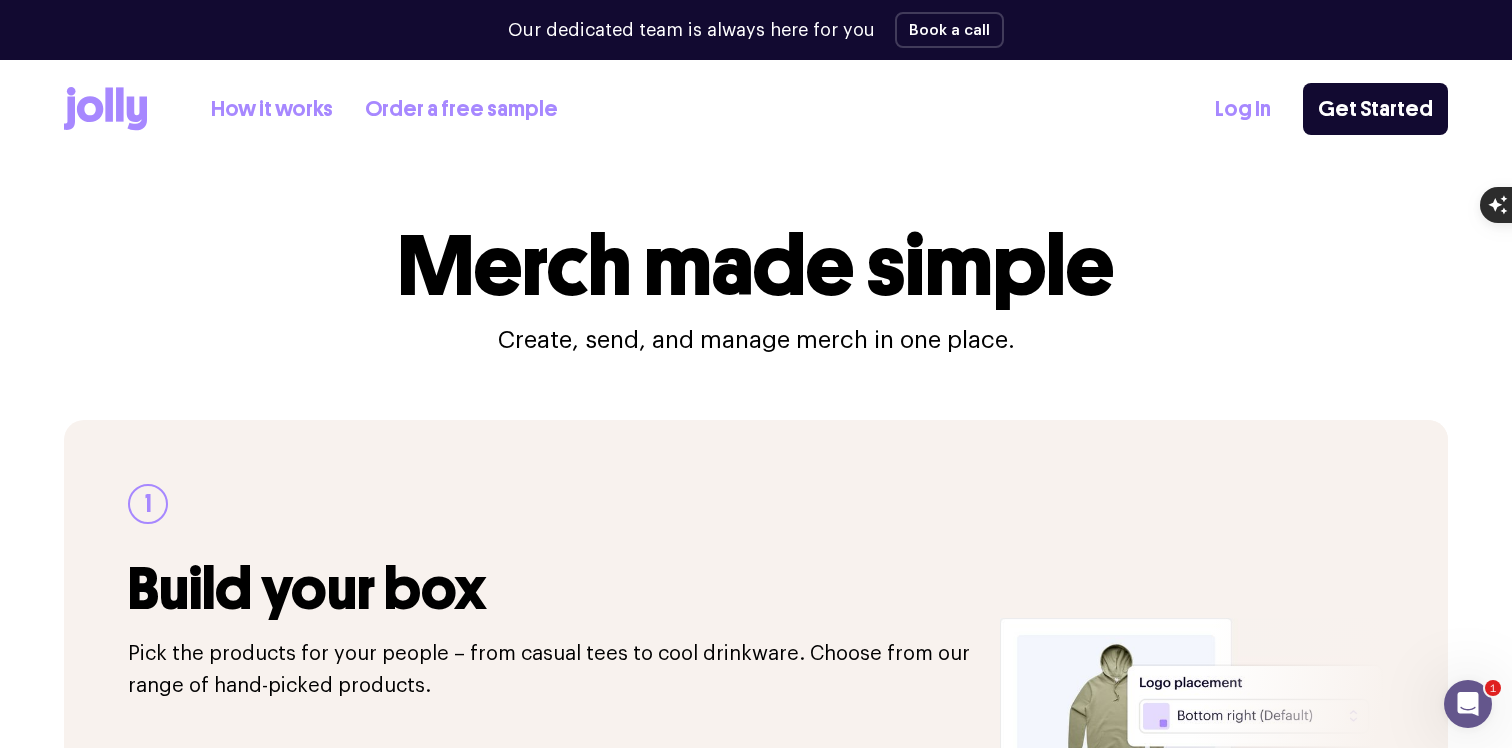 click on "Create, send, and manage merch in one place." at bounding box center (756, 340) 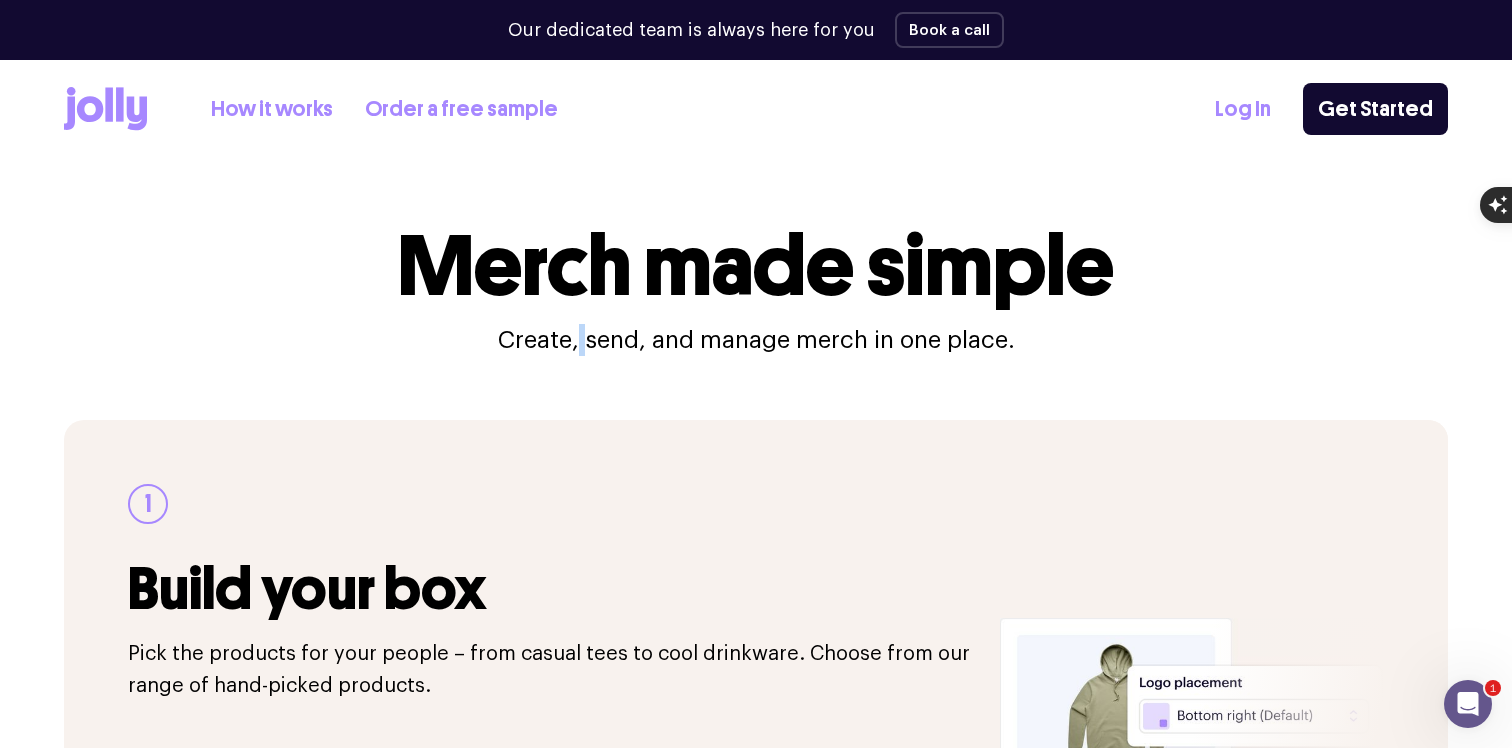 click on "Create, send, and manage merch in one place." at bounding box center [756, 340] 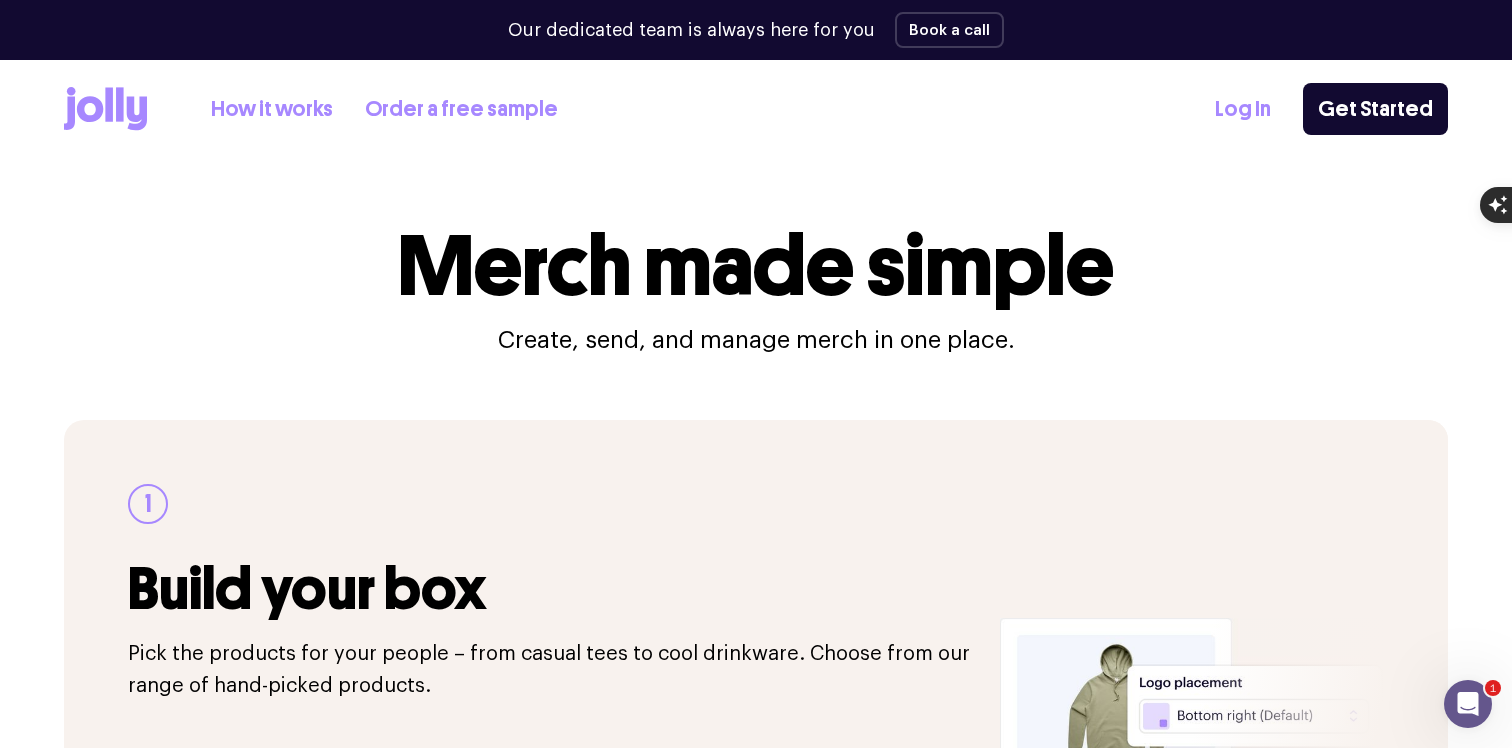 click on "Create, send, and manage merch in one place." at bounding box center (756, 340) 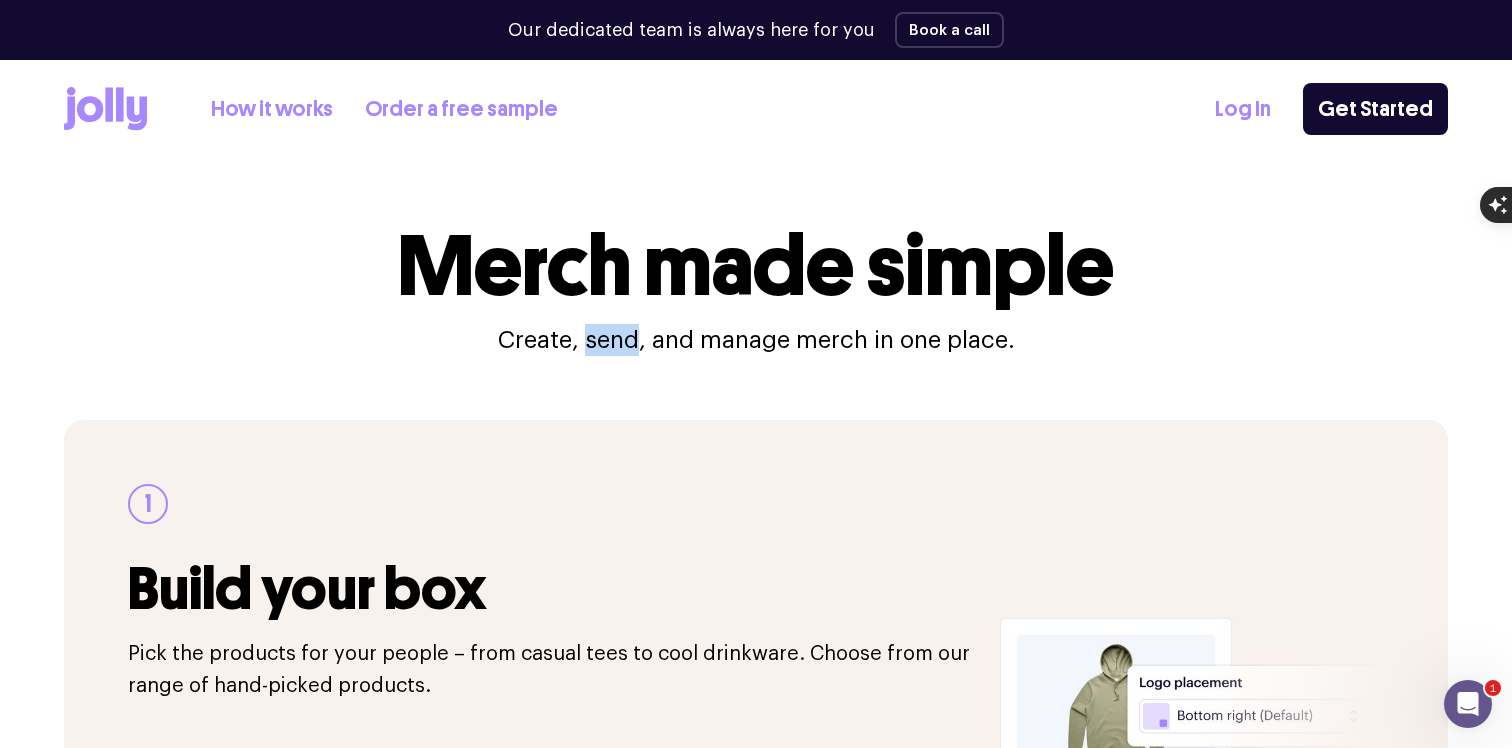 click on "Create, send, and manage merch in one place." at bounding box center (756, 340) 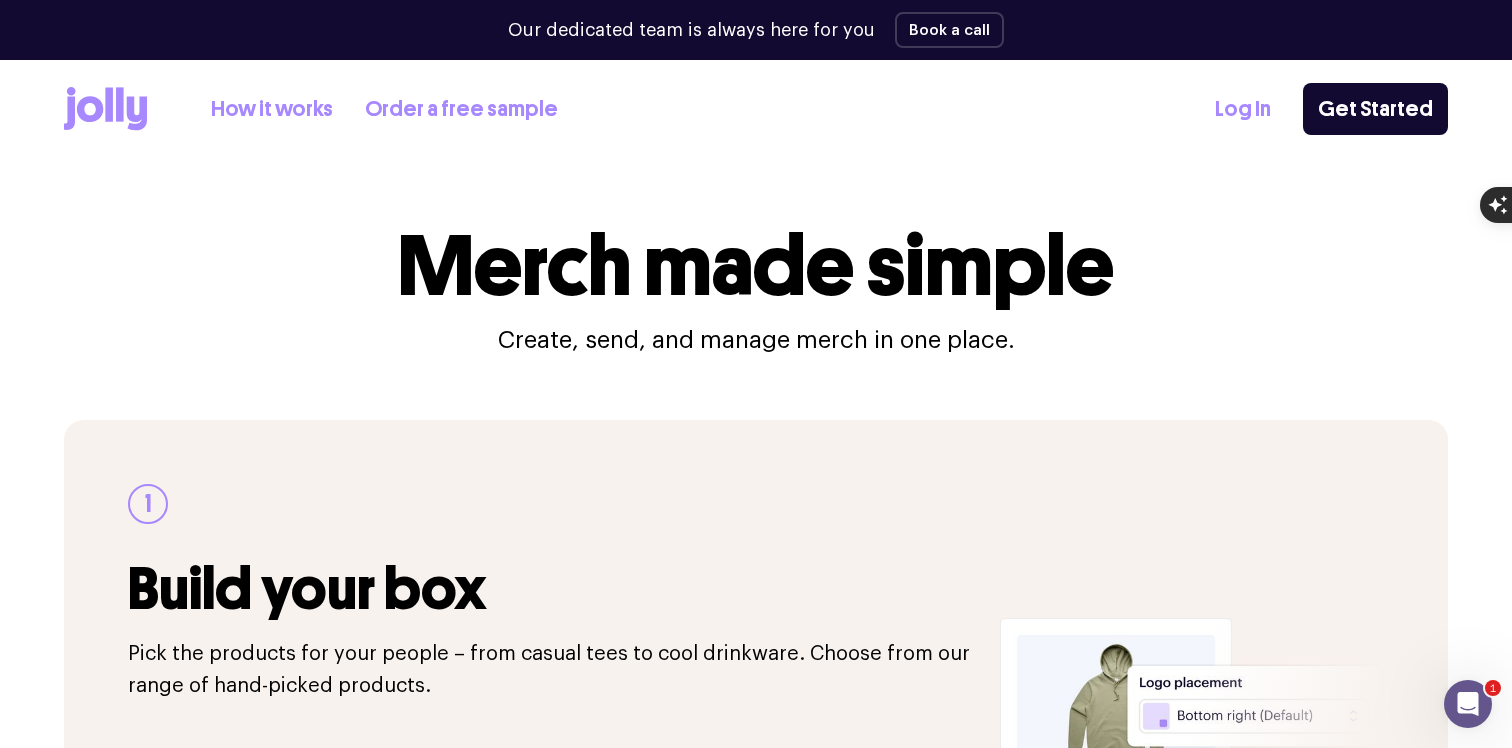 click on "Create, send, and manage merch in one place." at bounding box center [756, 340] 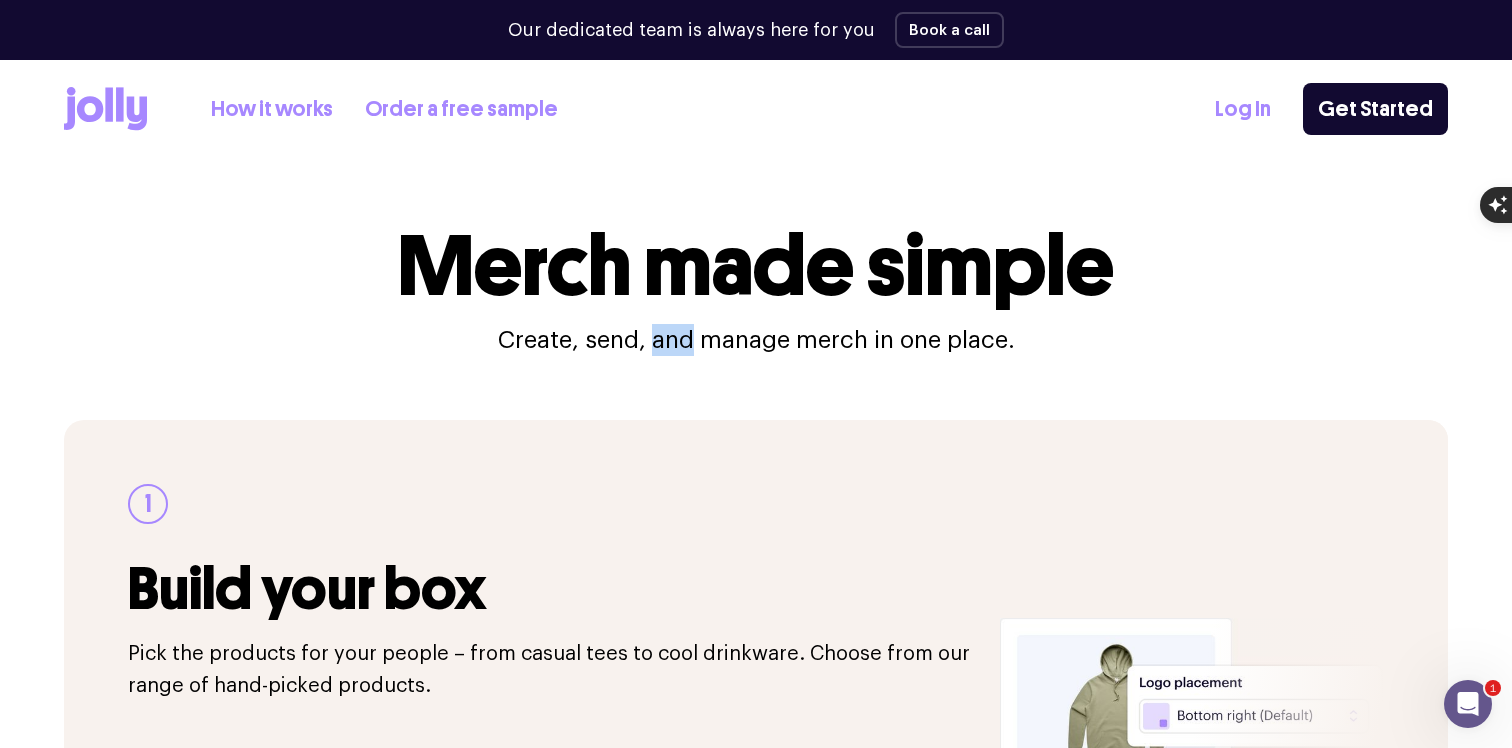 click on "Create, send, and manage merch in one place." at bounding box center (756, 340) 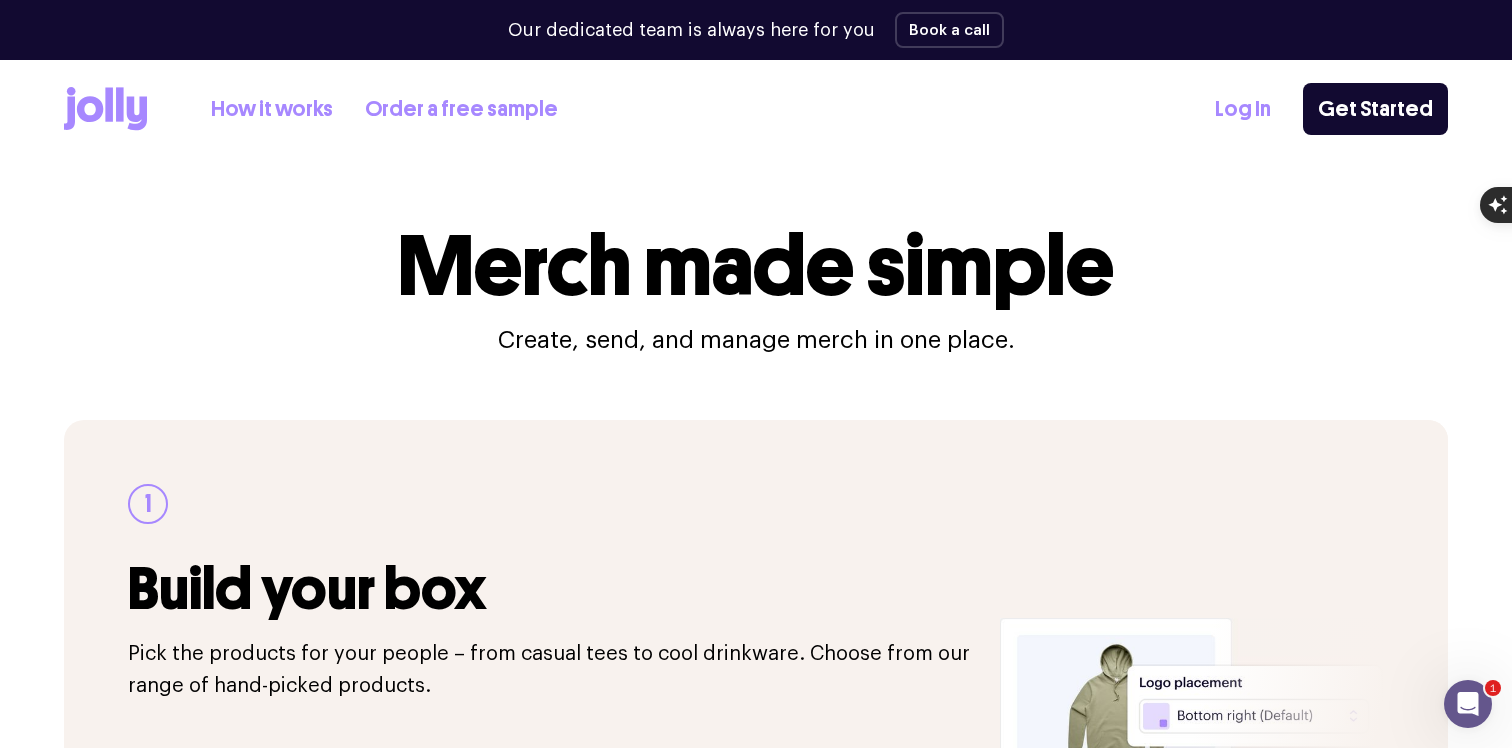 click on "Create, send, and manage merch in one place." at bounding box center (756, 340) 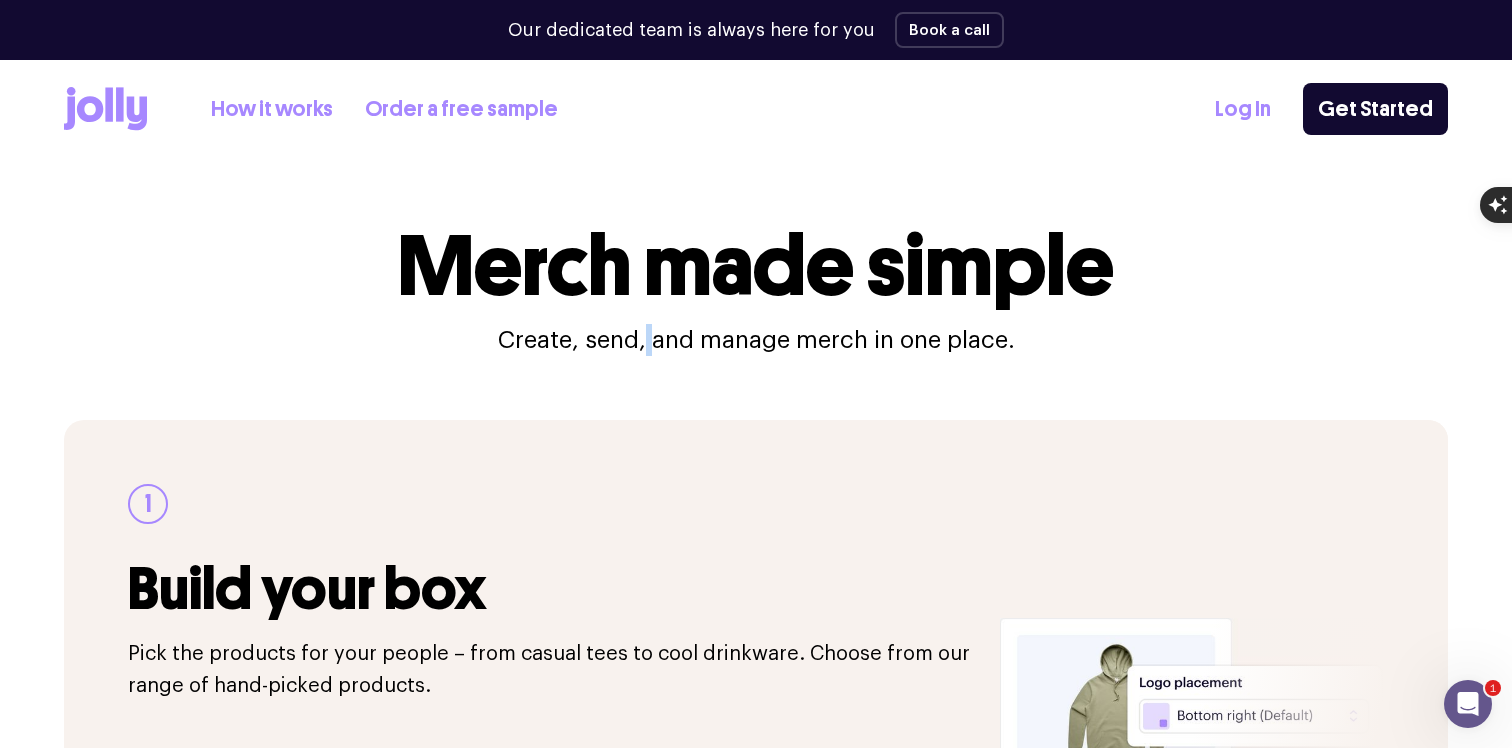 click on "Create, send, and manage merch in one place." at bounding box center [756, 340] 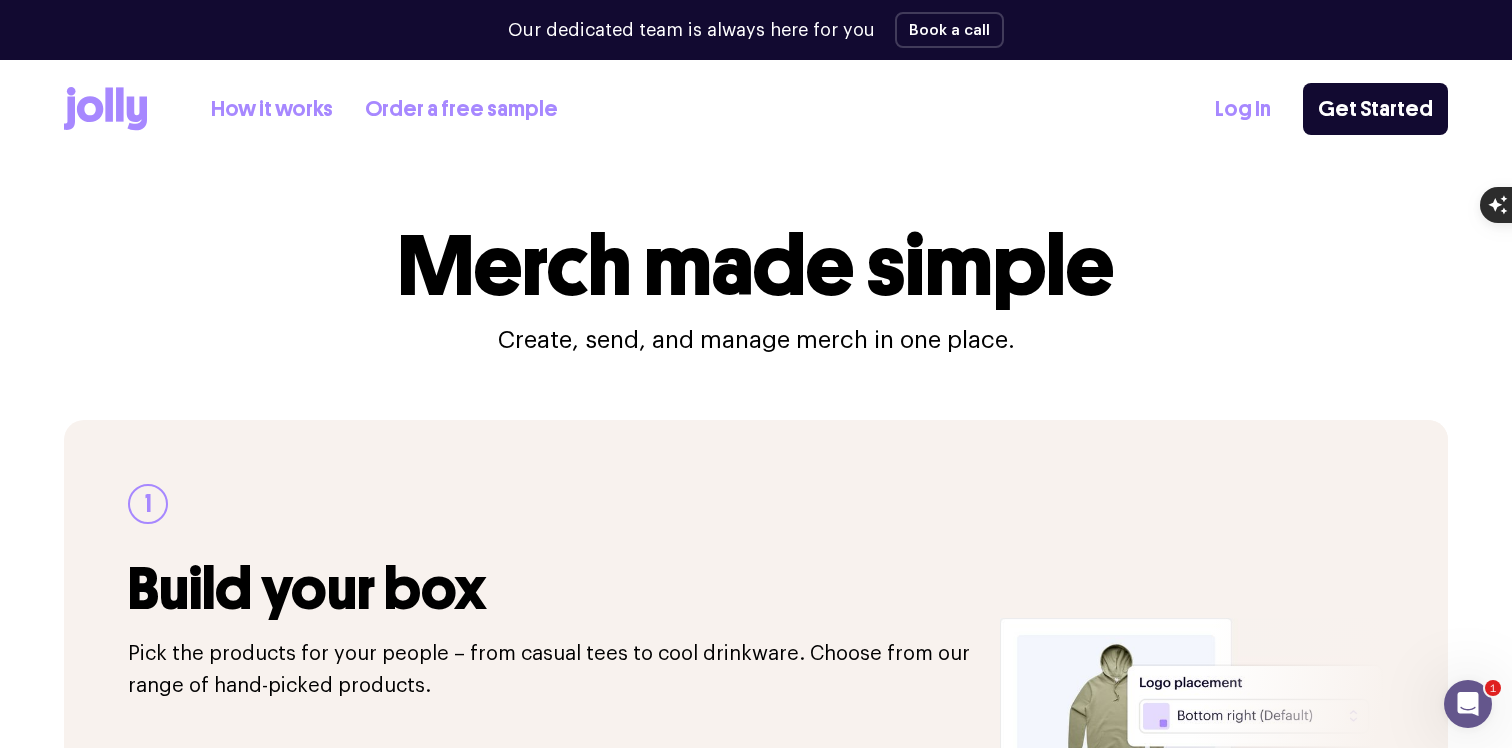 click on "Create, send, and manage merch in one place." at bounding box center [756, 340] 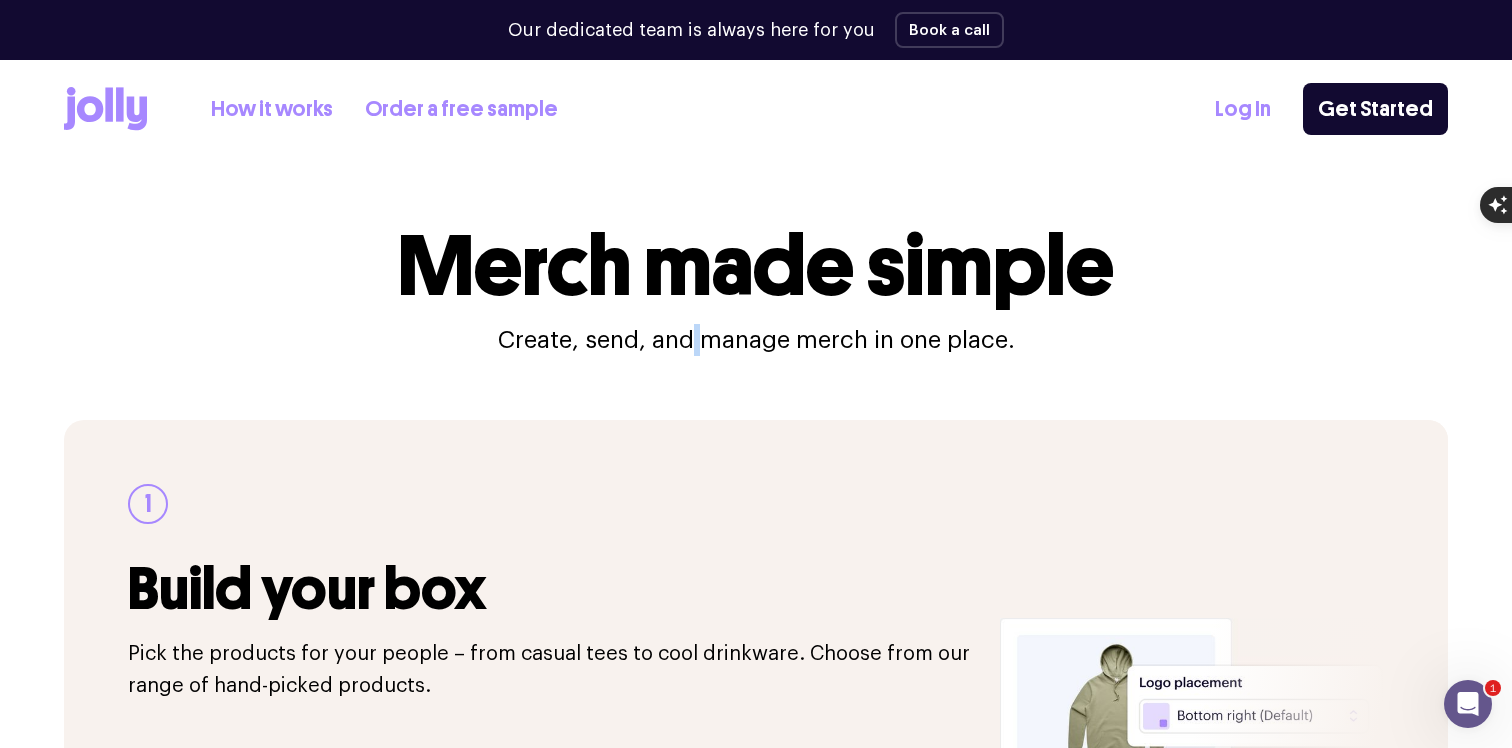 click on "Create, send, and manage merch in one place." at bounding box center (756, 340) 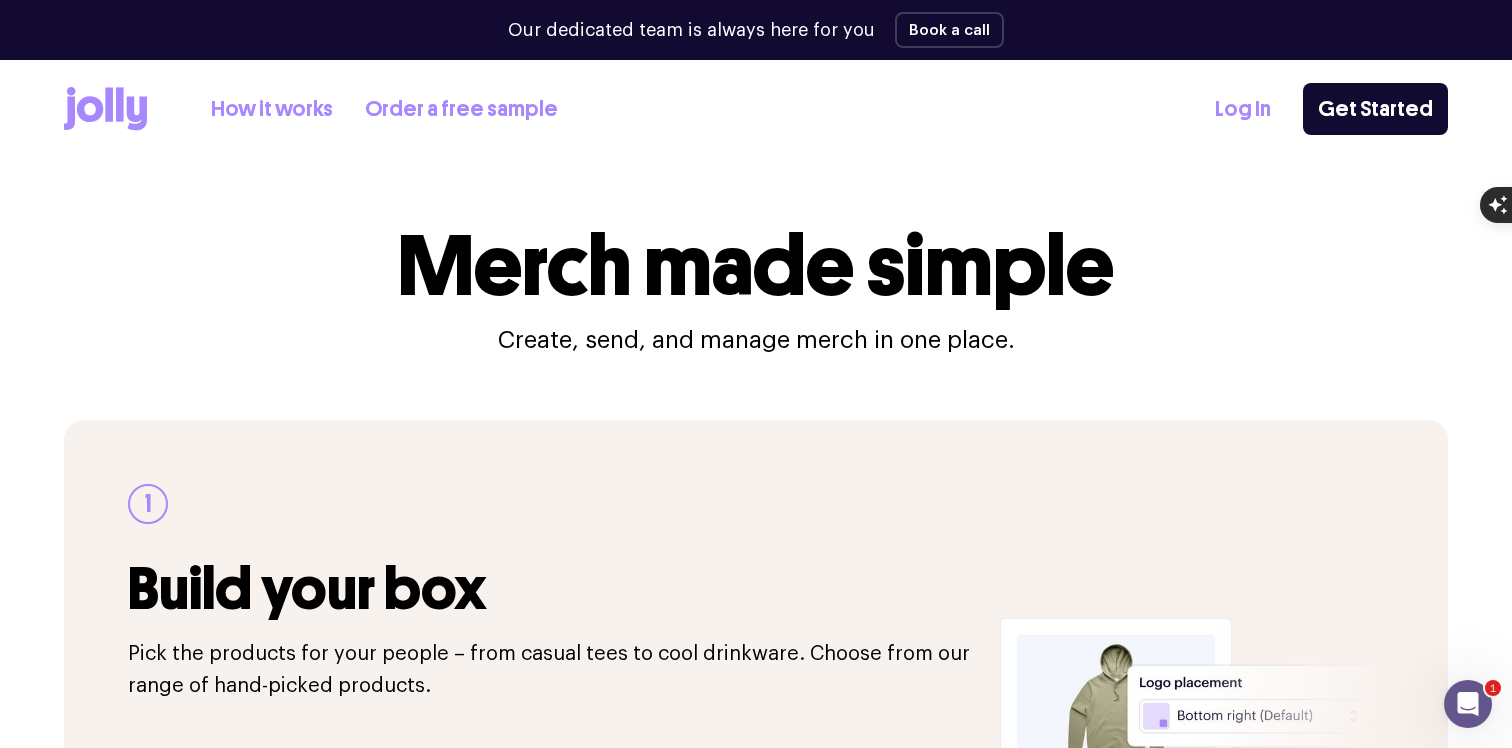 click on "Create, send, and manage merch in one place." at bounding box center [756, 340] 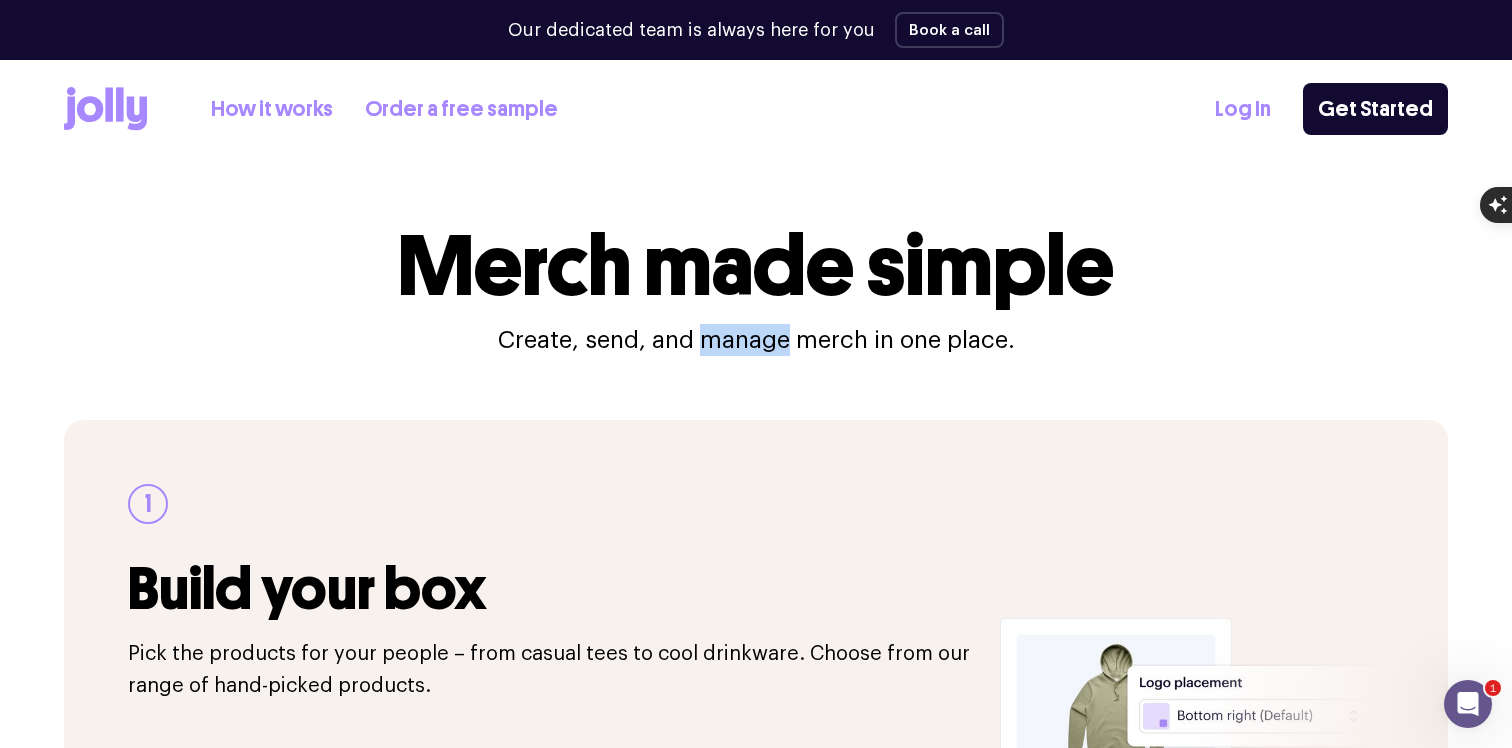 click on "Create, send, and manage merch in one place." at bounding box center (756, 340) 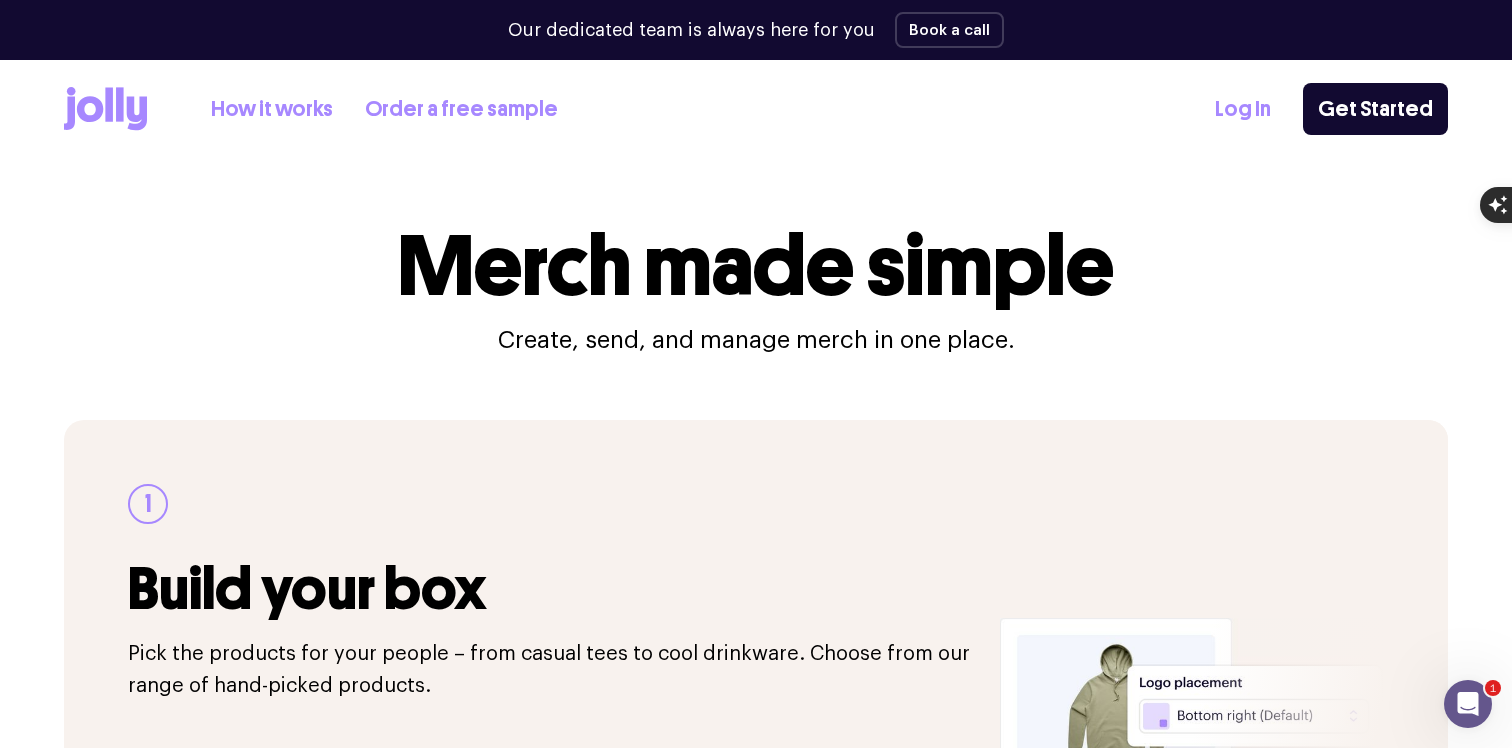 click on "Create, send, and manage merch in one place." at bounding box center [756, 340] 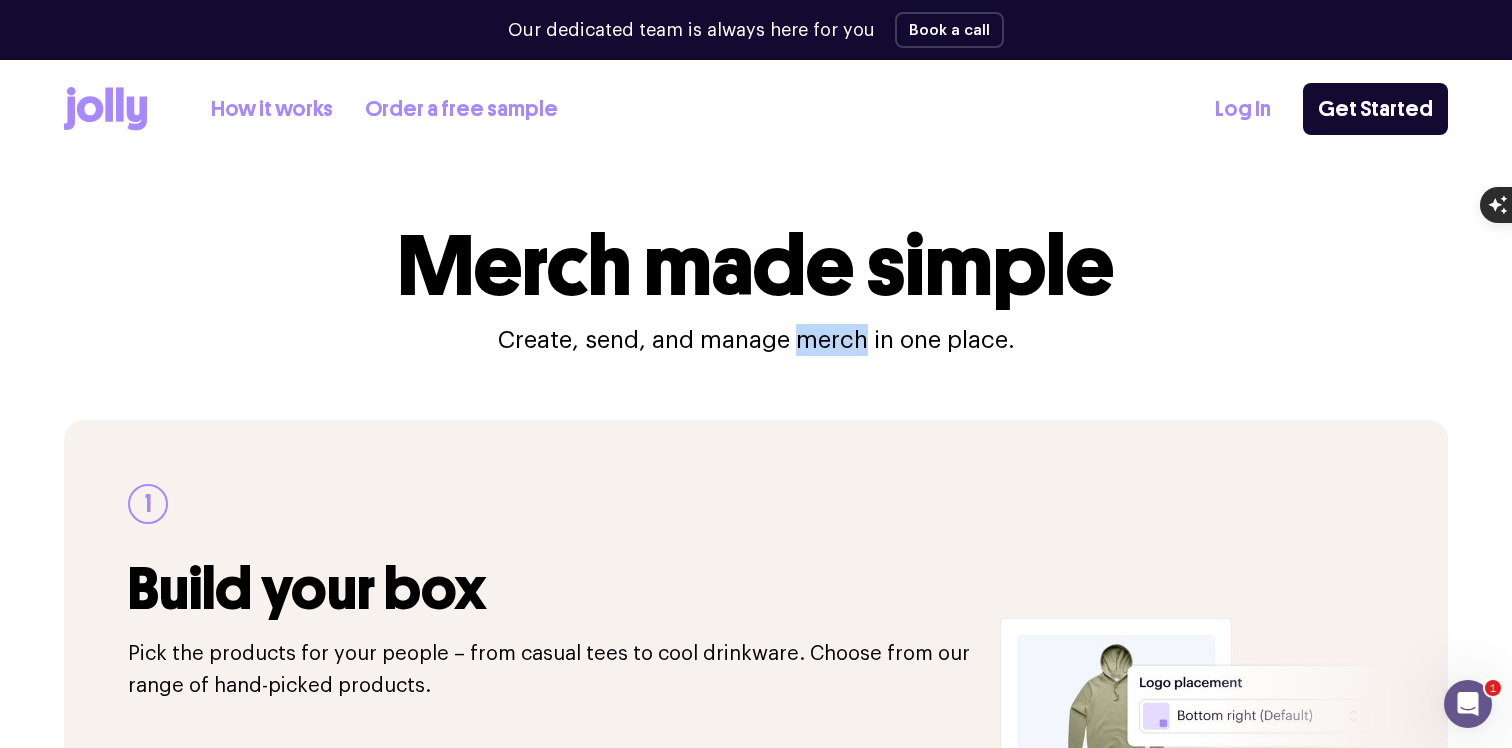 click on "Create, send, and manage merch in one place." at bounding box center (756, 340) 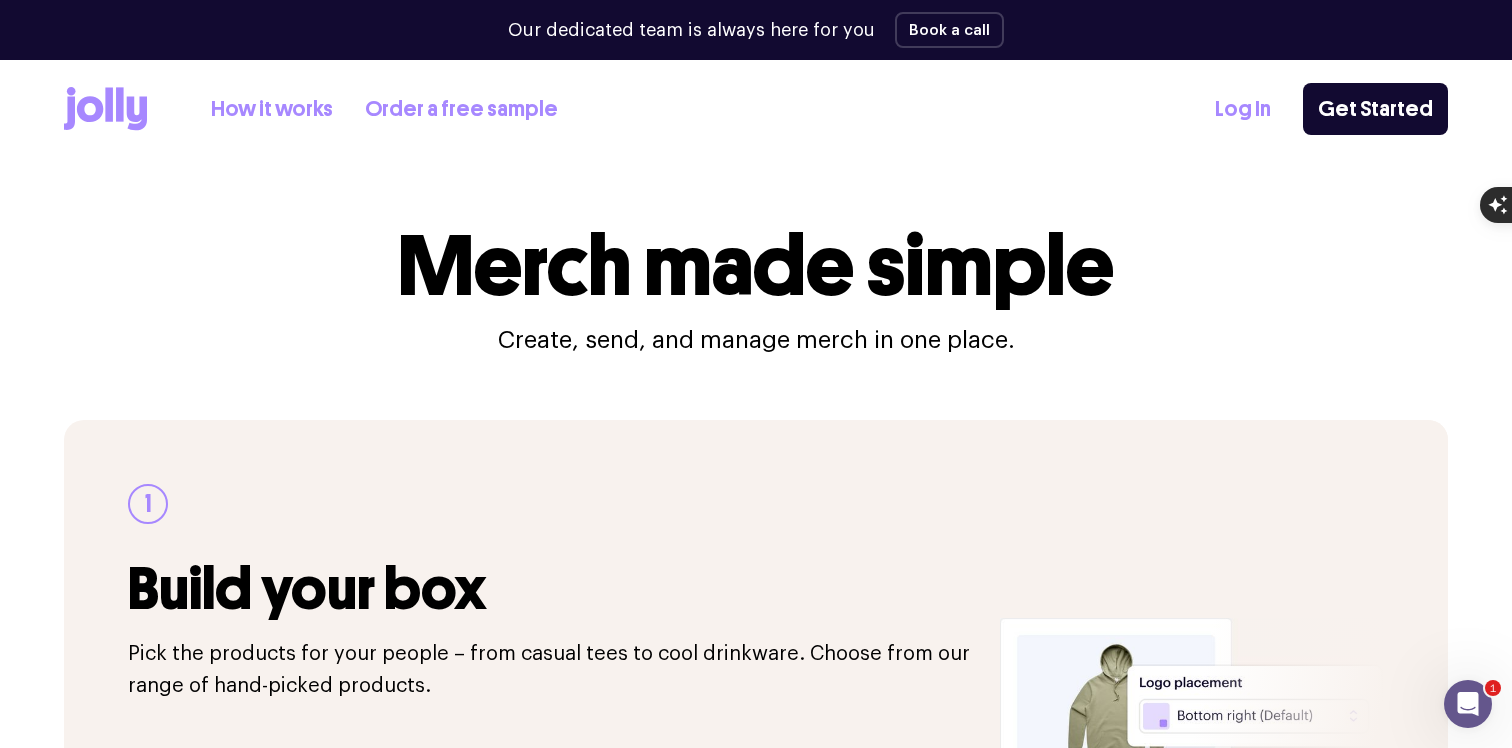 click on "Create, send, and manage merch in one place." at bounding box center [756, 340] 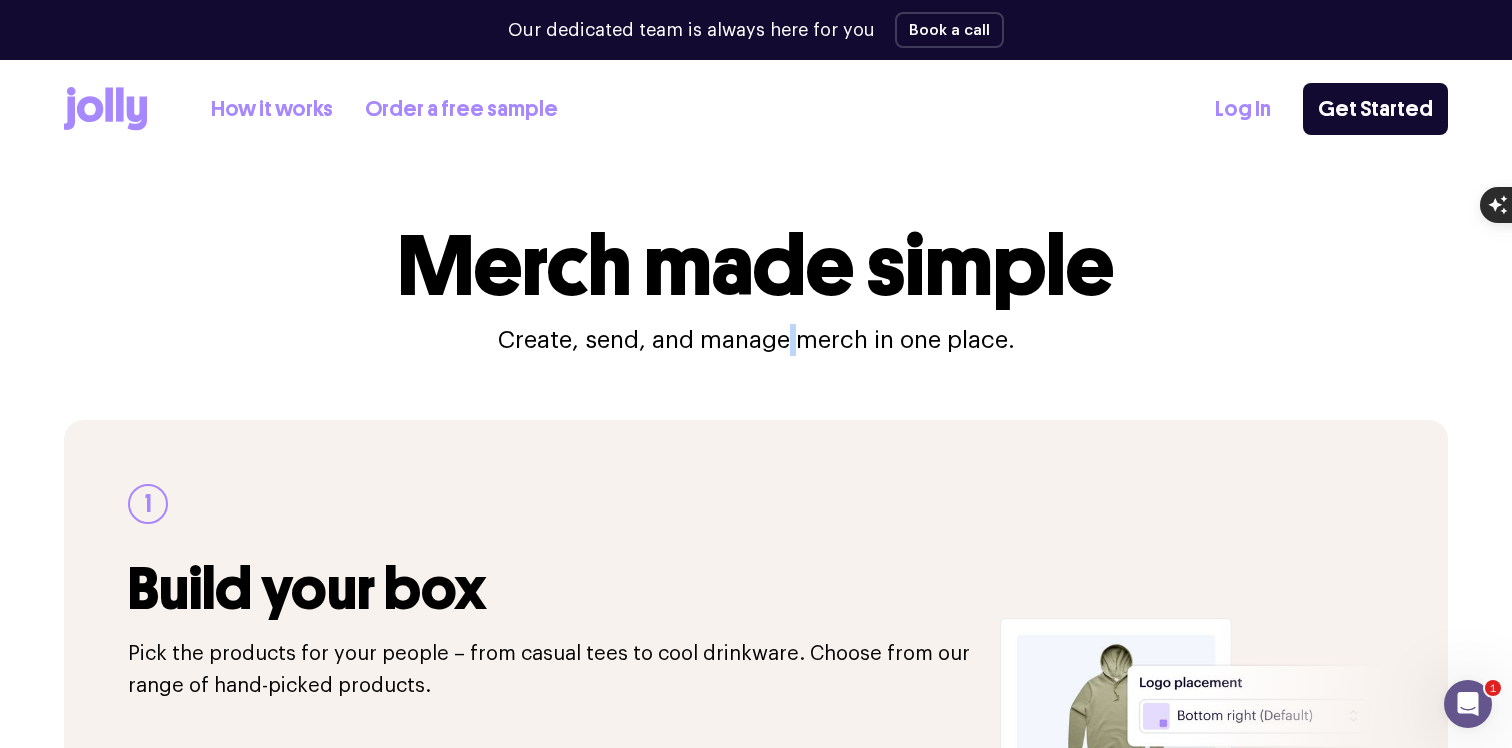 click on "Create, send, and manage merch in one place." at bounding box center (756, 340) 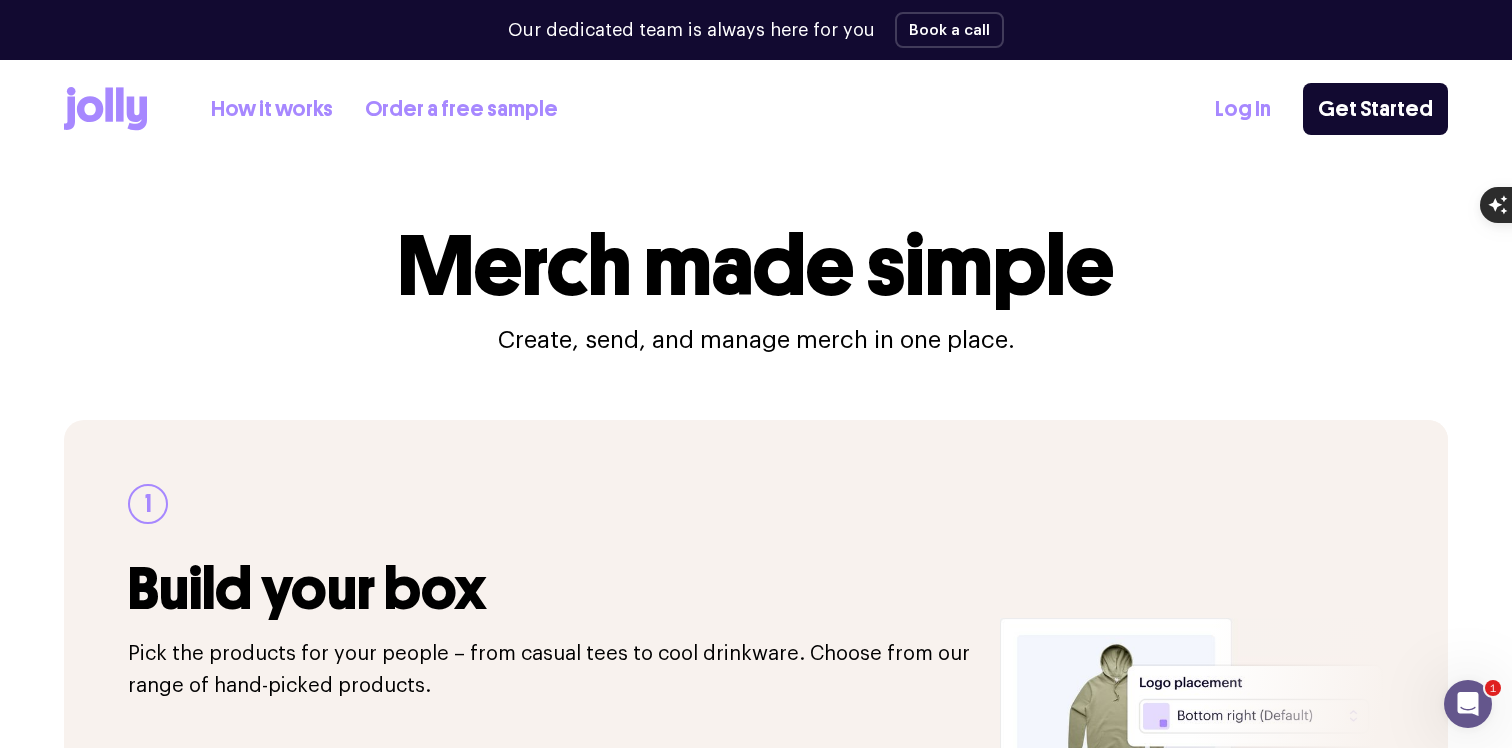 click on "Create, send, and manage merch in one place." at bounding box center (756, 340) 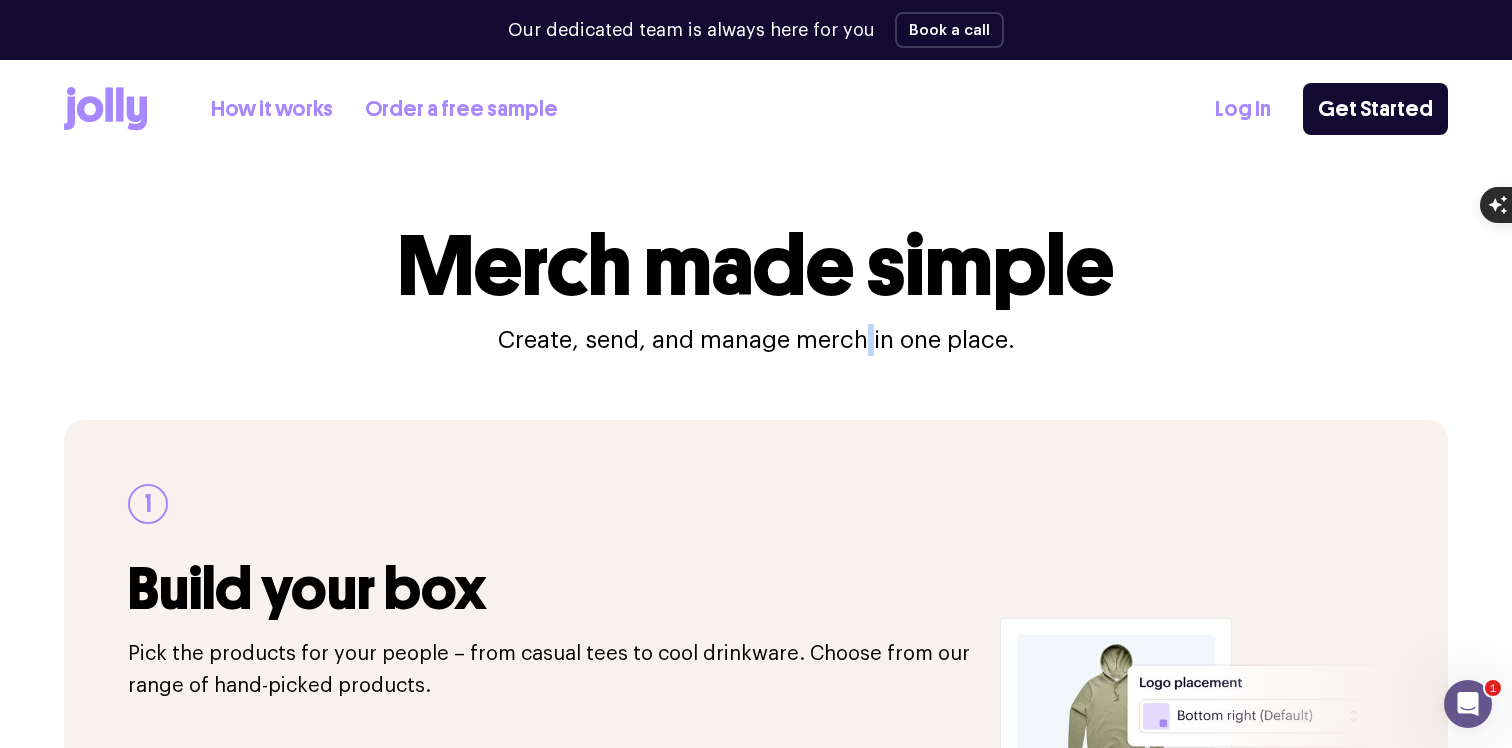 click on "Create, send, and manage merch in one place." at bounding box center [756, 340] 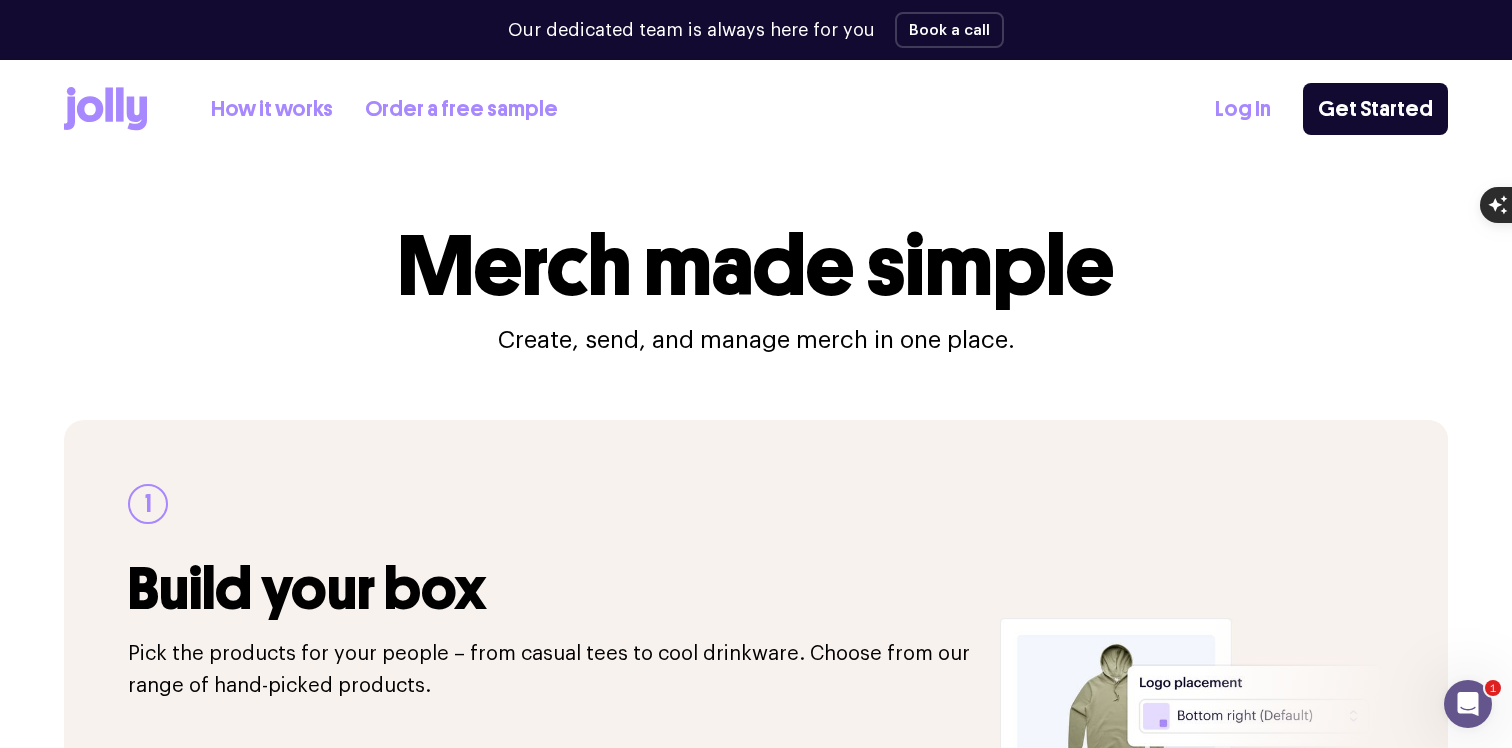 click on "Create, send, and manage merch in one place." at bounding box center [756, 340] 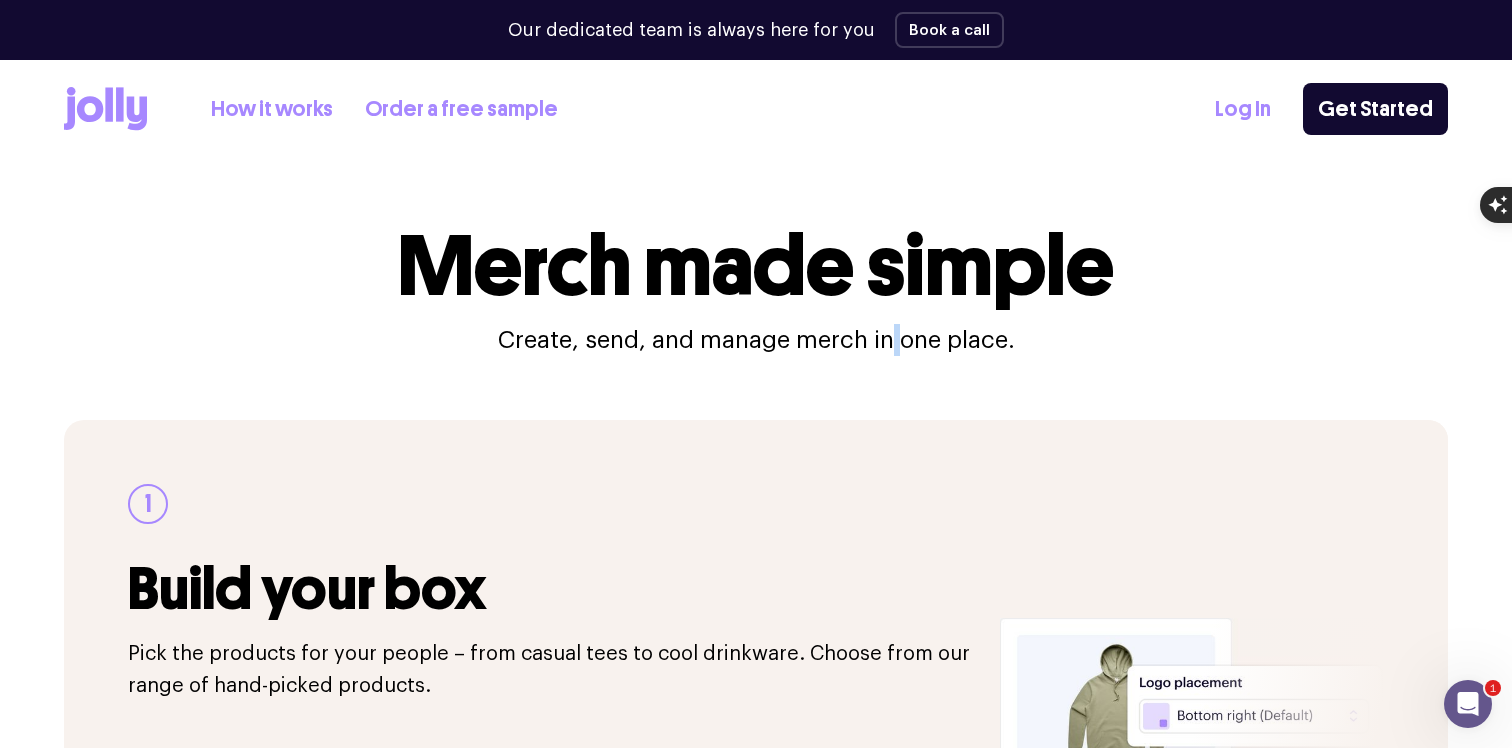click on "Create, send, and manage merch in one place." at bounding box center (756, 340) 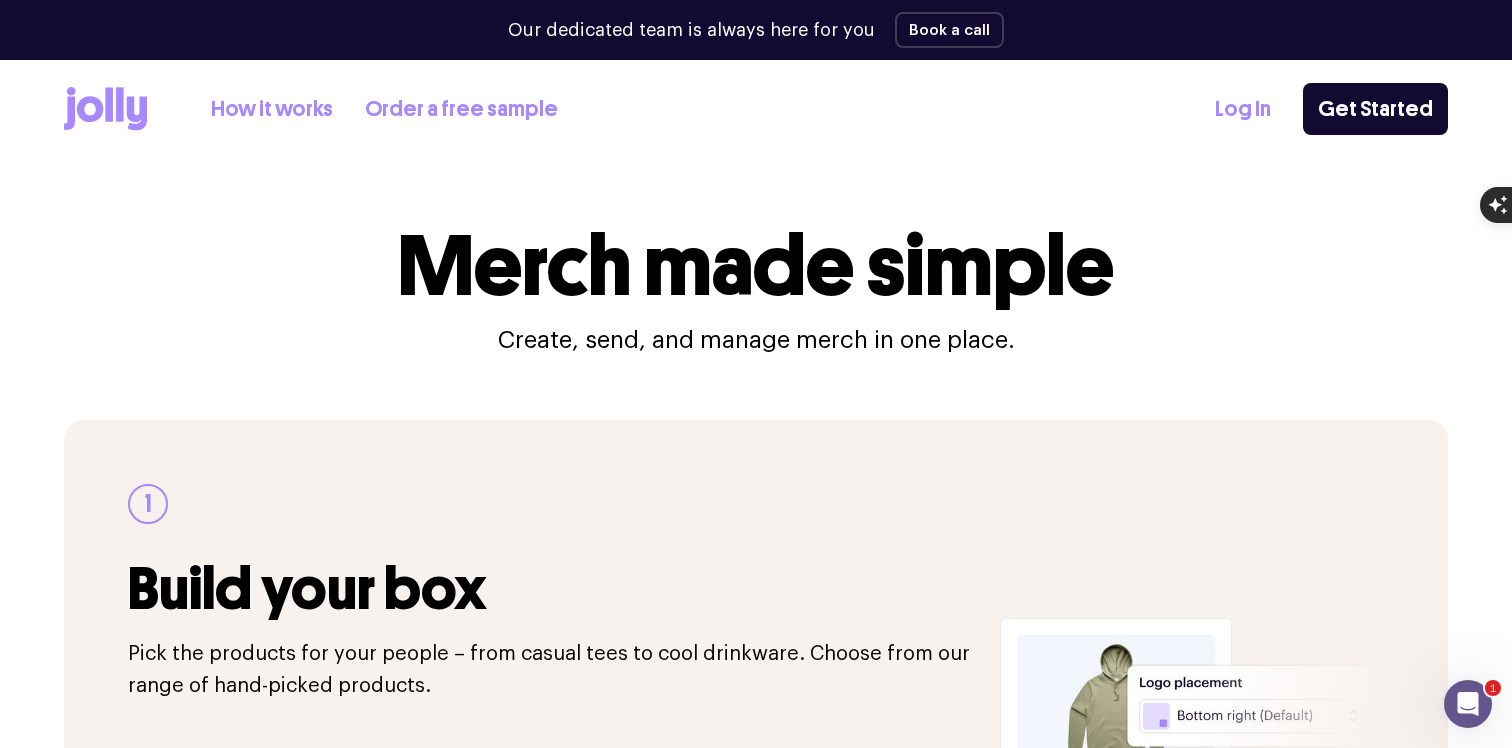 click on "Create, send, and manage merch in one place." at bounding box center [756, 340] 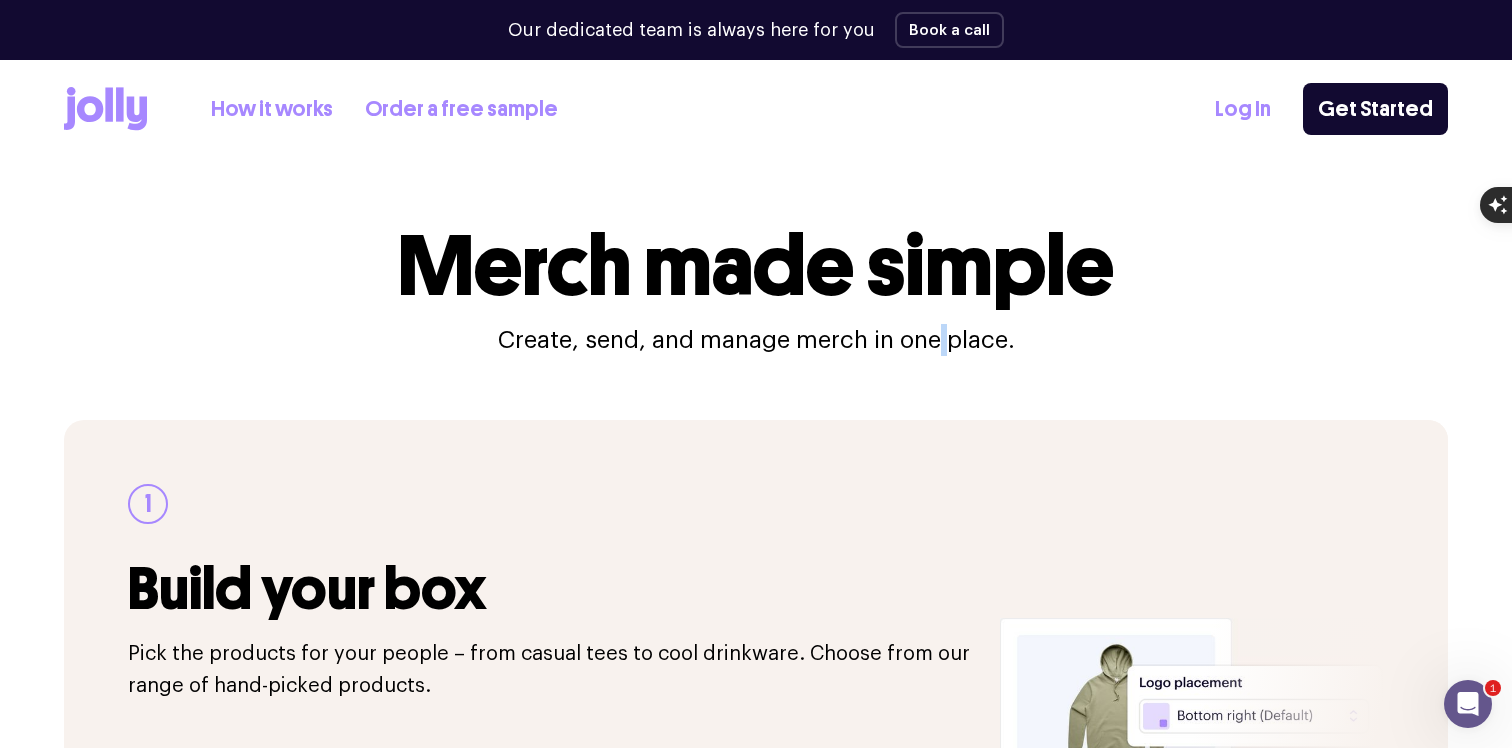 click on "Create, send, and manage merch in one place." at bounding box center (756, 340) 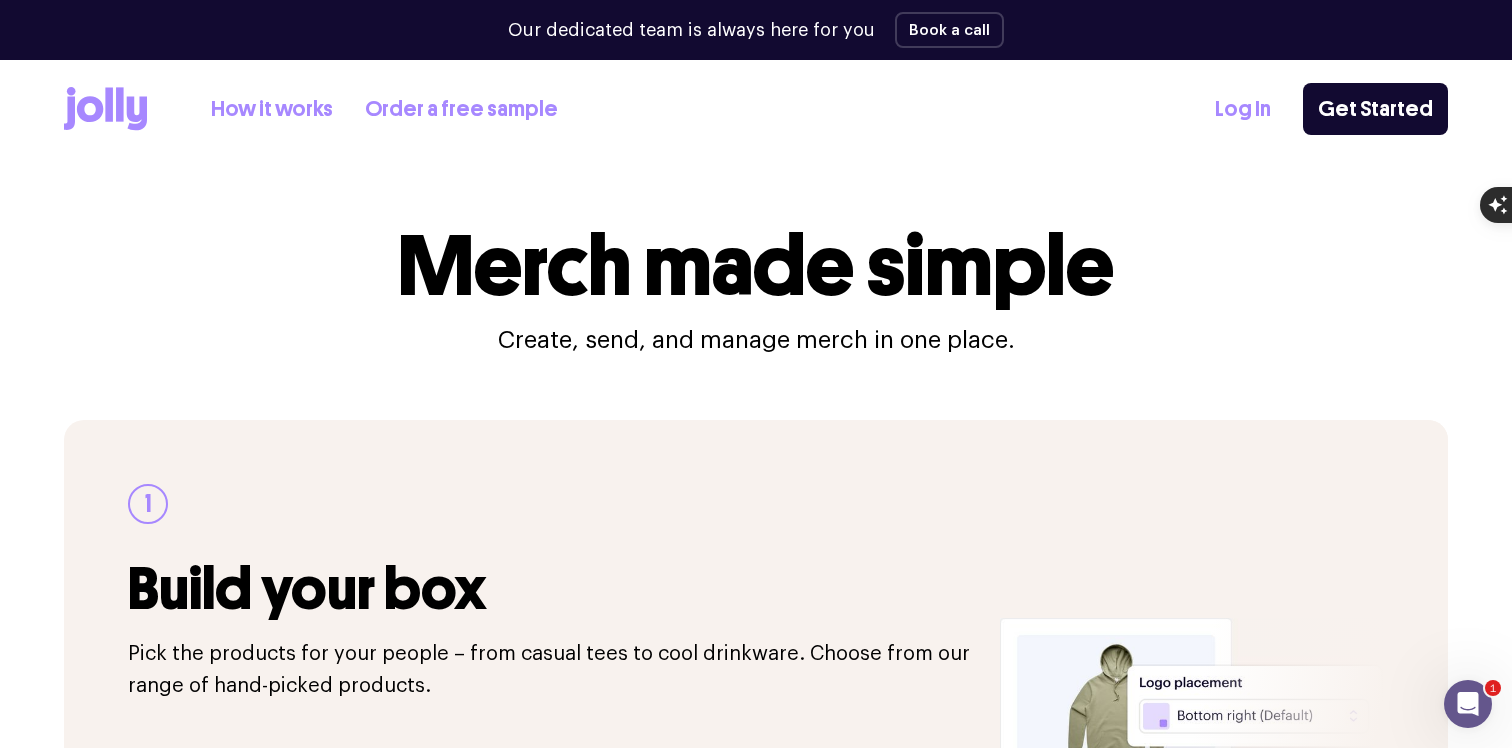 click on "Create, send, and manage merch in one place." at bounding box center (756, 340) 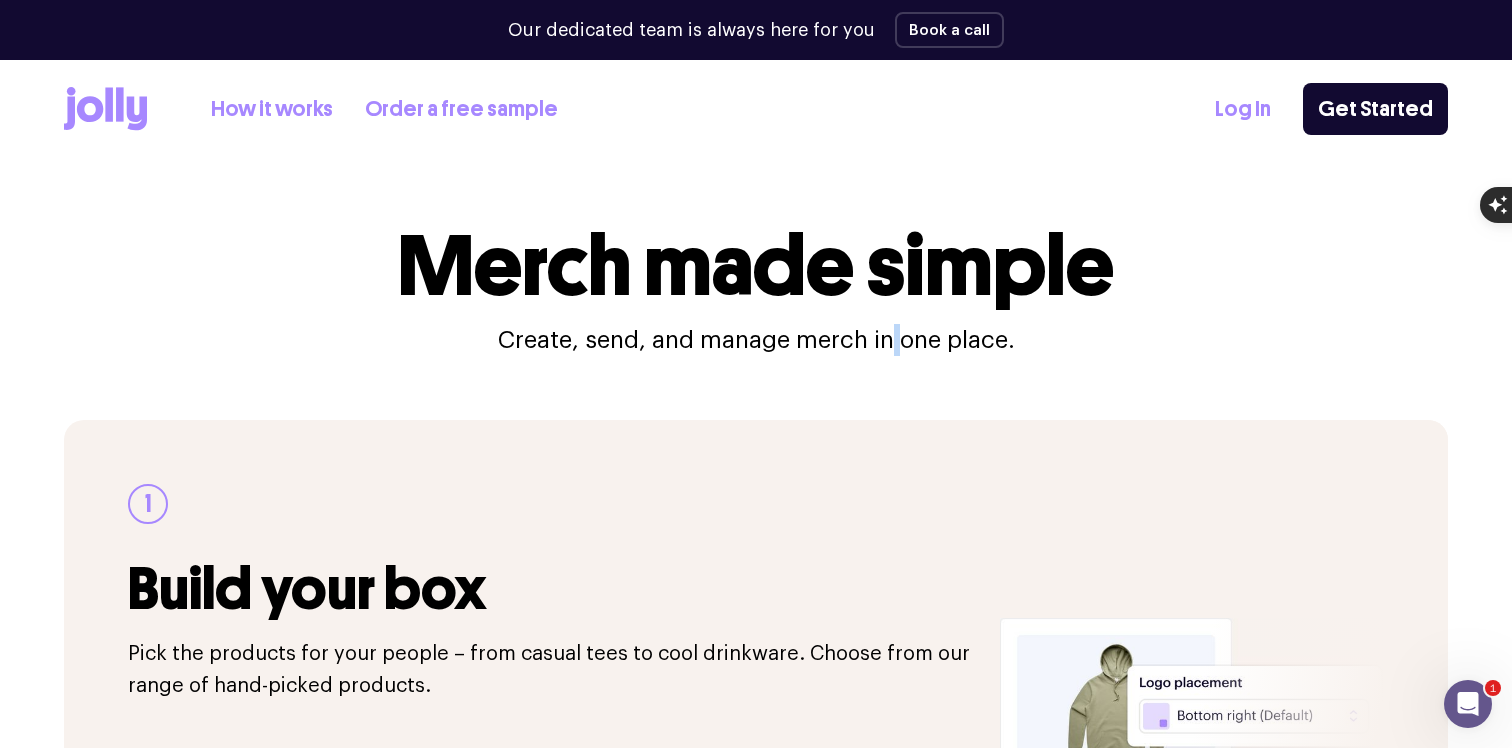 click on "Create, send, and manage merch in one place." at bounding box center [756, 340] 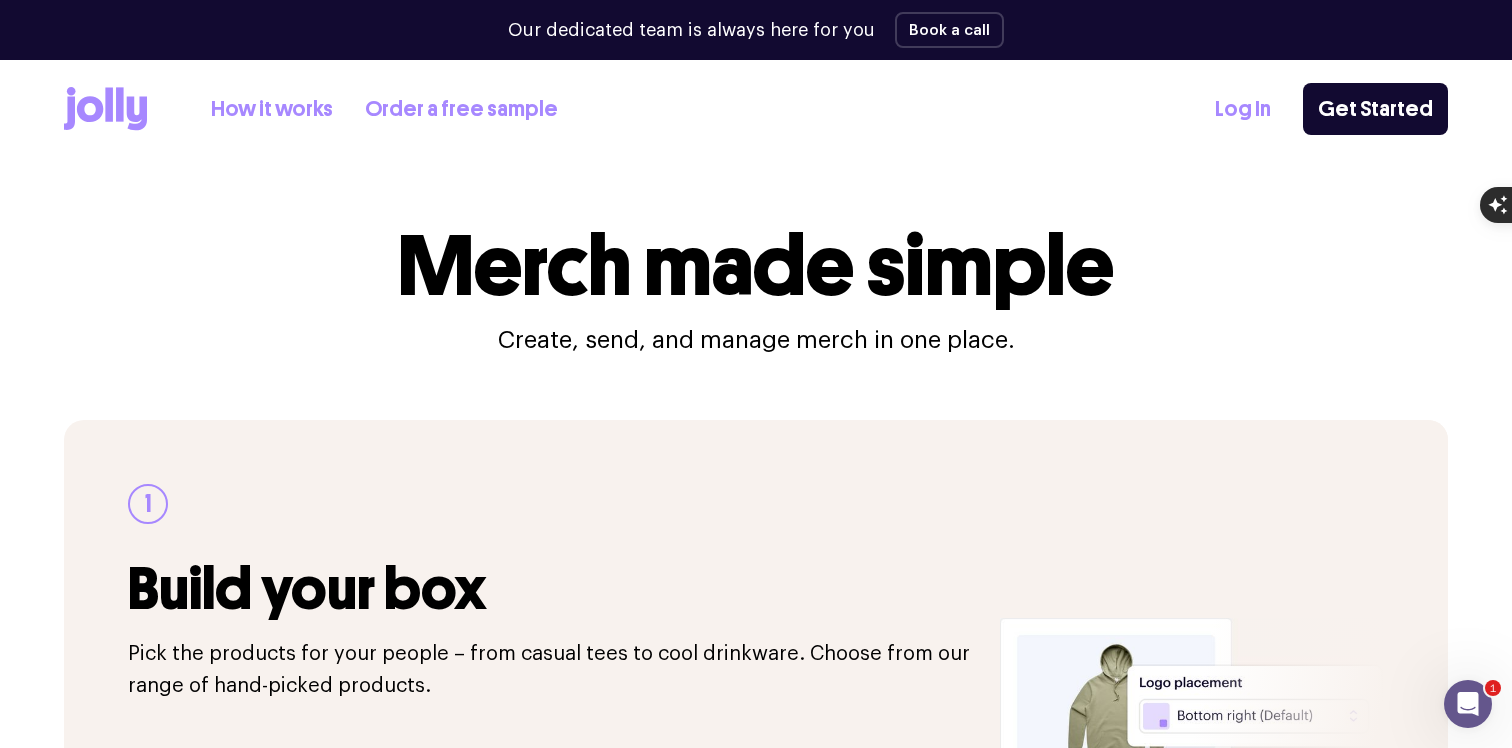 click on "Create, send, and manage merch in one place." at bounding box center [756, 340] 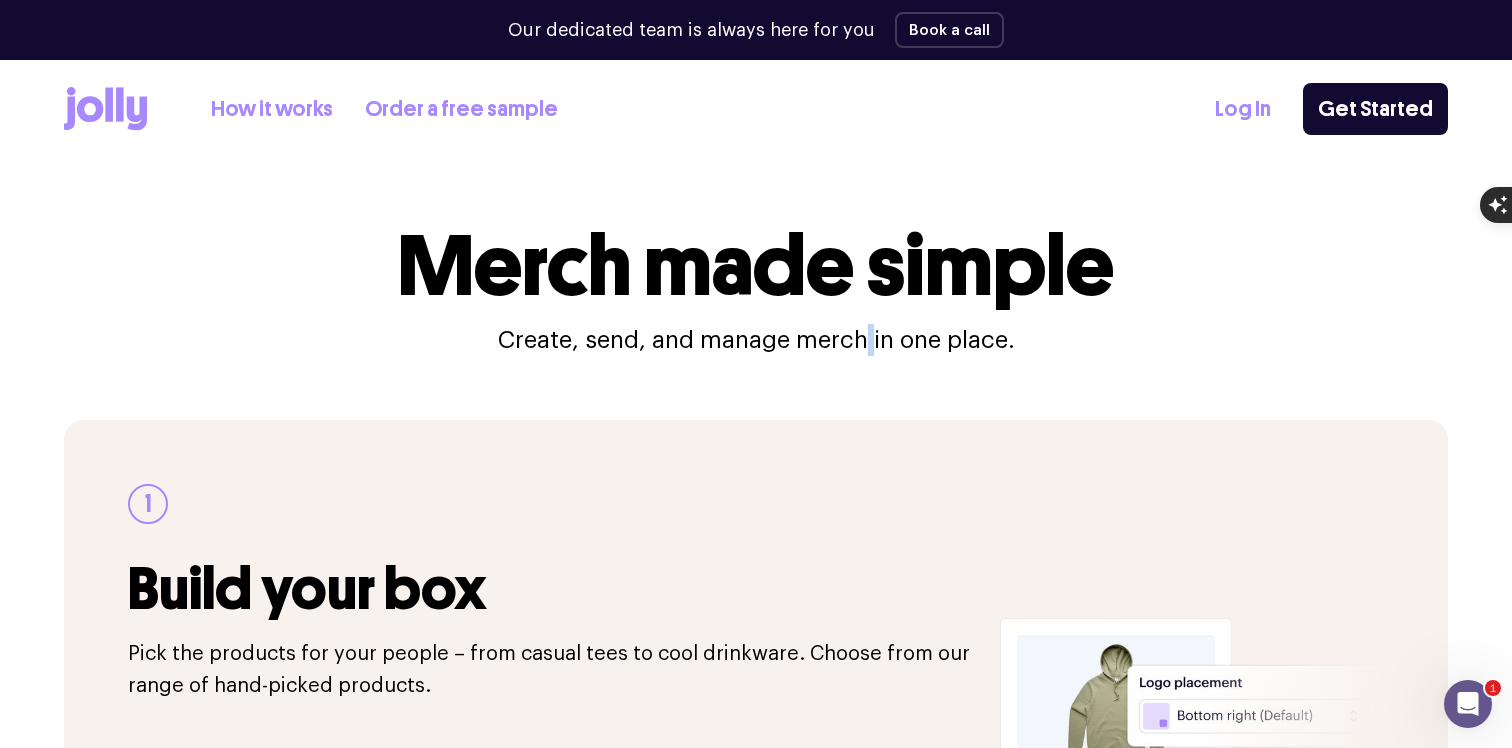 click on "Create, send, and manage merch in one place." at bounding box center (756, 340) 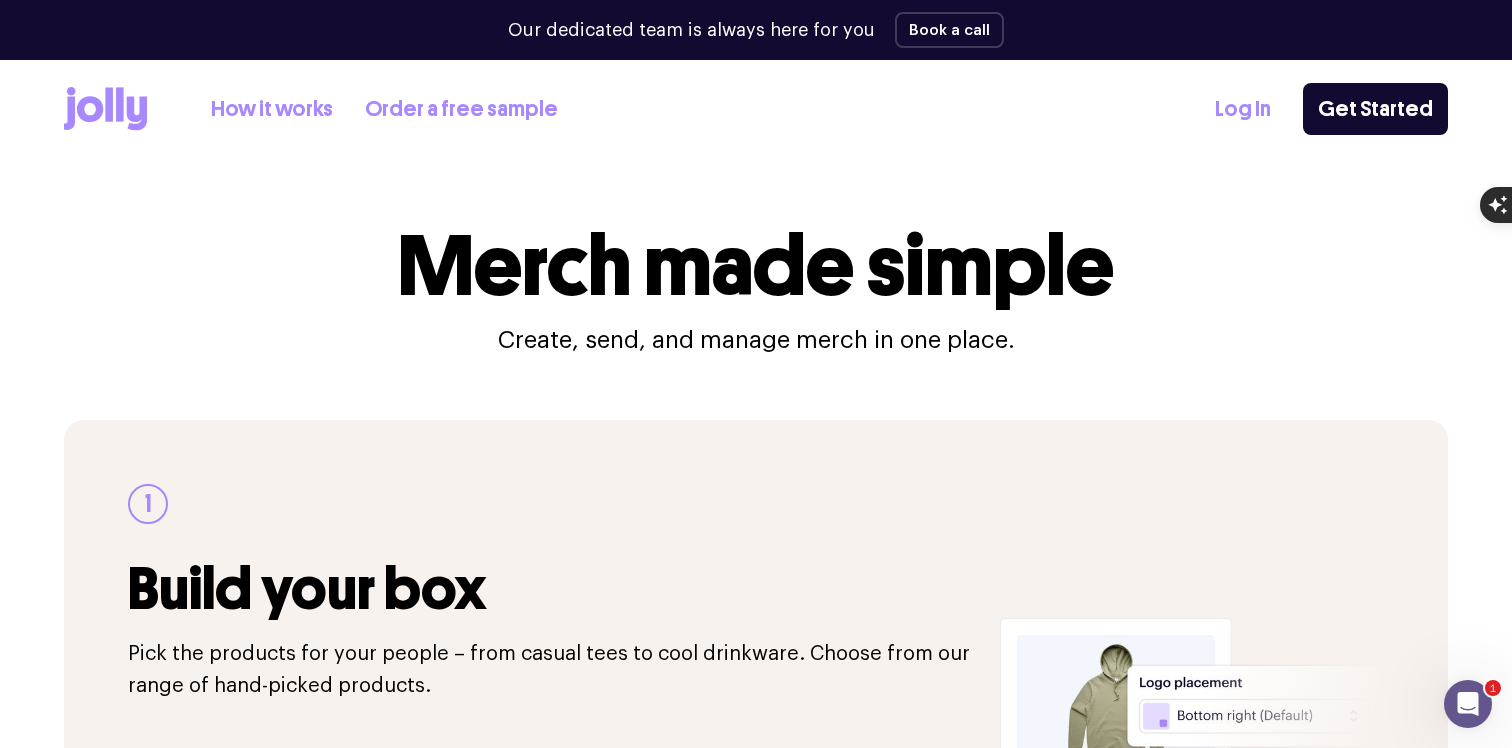 click on "Create, send, and manage merch in one place." at bounding box center (756, 340) 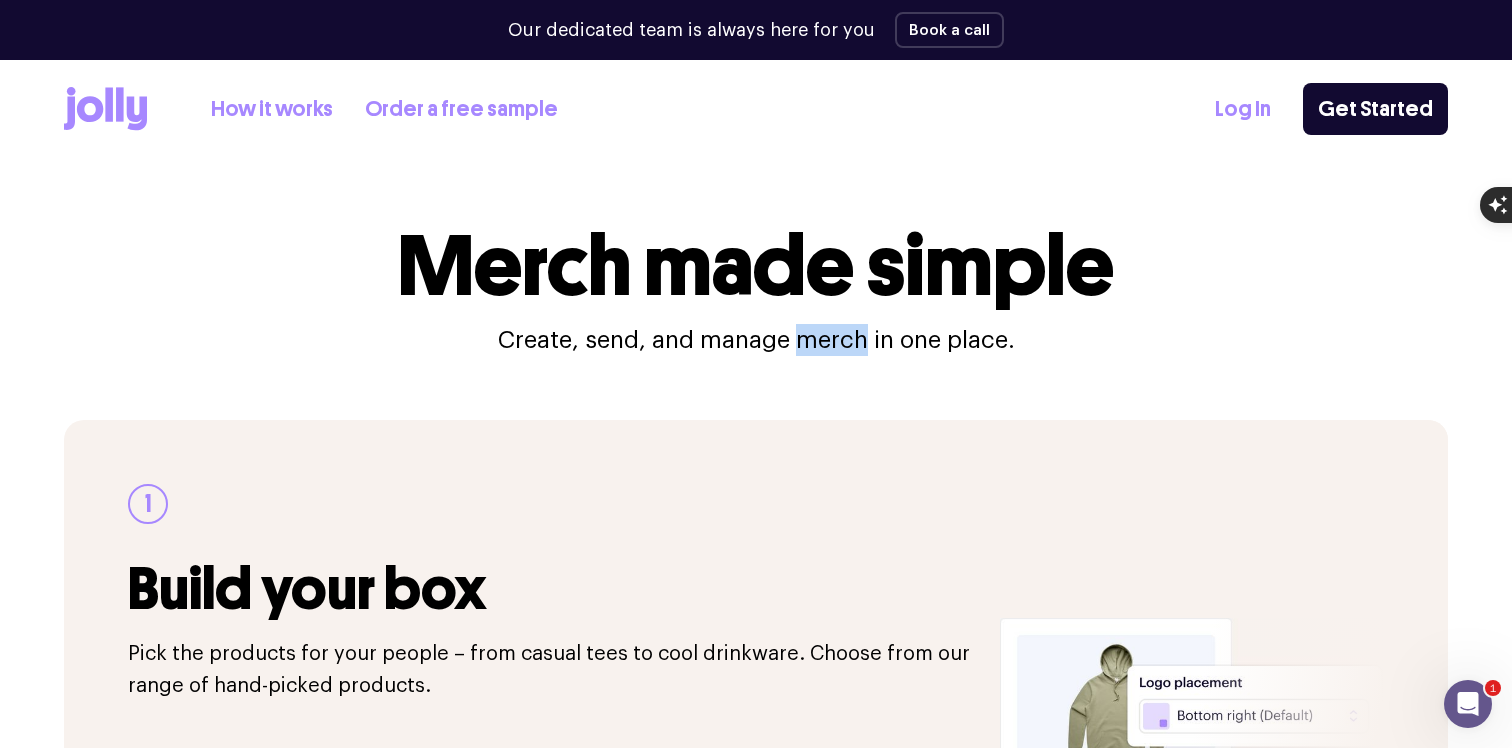click on "Create, send, and manage merch in one place." at bounding box center (756, 340) 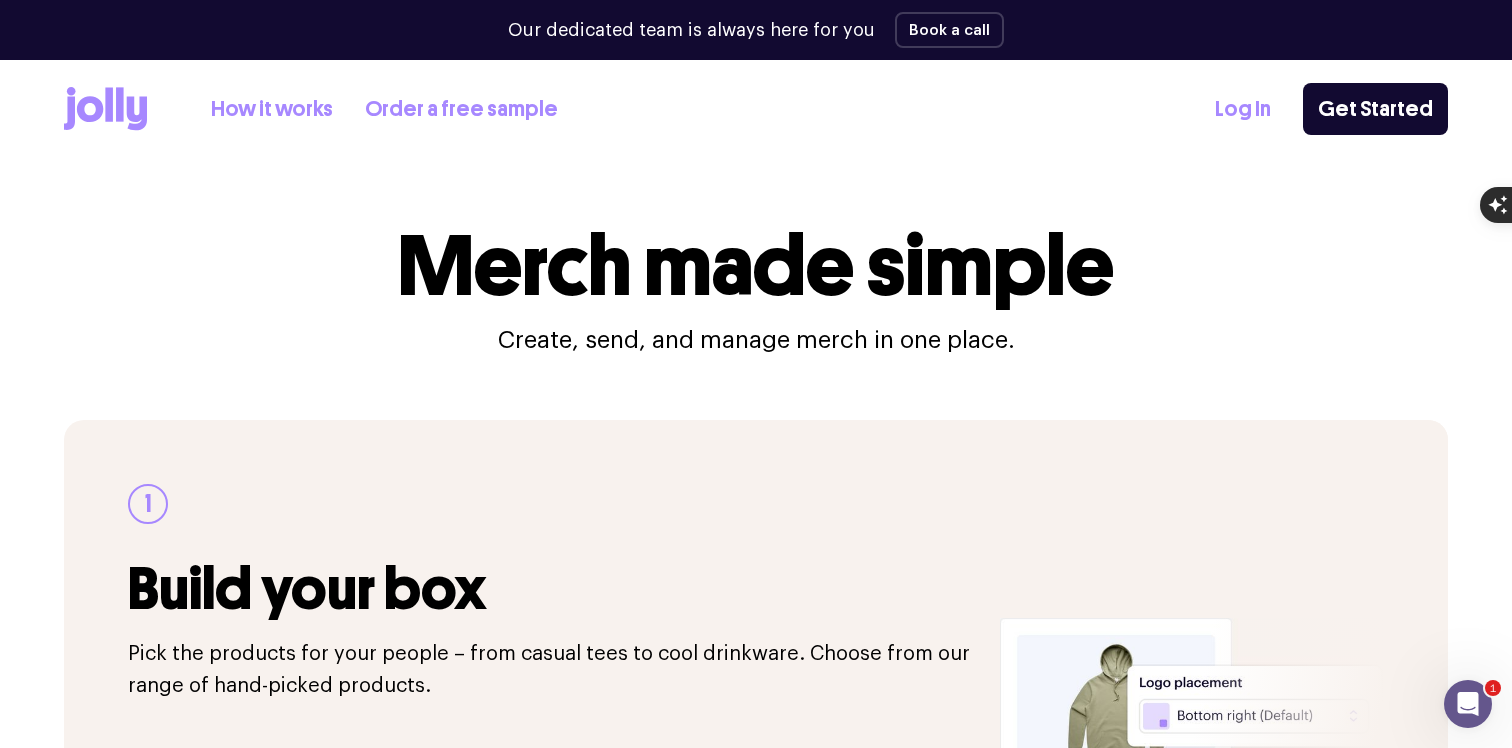 click on "Create, send, and manage merch in one place." at bounding box center [756, 340] 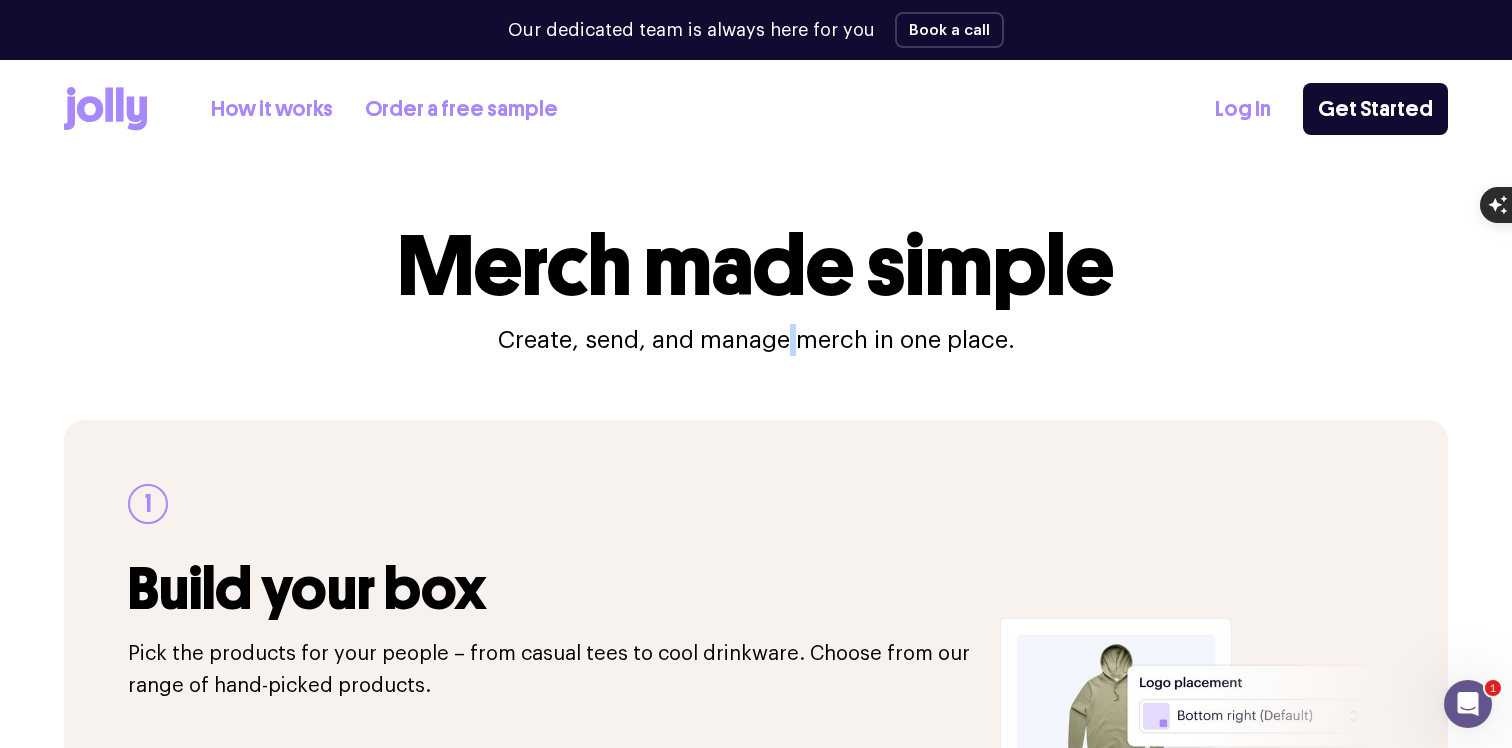 click on "Create, send, and manage merch in one place." at bounding box center [756, 340] 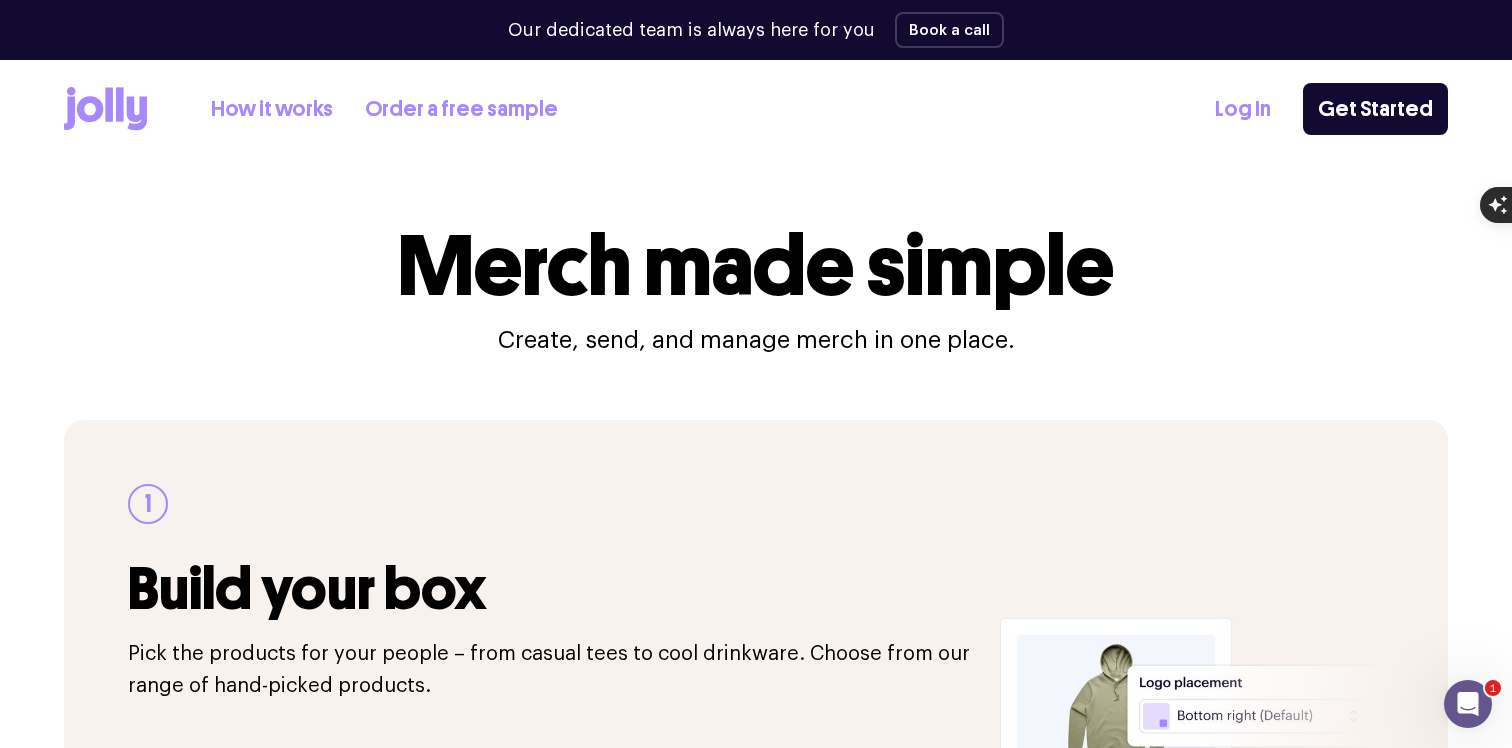 click on "Create, send, and manage merch in one place." at bounding box center [756, 340] 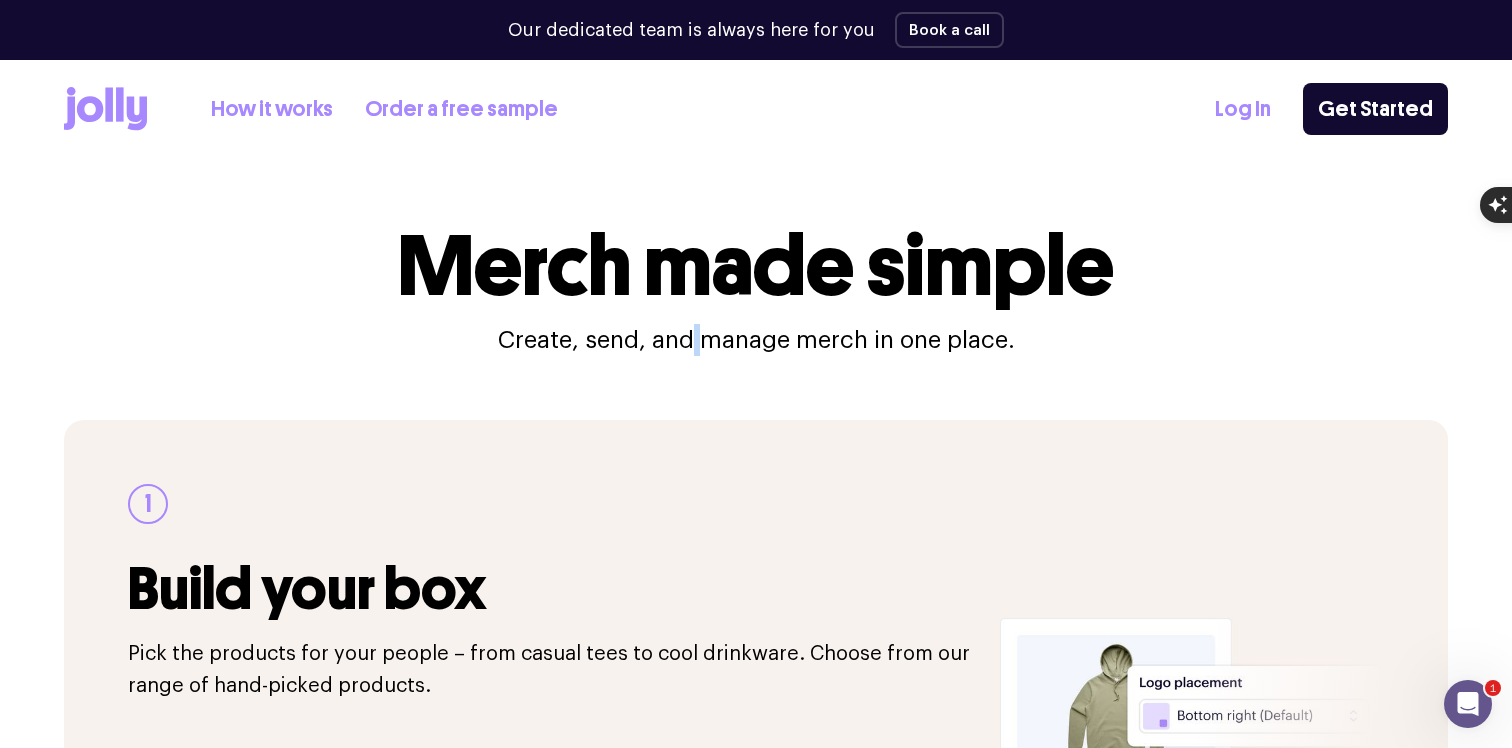 click on "Create, send, and manage merch in one place." at bounding box center (756, 340) 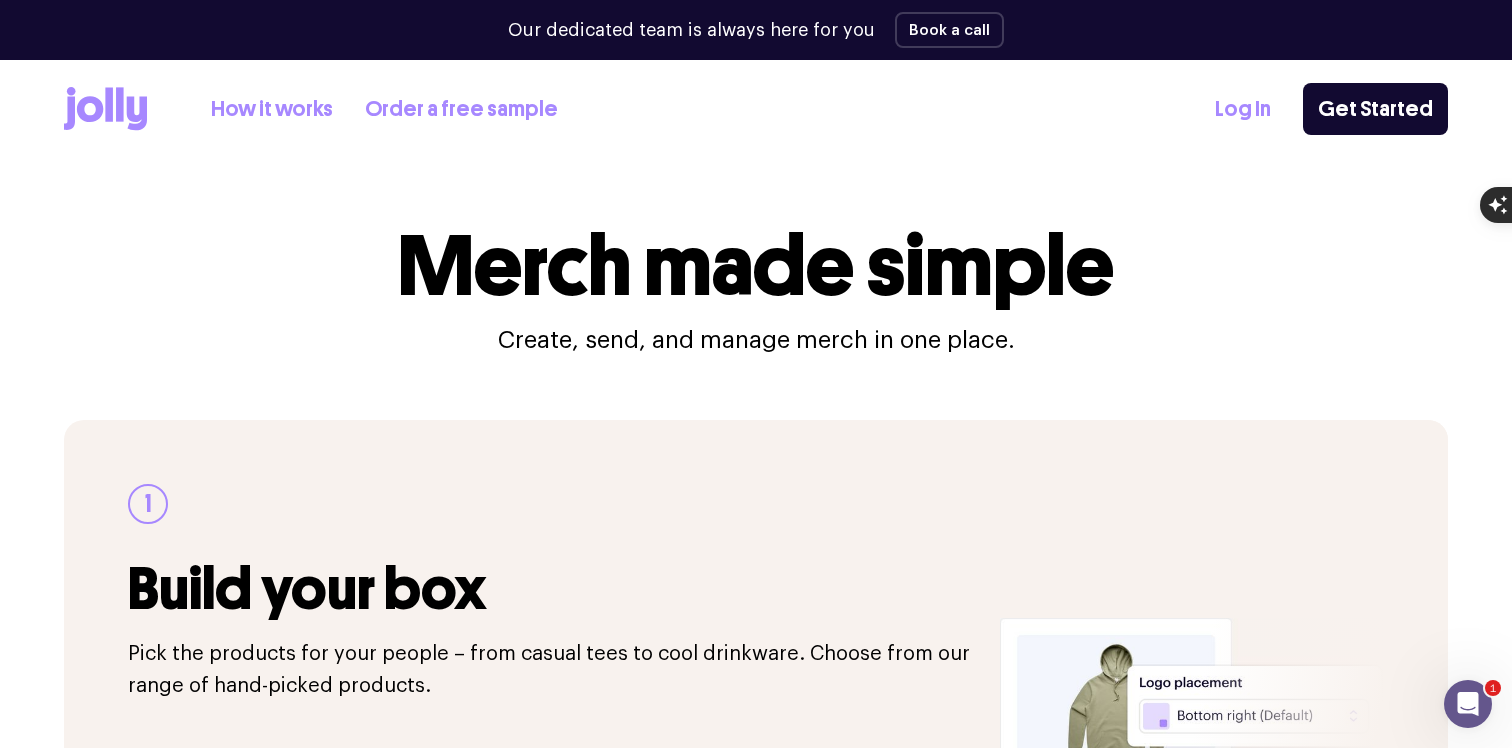 click on "Create, send, and manage merch in one place." at bounding box center (756, 340) 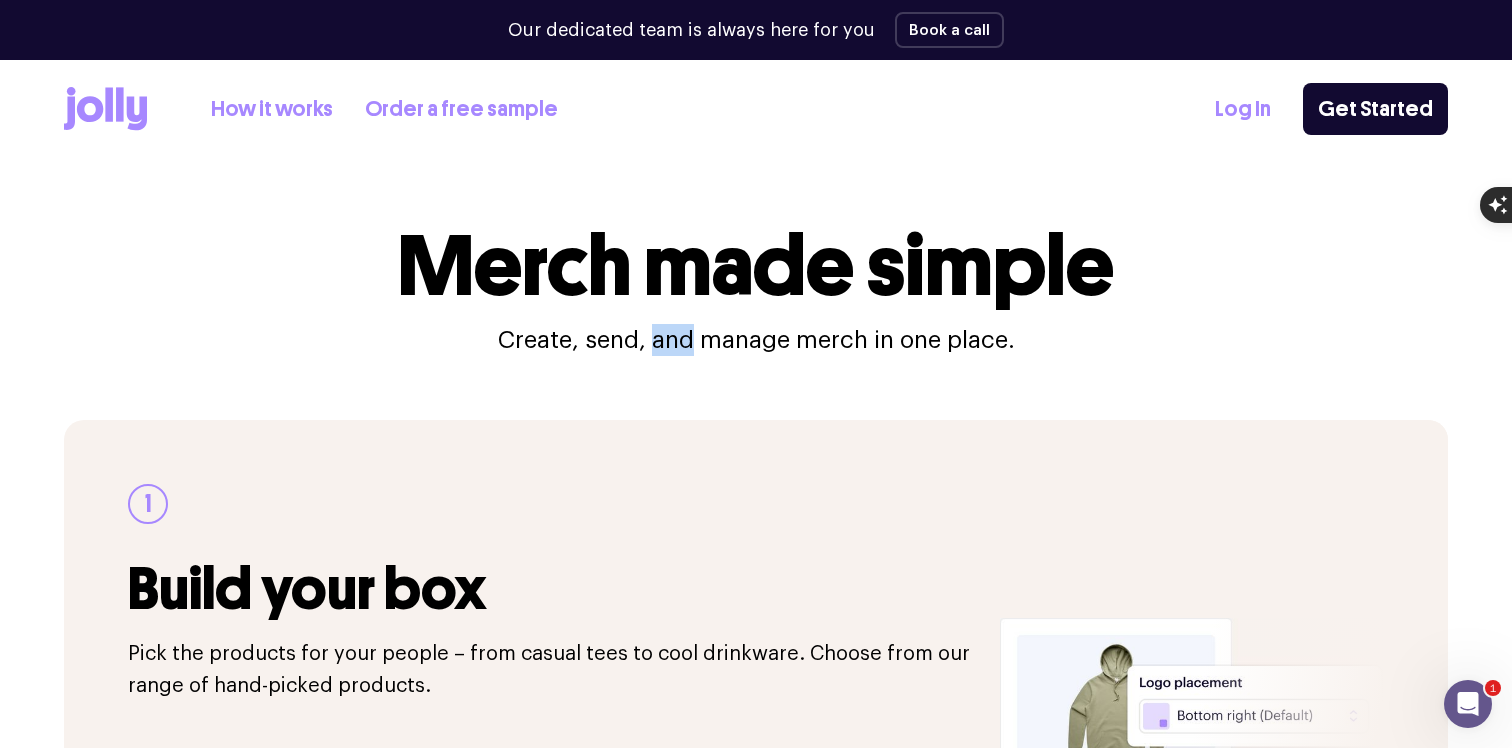 click on "Create, send, and manage merch in one place." at bounding box center [756, 340] 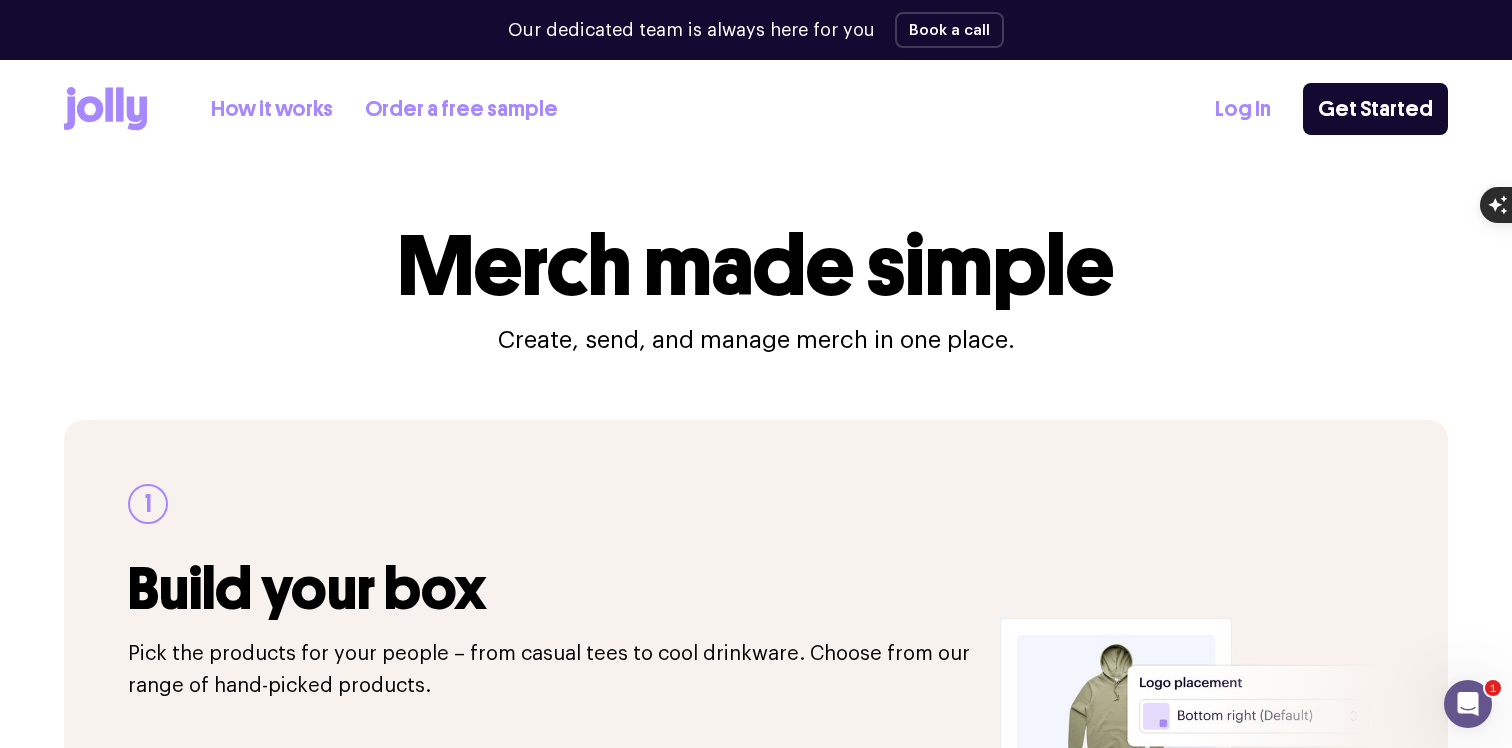 click on "Create, send, and manage merch in one place." at bounding box center (756, 340) 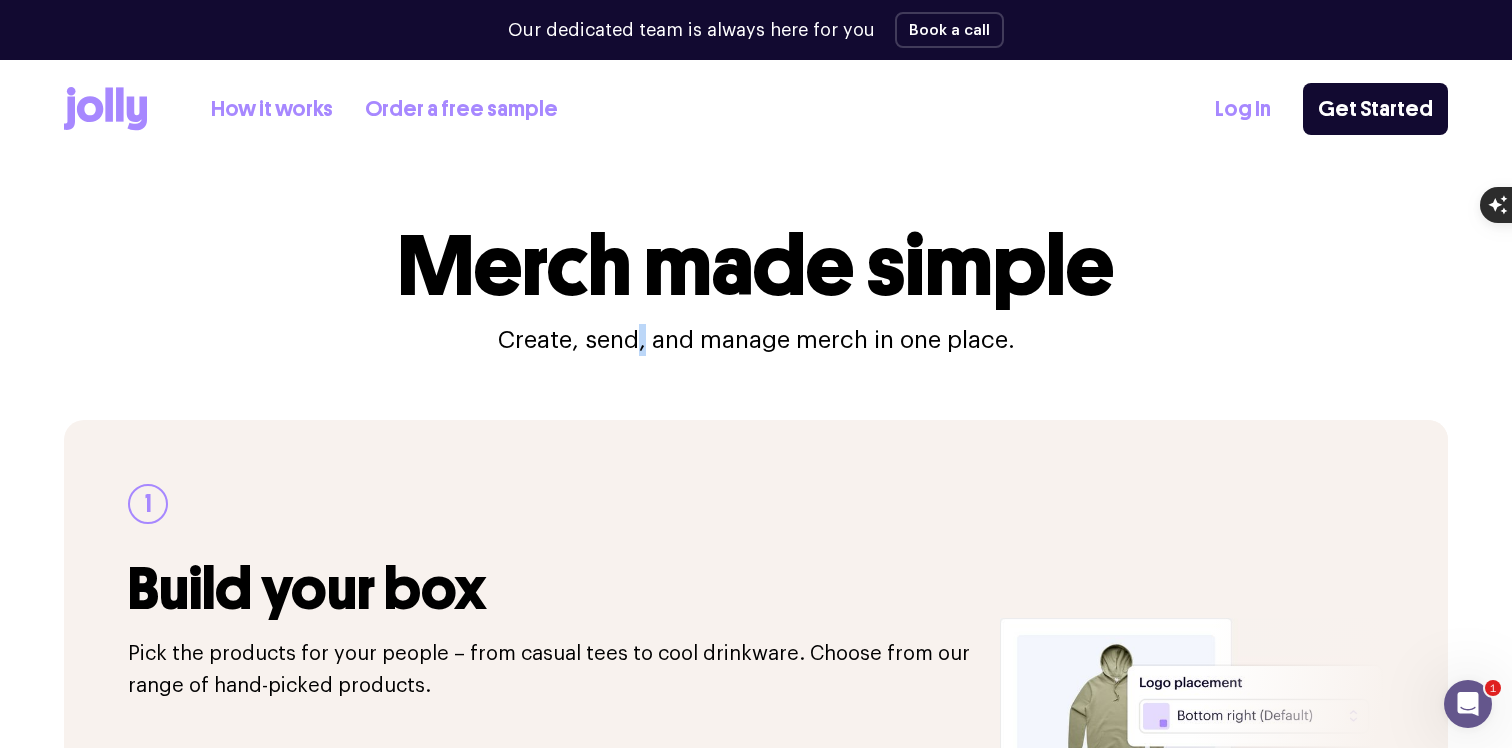 click on "Create, send, and manage merch in one place." at bounding box center [756, 340] 